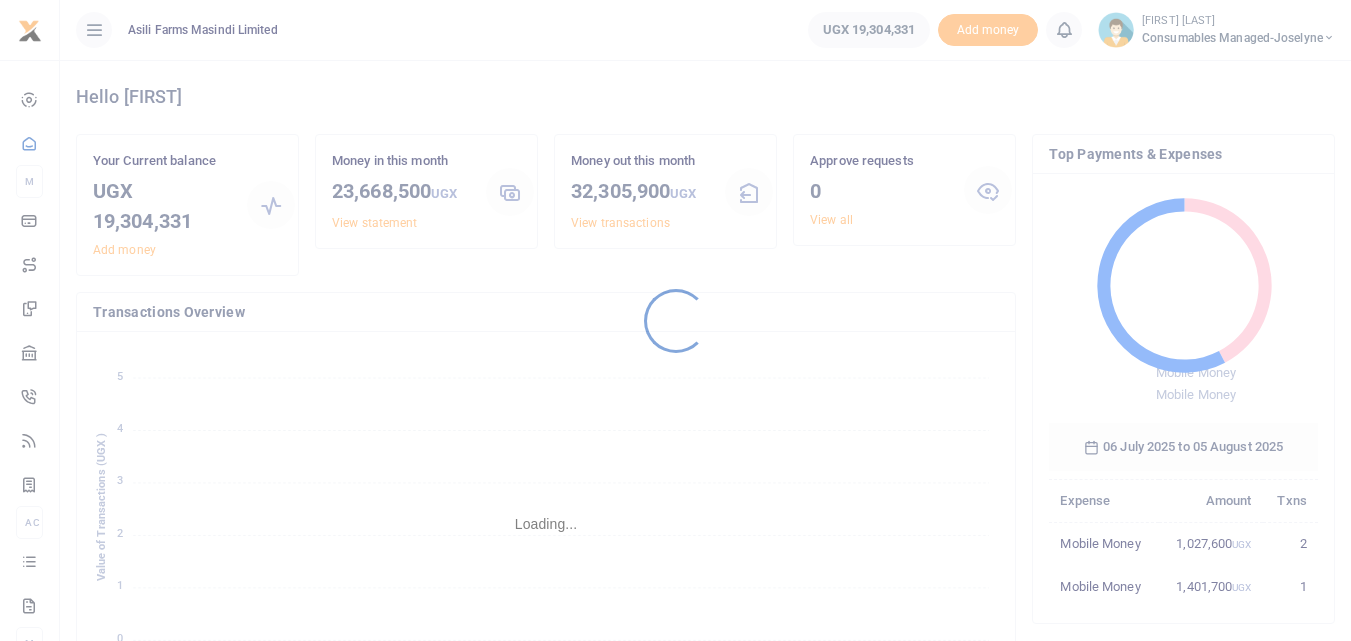 scroll, scrollTop: 0, scrollLeft: 0, axis: both 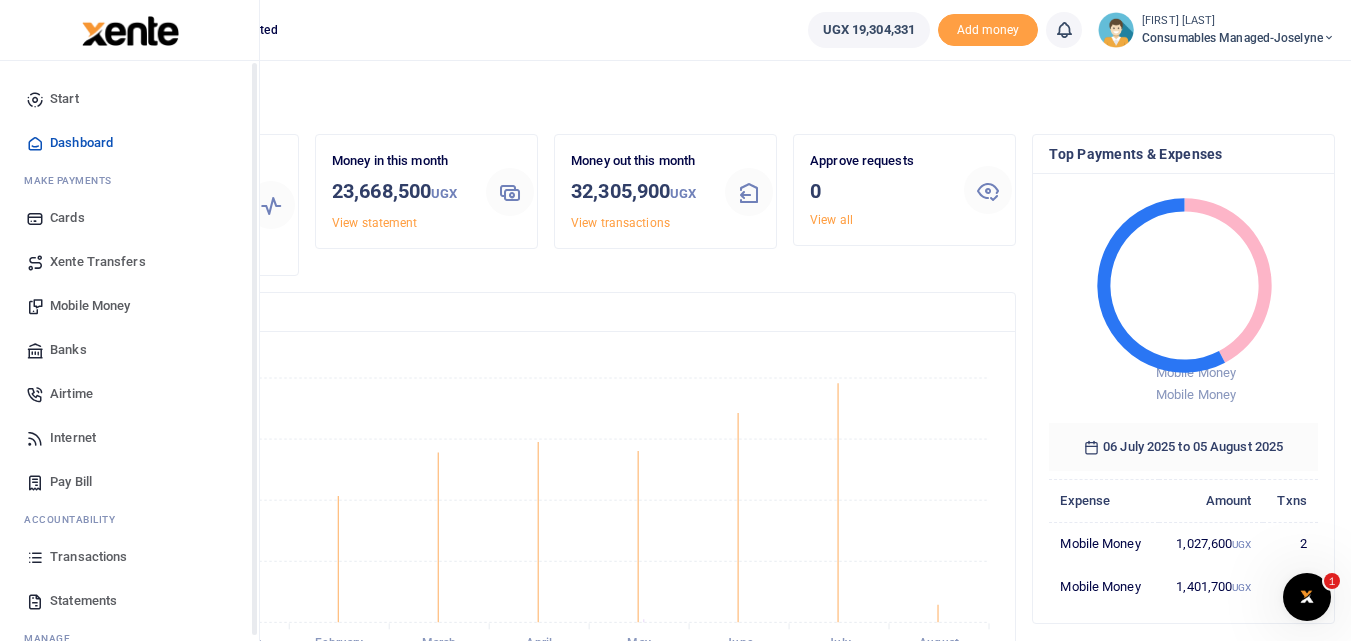 click at bounding box center [35, 557] 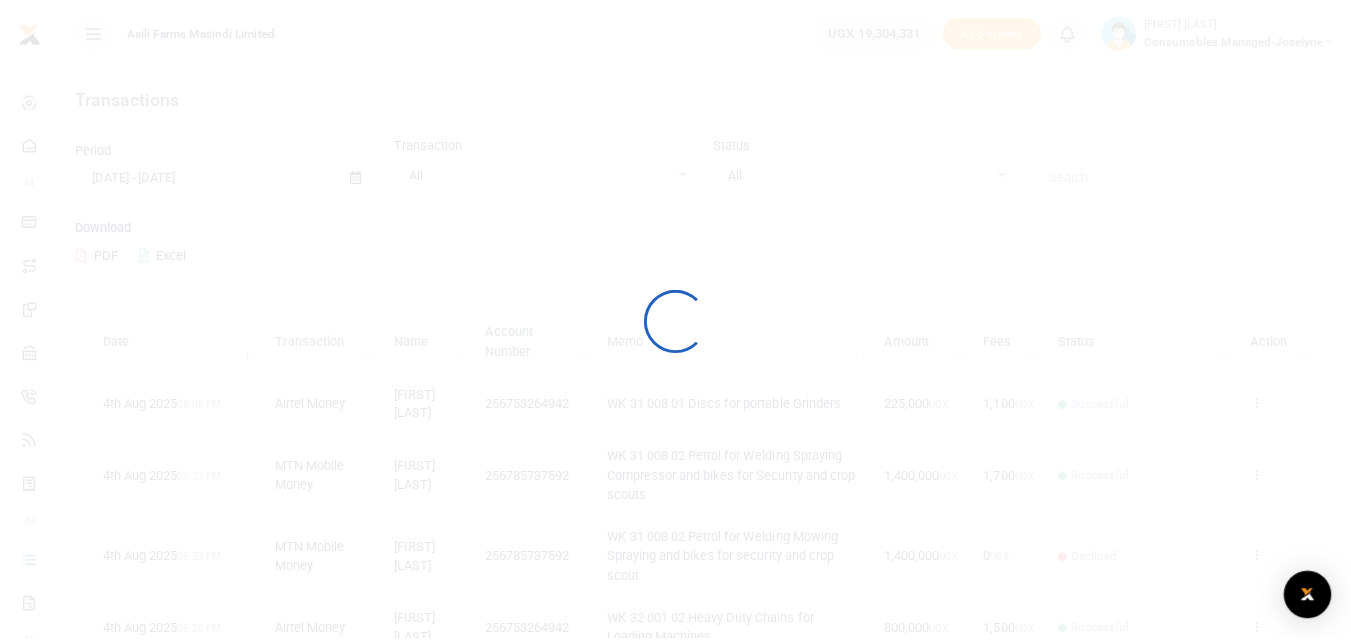 scroll, scrollTop: 0, scrollLeft: 0, axis: both 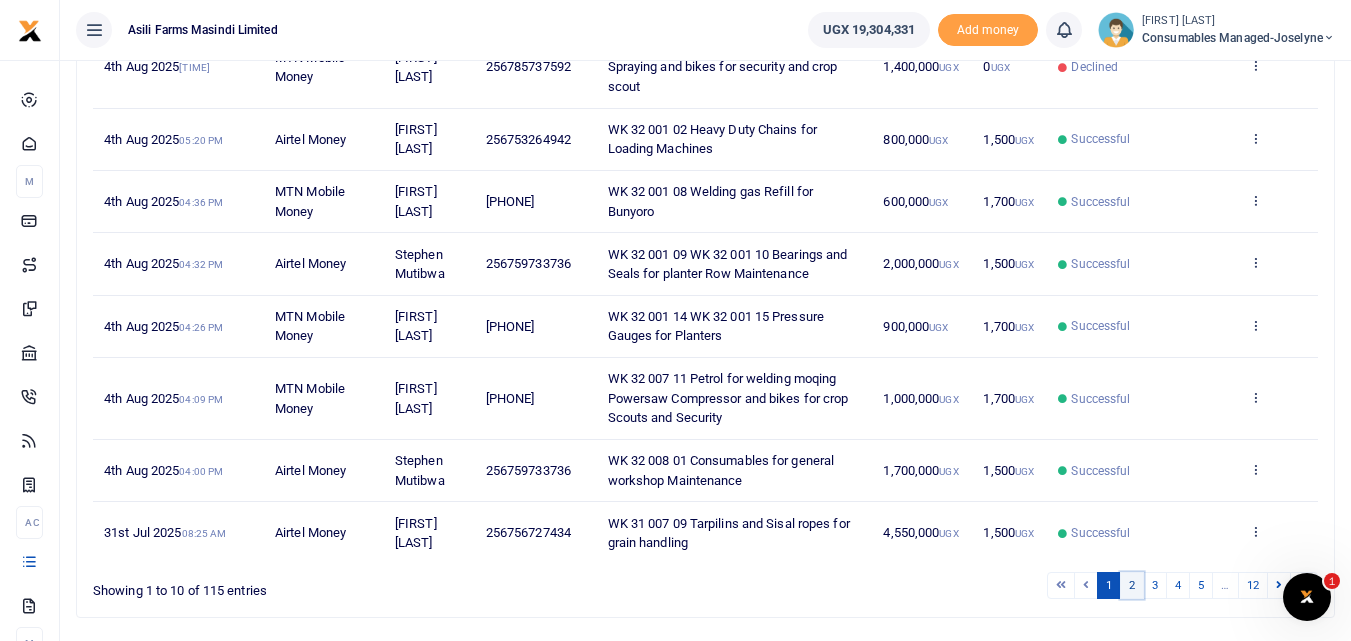 click on "2" at bounding box center [1132, 585] 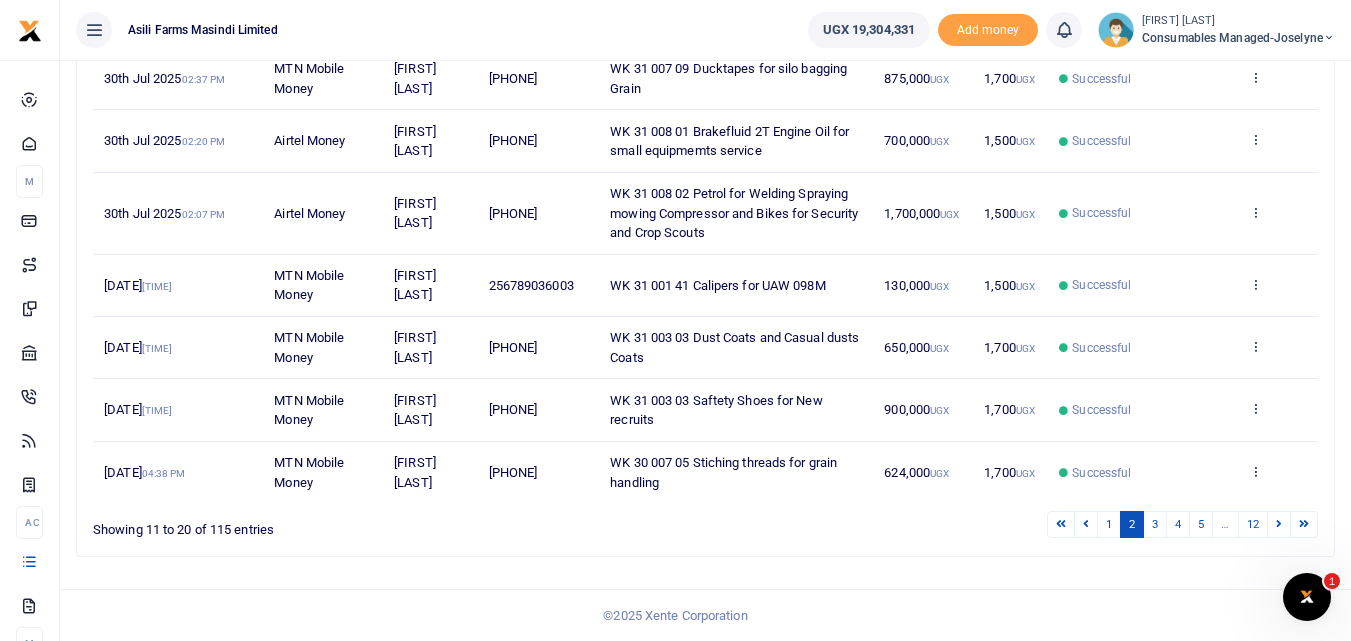 scroll, scrollTop: 565, scrollLeft: 0, axis: vertical 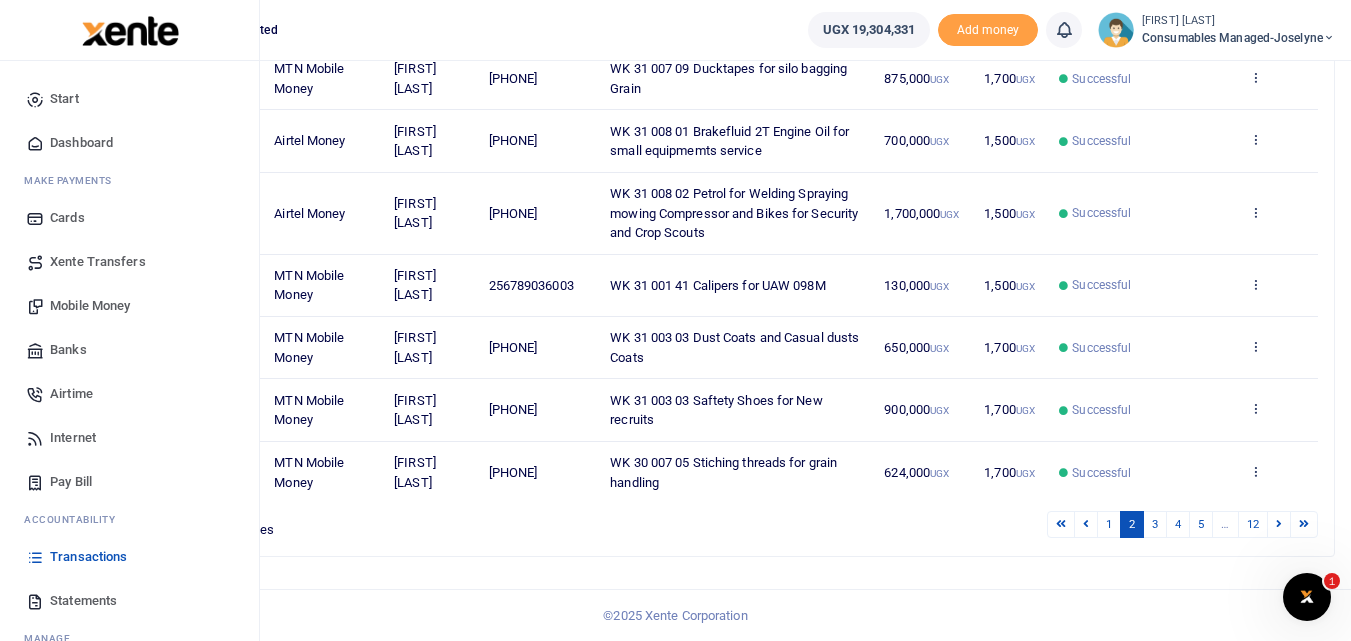 click on "Mobile Money" at bounding box center (90, 306) 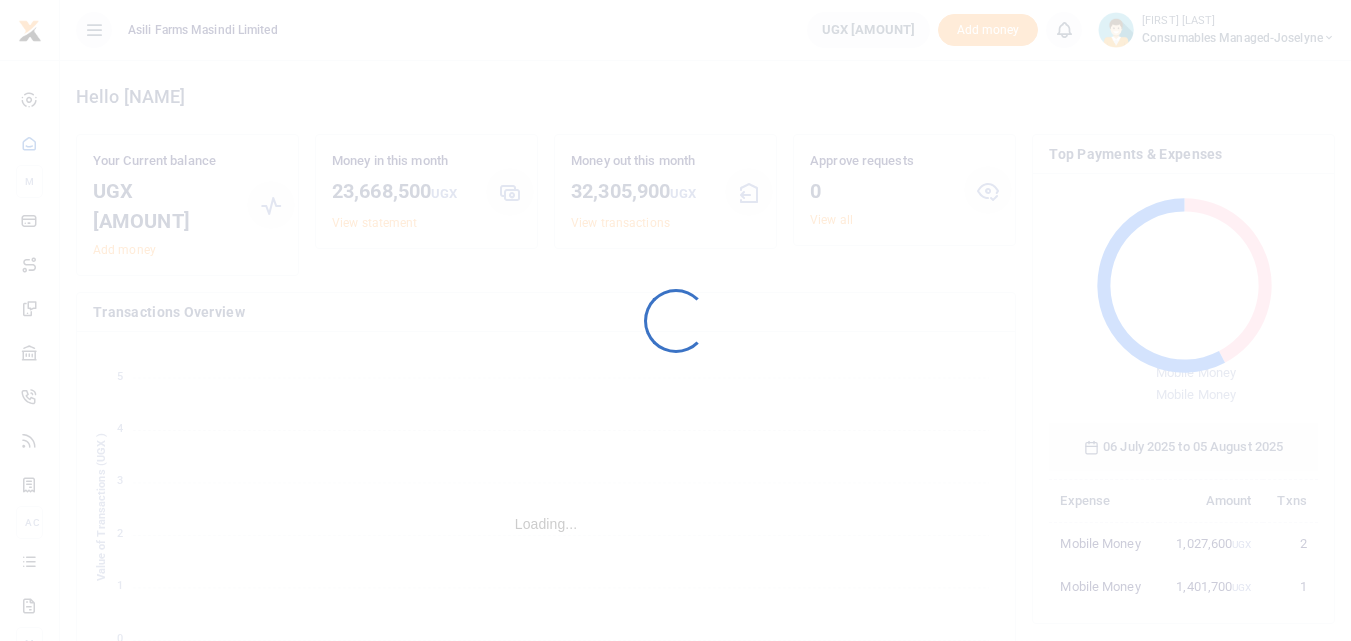 scroll, scrollTop: 0, scrollLeft: 0, axis: both 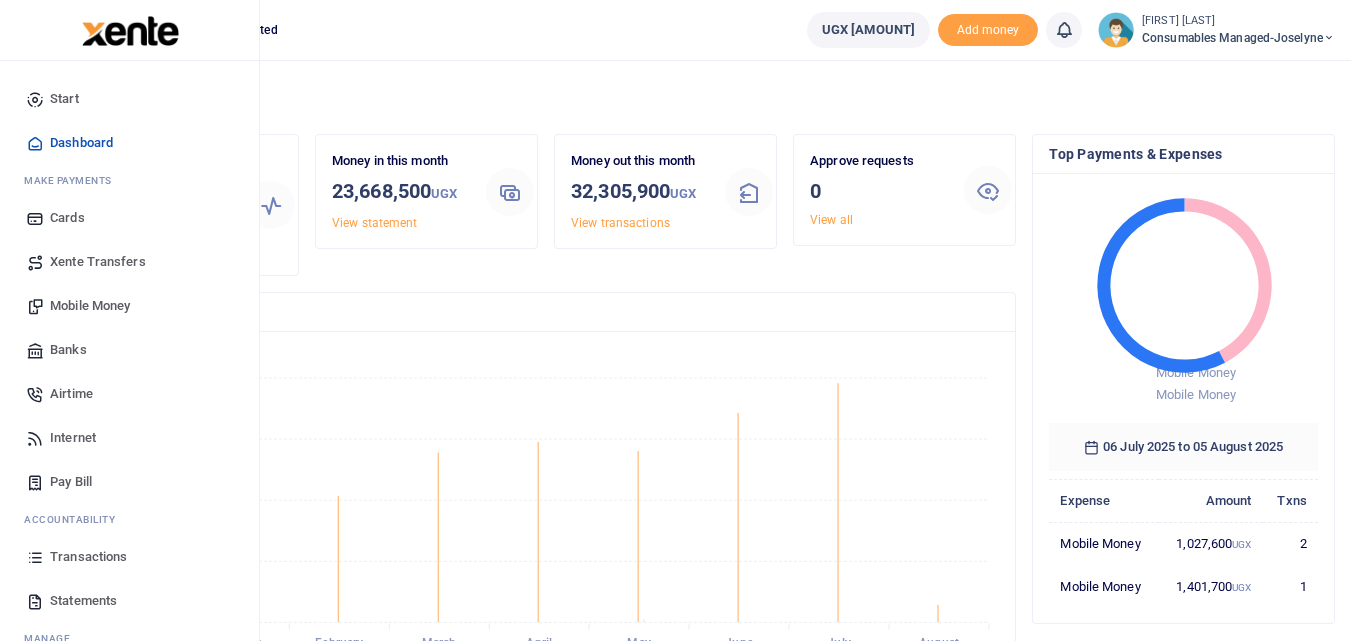 click on "Mobile Money" at bounding box center (90, 306) 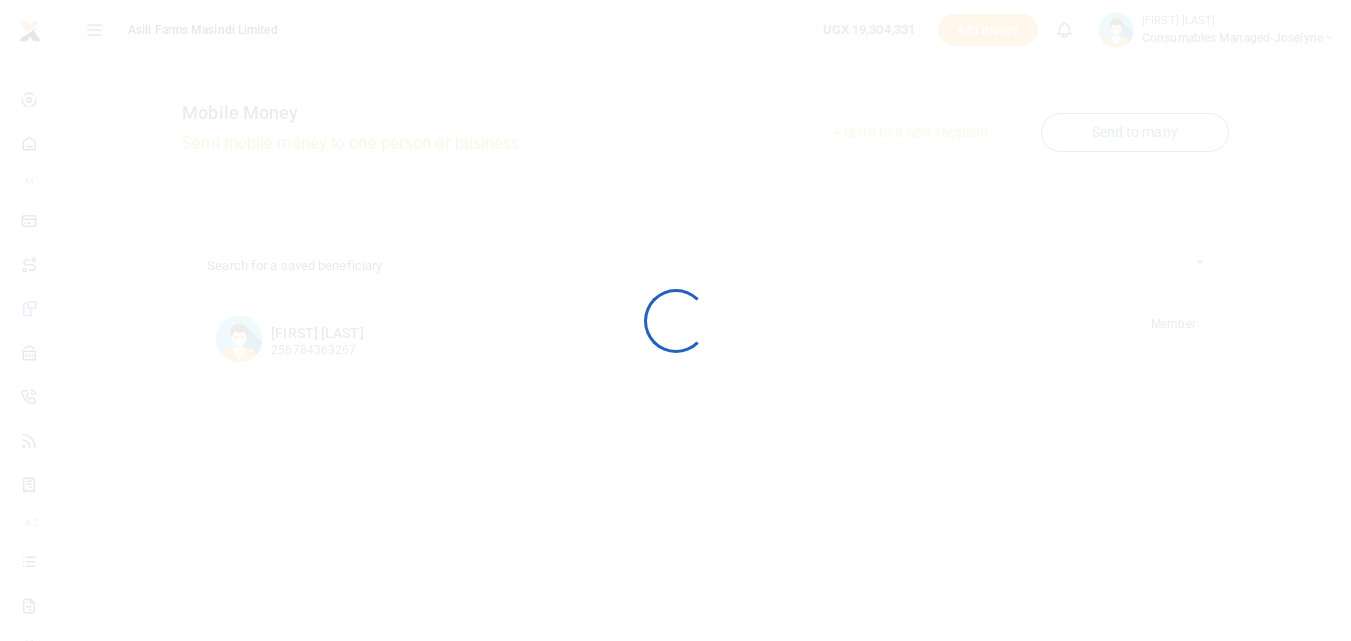 scroll, scrollTop: 0, scrollLeft: 0, axis: both 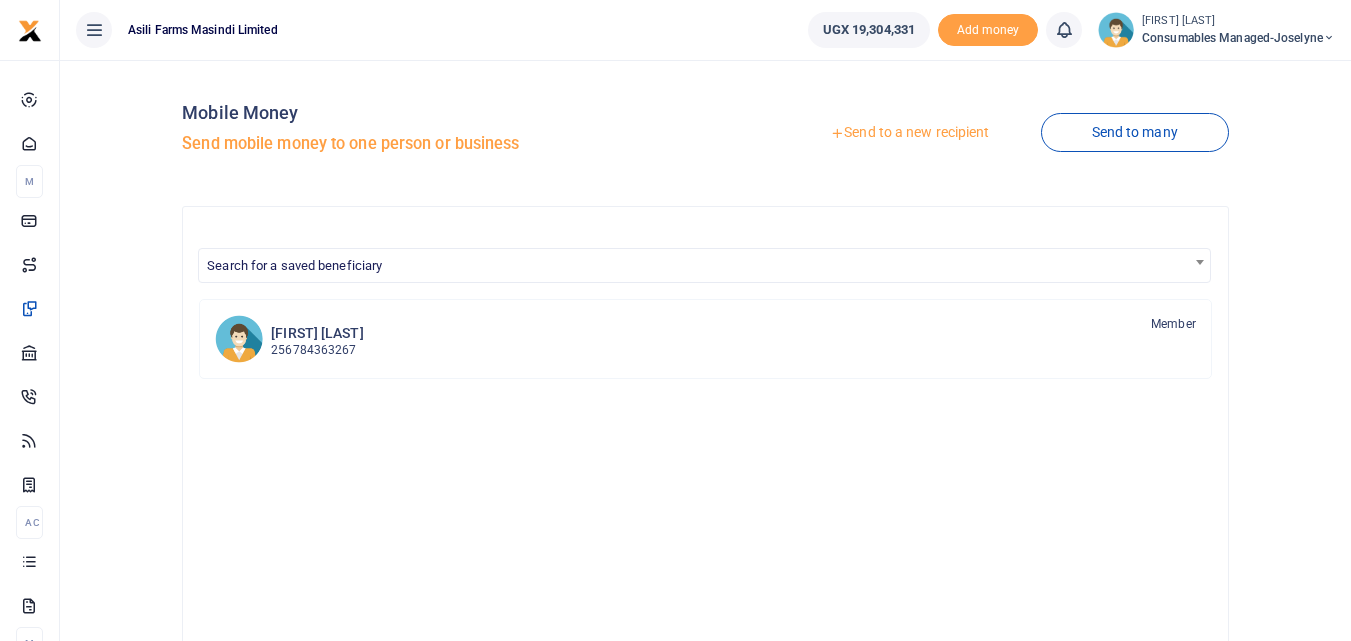 click on "Send to a new recipient" at bounding box center [909, 133] 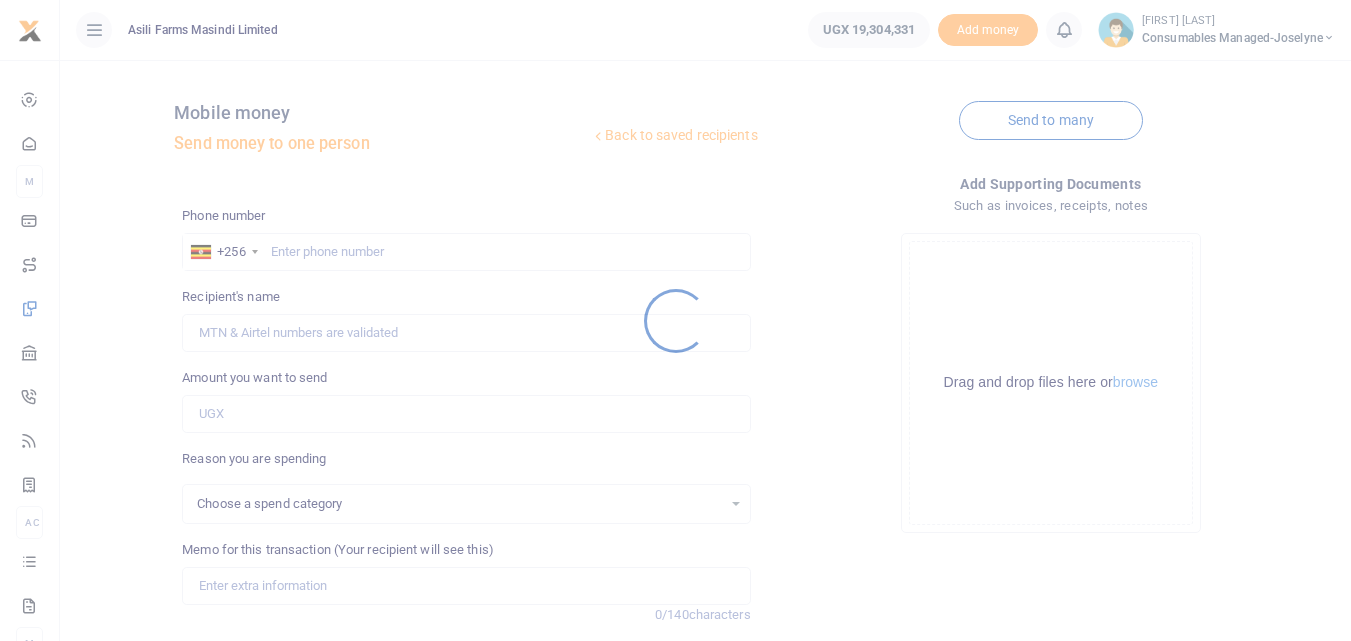scroll, scrollTop: 0, scrollLeft: 0, axis: both 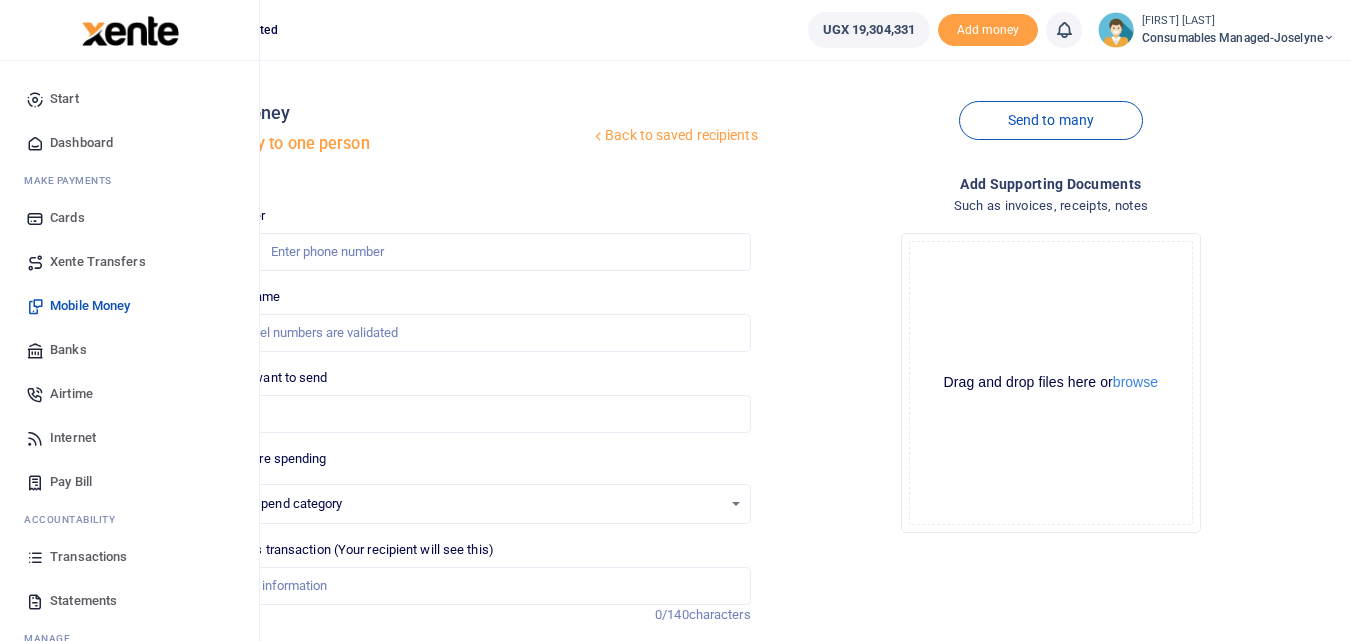 click at bounding box center (35, 557) 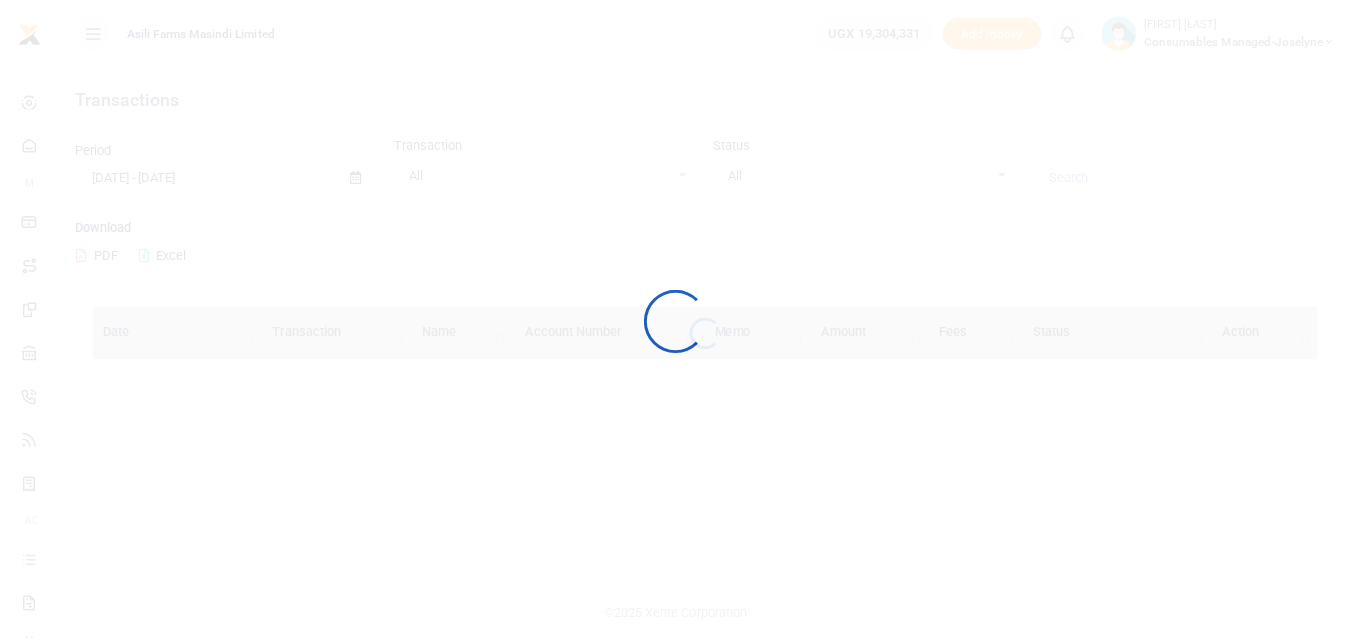 scroll, scrollTop: 0, scrollLeft: 0, axis: both 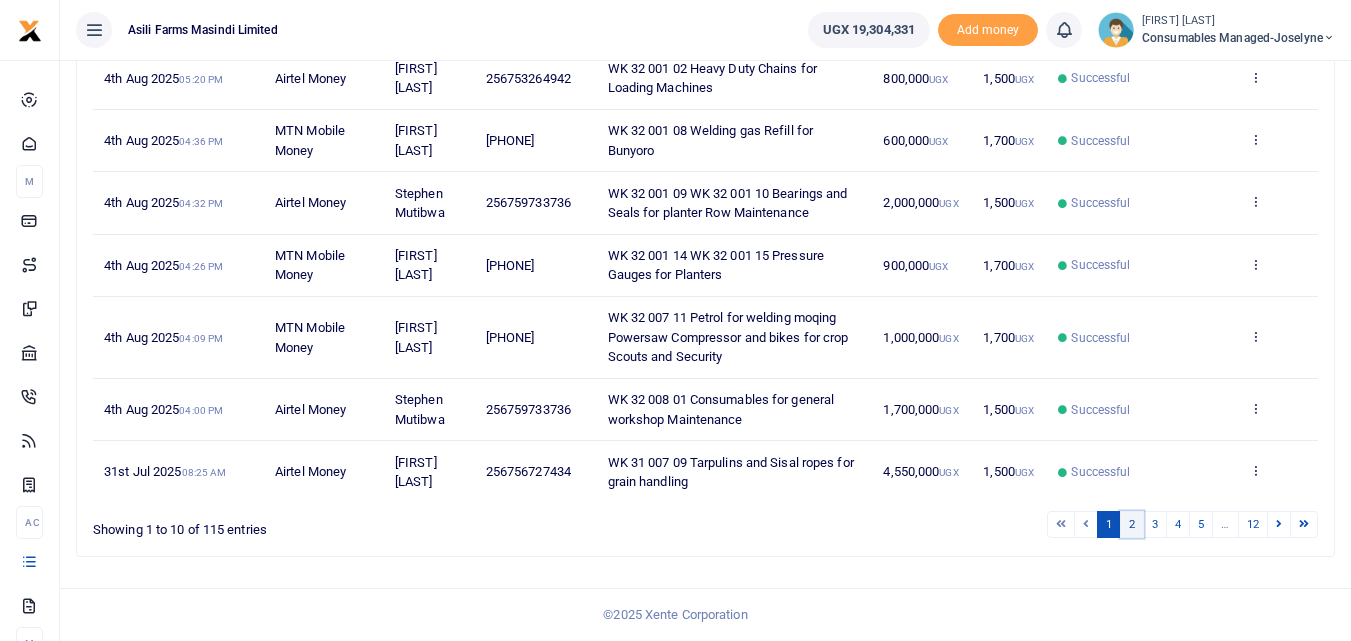 click on "2" at bounding box center [1132, 524] 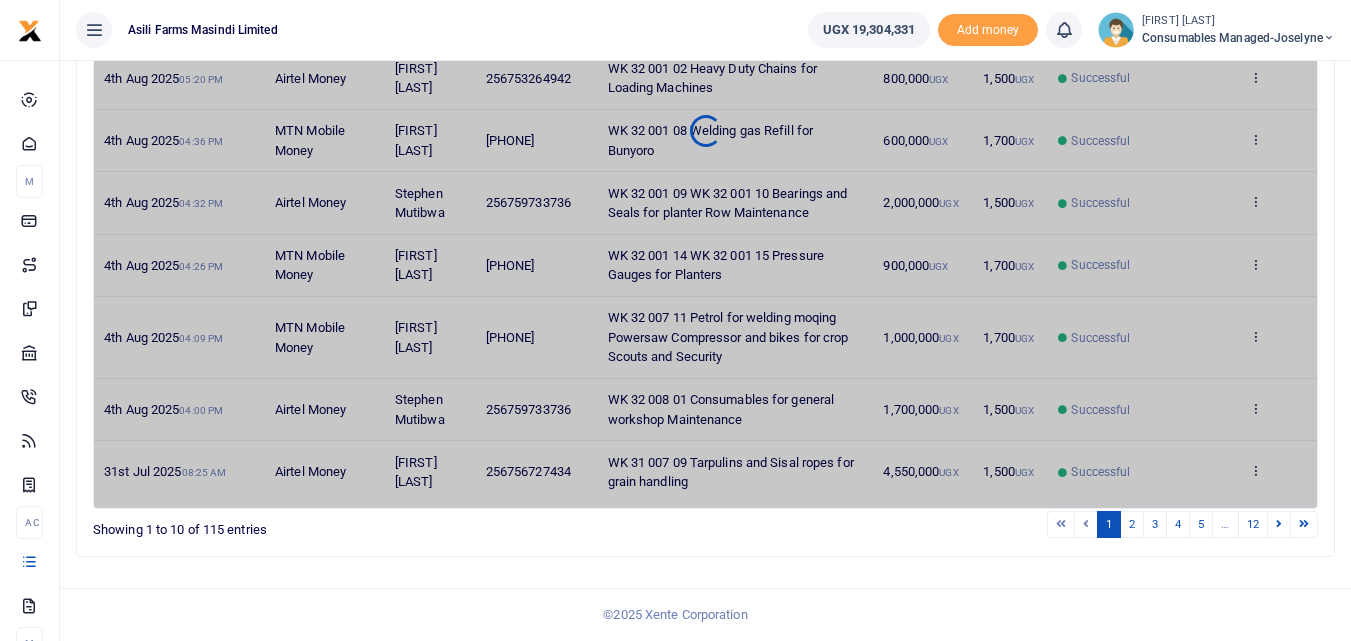 click on "Showing 1 to 10 of 115 entries" at bounding box center [344, 524] 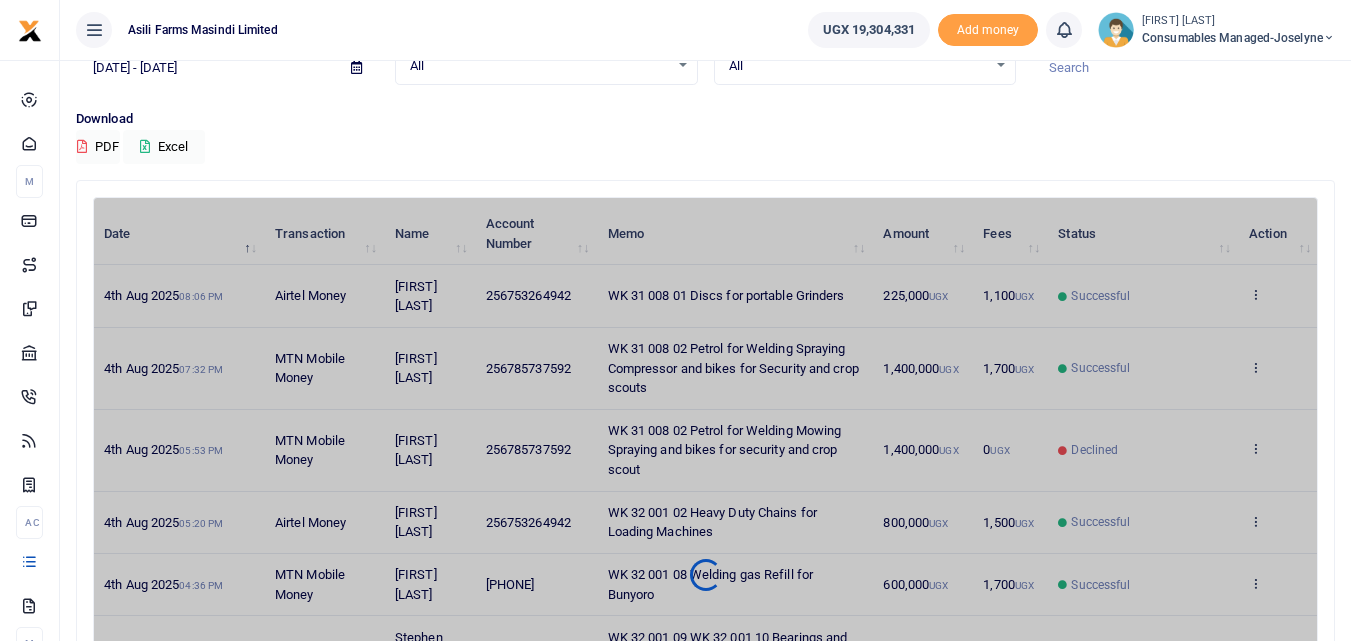 scroll, scrollTop: 106, scrollLeft: 0, axis: vertical 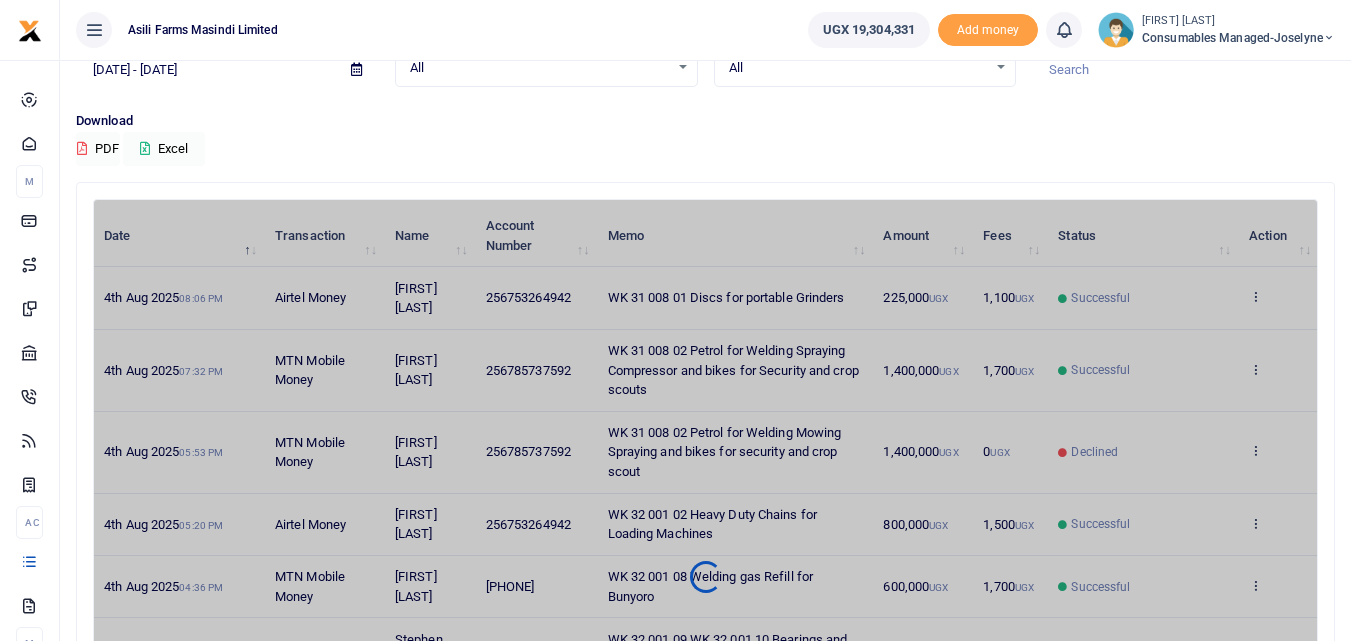 click on "Download
PDF
Excel" at bounding box center [705, 138] 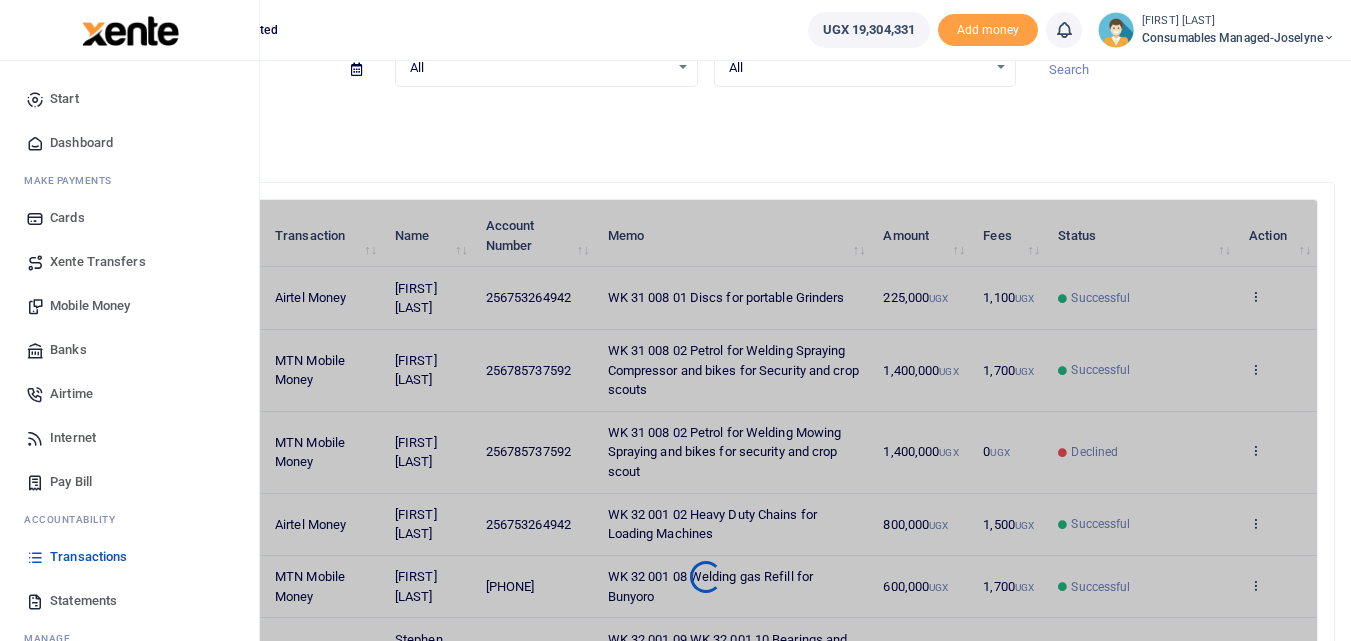click at bounding box center (35, 557) 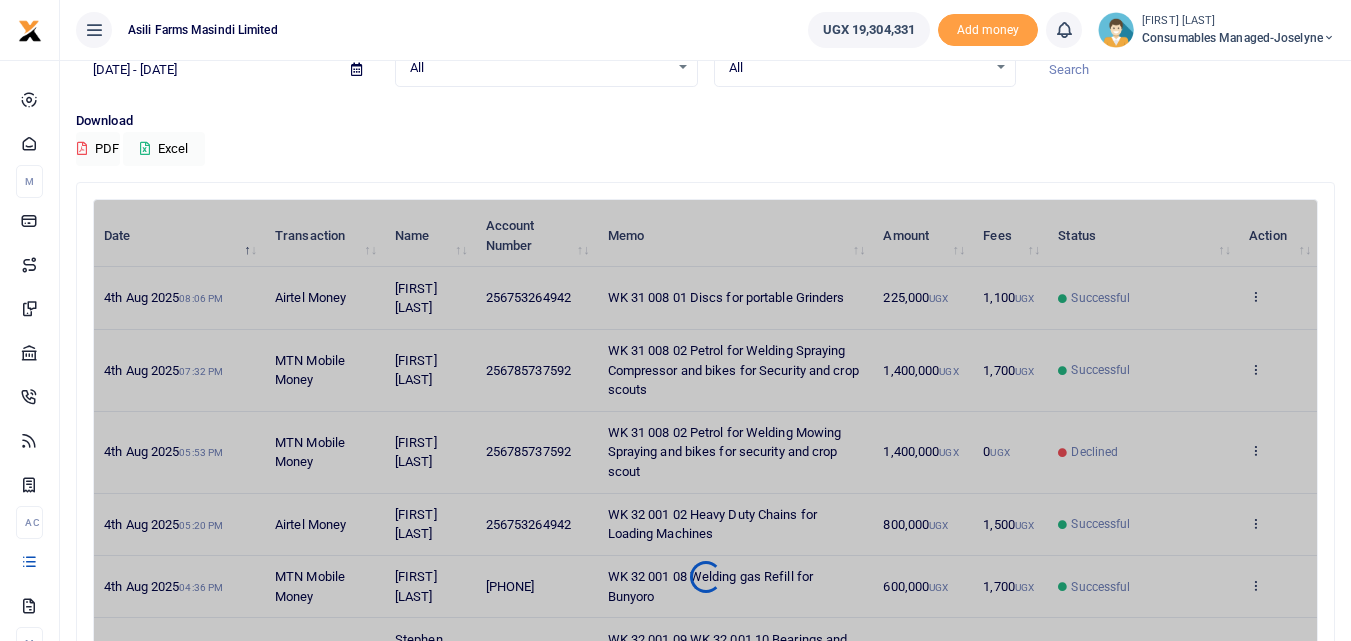 drag, startPoint x: 30, startPoint y: 553, endPoint x: 908, endPoint y: 408, distance: 889.8927 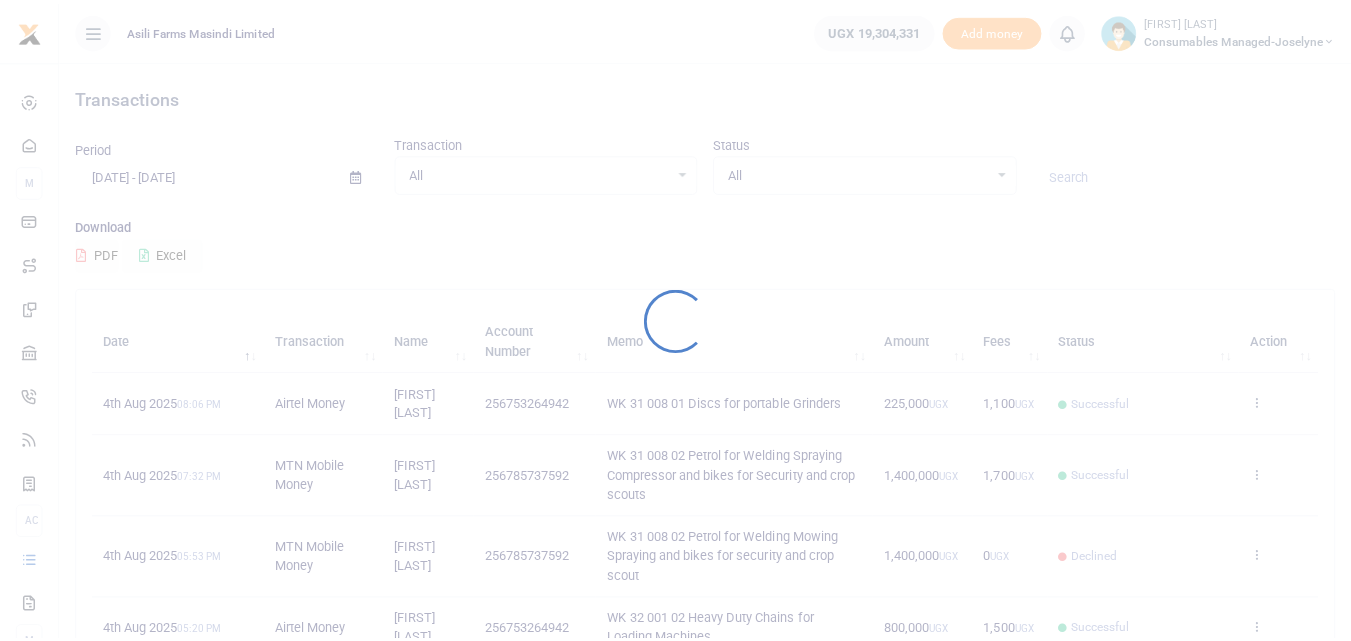 scroll, scrollTop: 0, scrollLeft: 0, axis: both 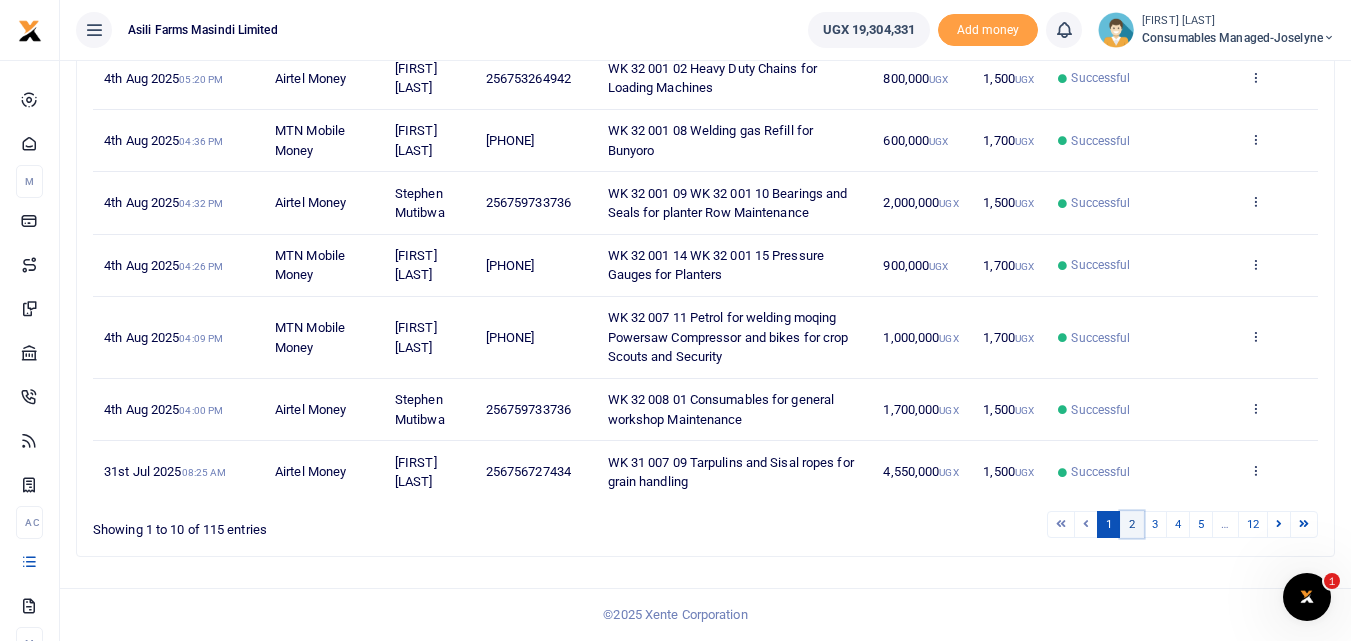click on "2" at bounding box center [1132, 524] 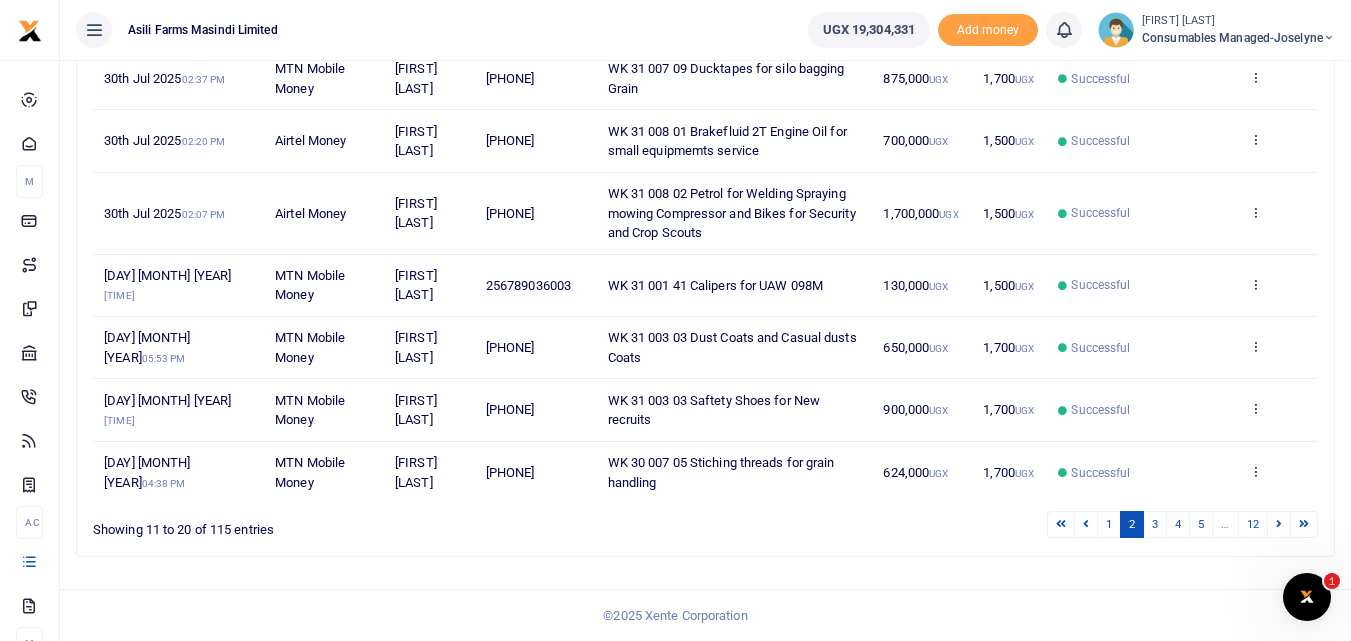 drag, startPoint x: 586, startPoint y: 208, endPoint x: 484, endPoint y: 216, distance: 102.31325 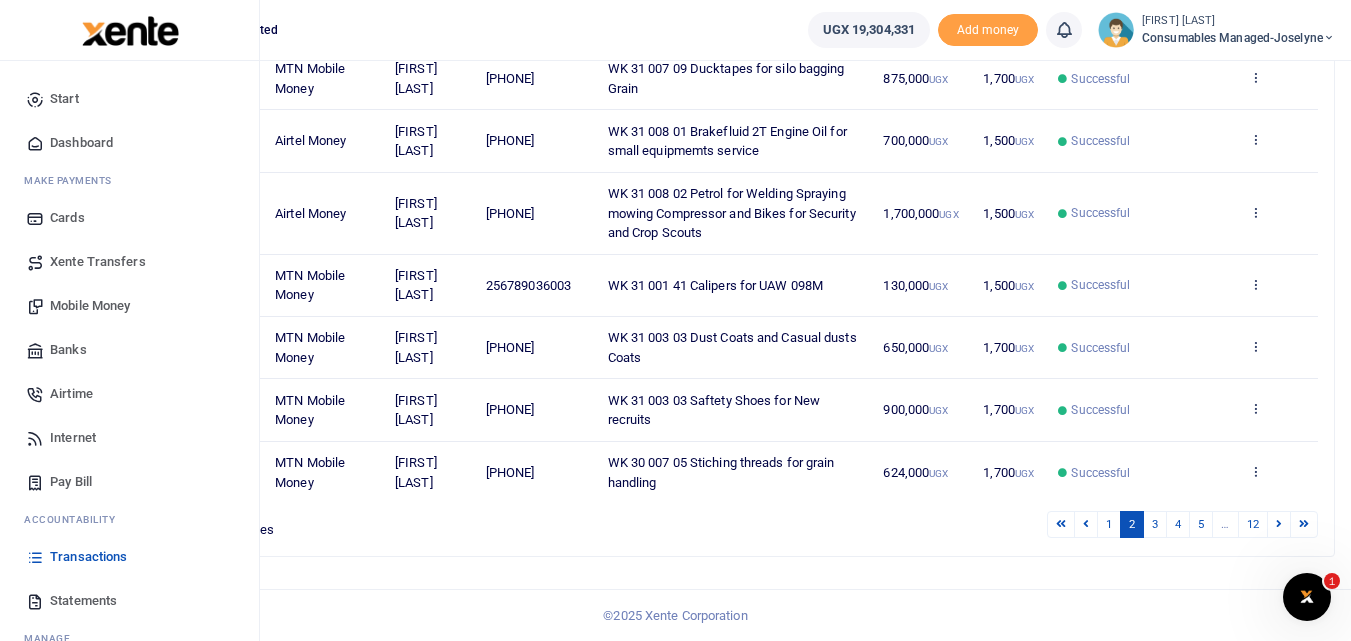 click on "Mobile Money" at bounding box center [90, 306] 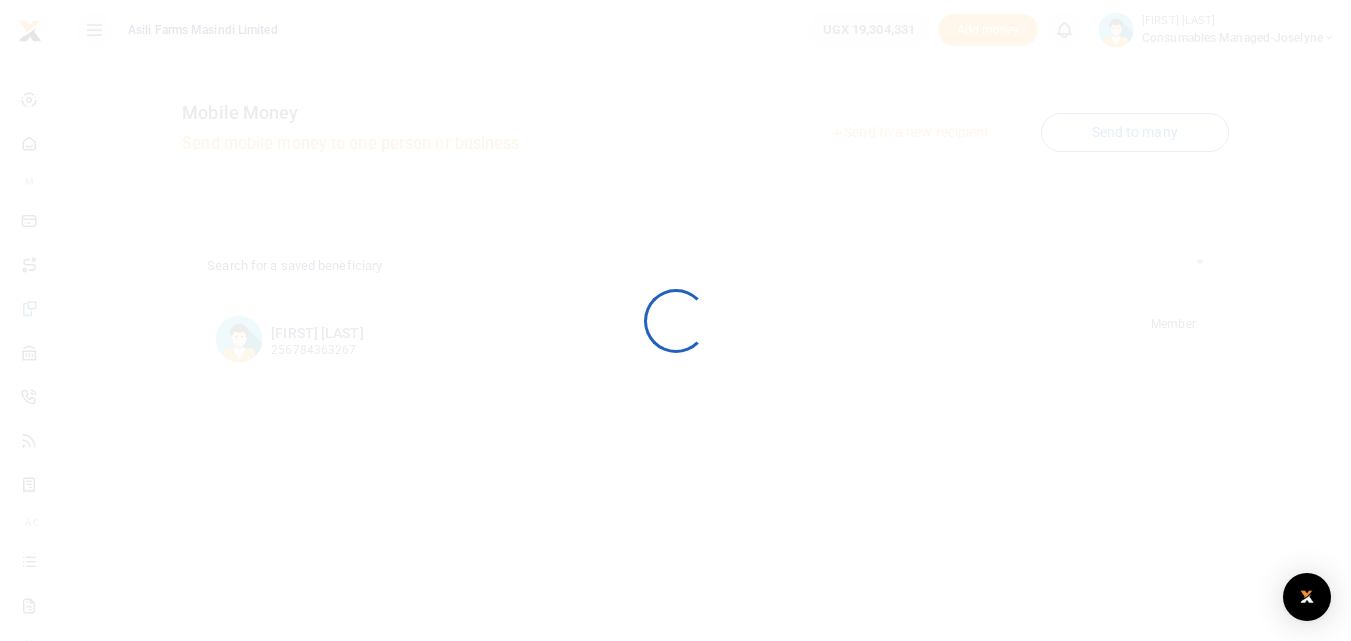 scroll, scrollTop: 0, scrollLeft: 0, axis: both 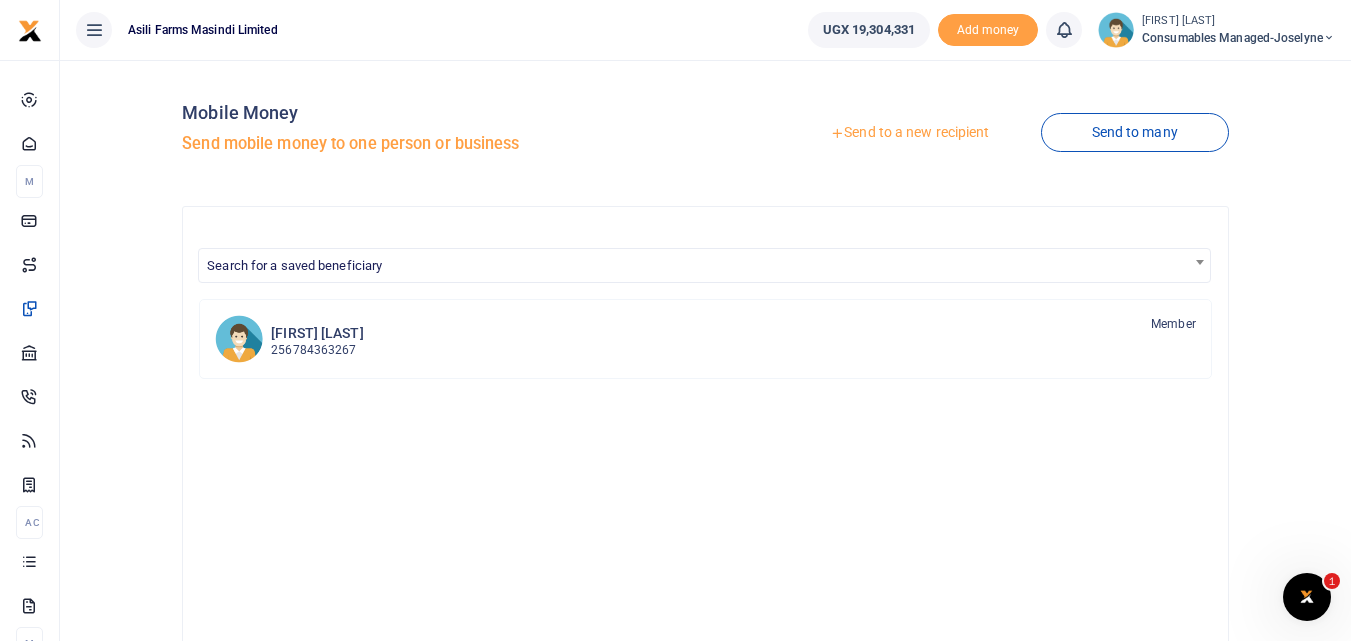 click on "Send to a new recipient" at bounding box center [909, 133] 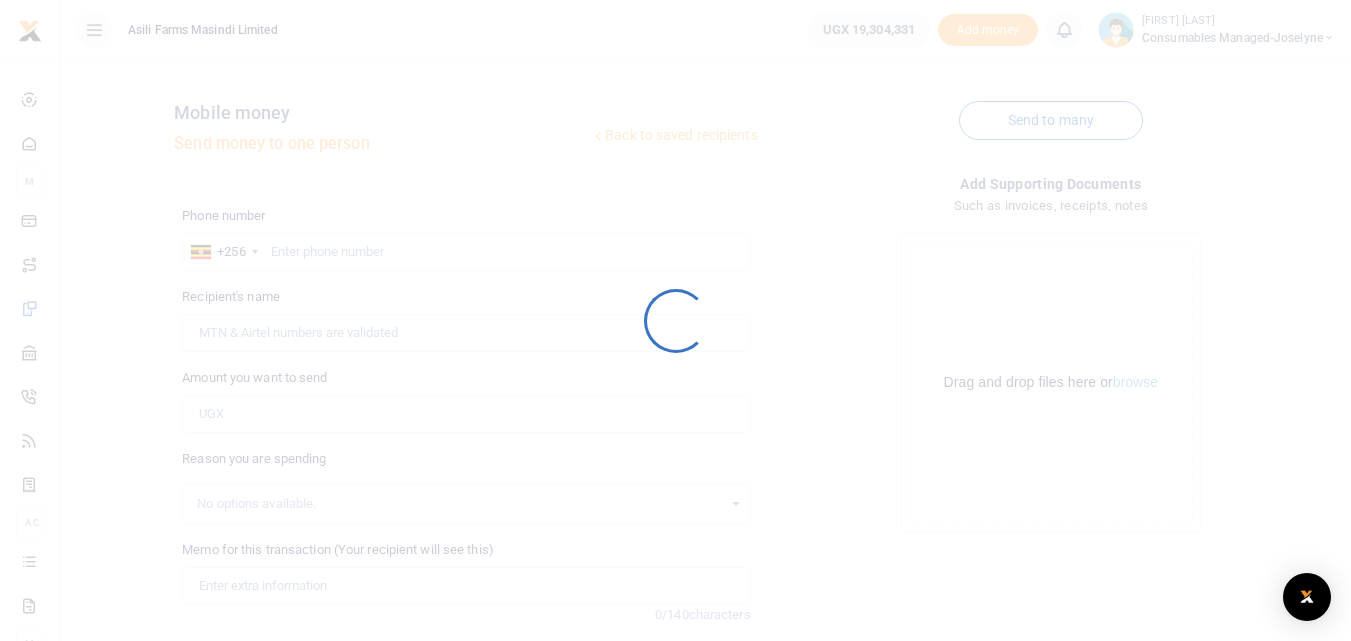 scroll, scrollTop: 0, scrollLeft: 0, axis: both 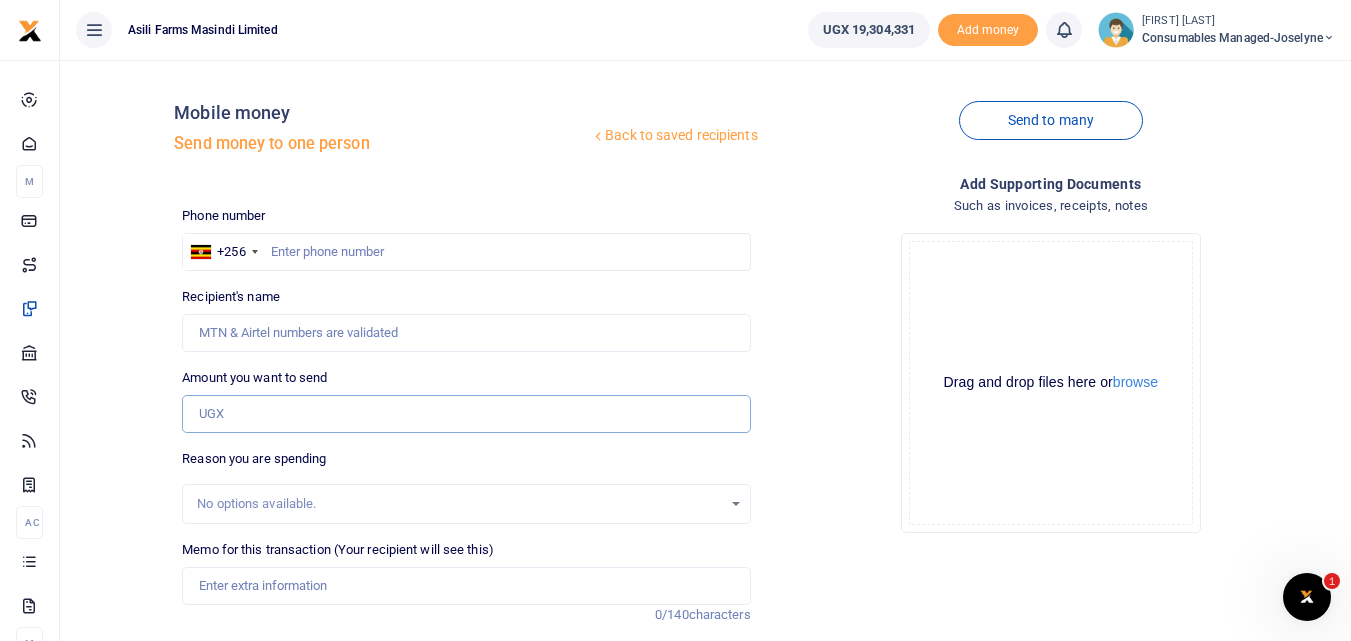 click on "Amount you want to send" at bounding box center (466, 414) 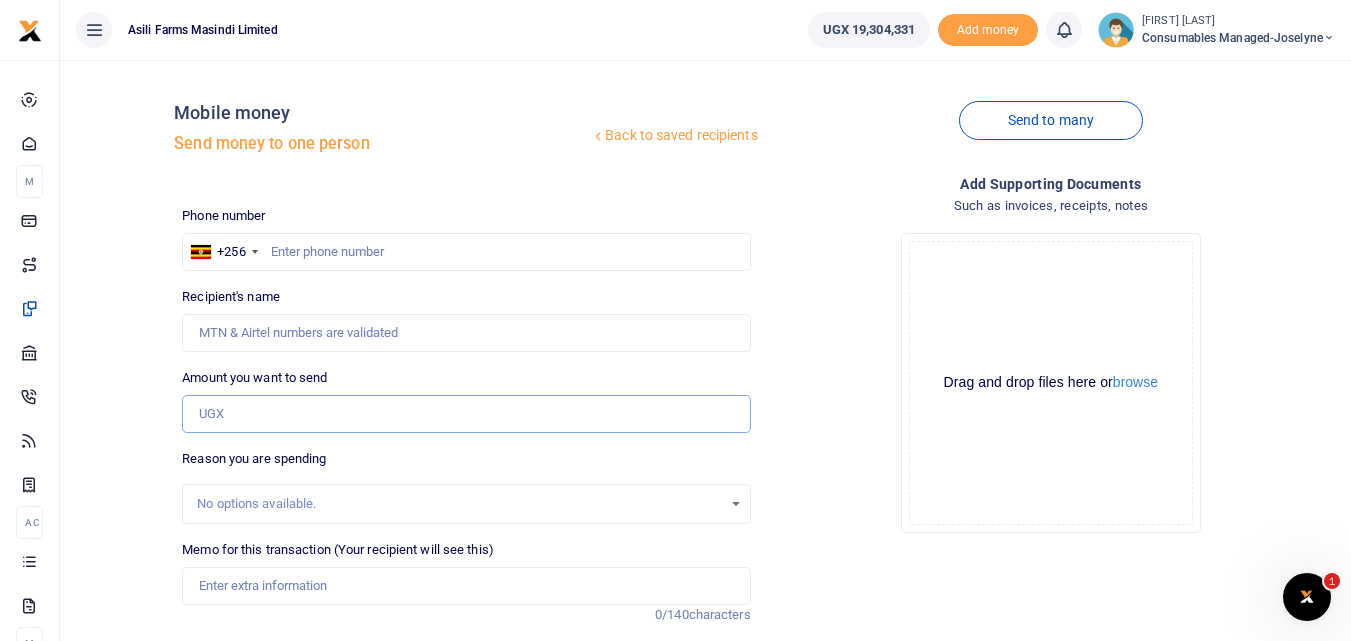 paste on "256745526717" 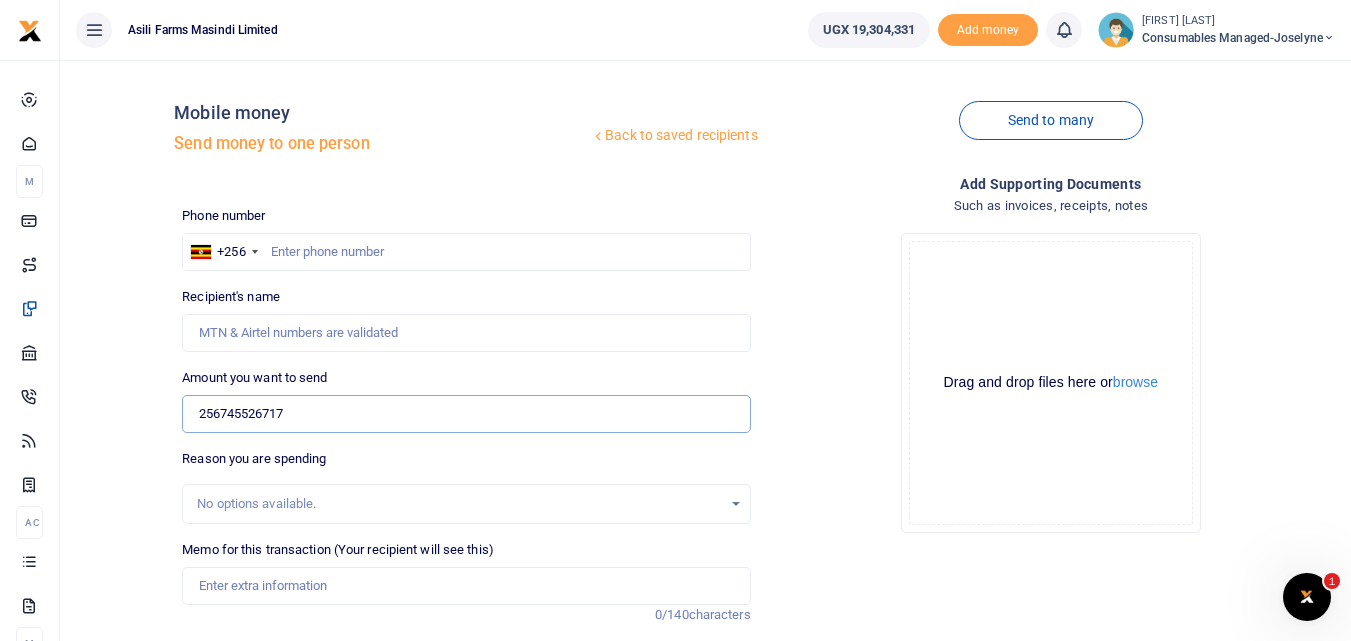 type on "256745526717" 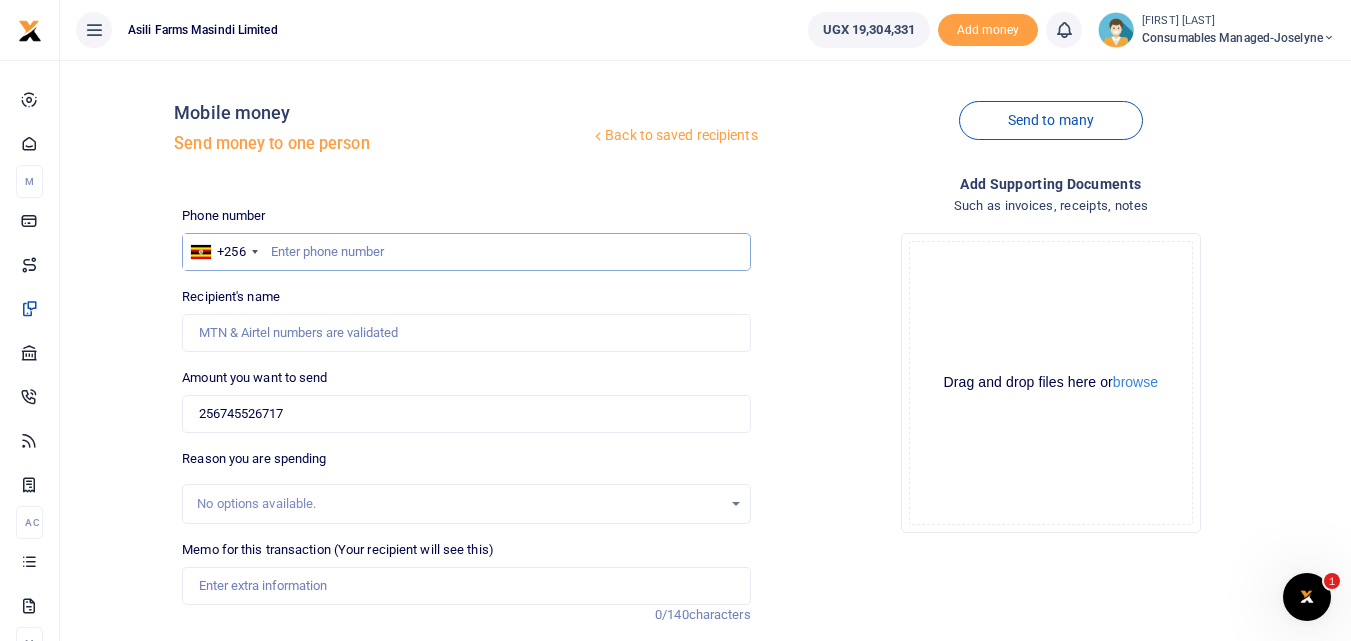 click at bounding box center [466, 252] 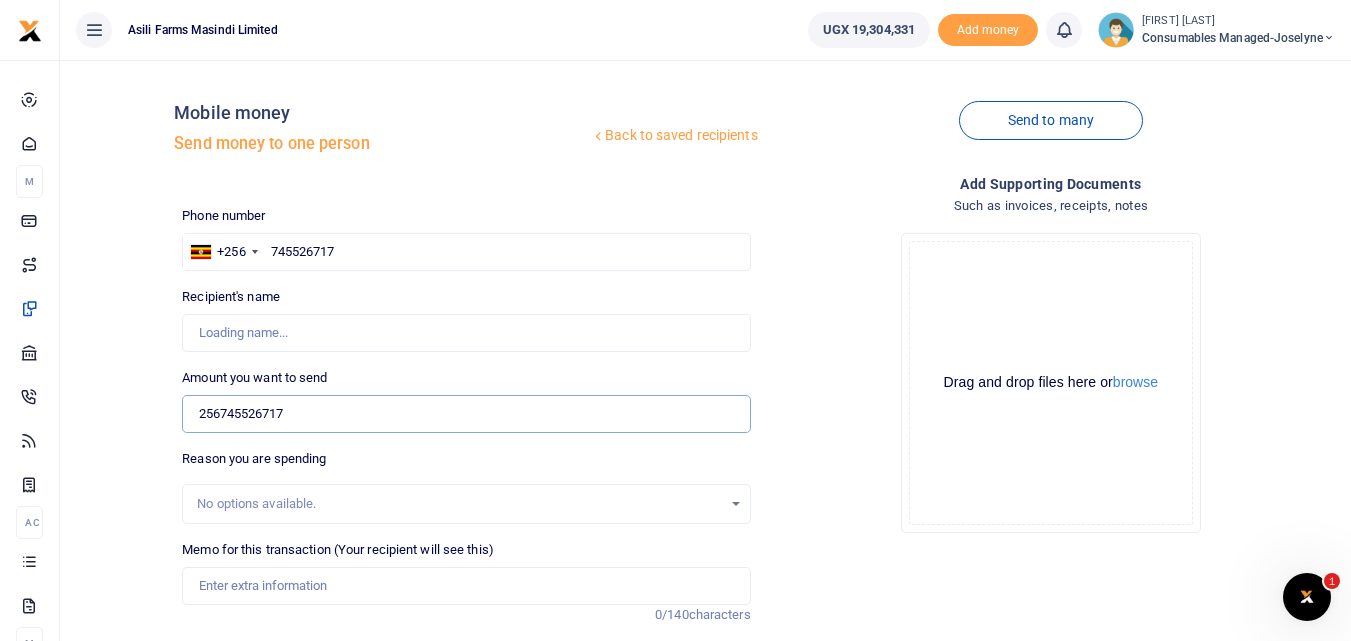 click on "256745526717" at bounding box center [466, 414] 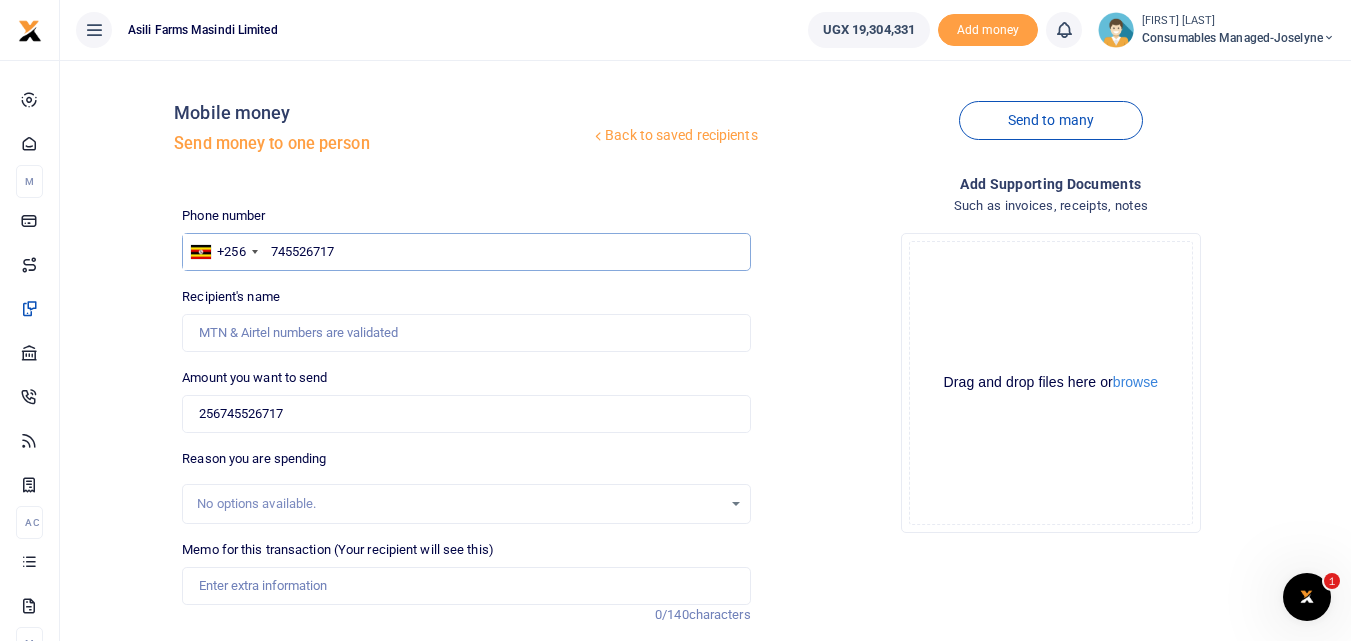 click on "745526717" at bounding box center [466, 252] 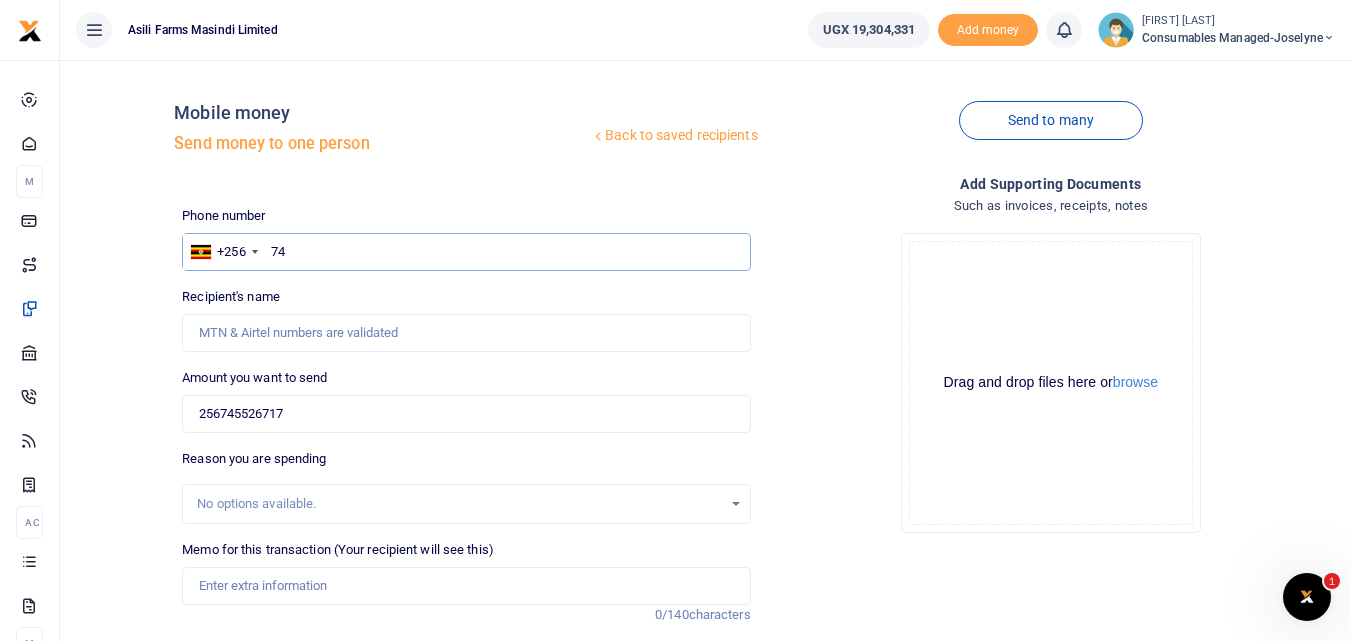 type on "7" 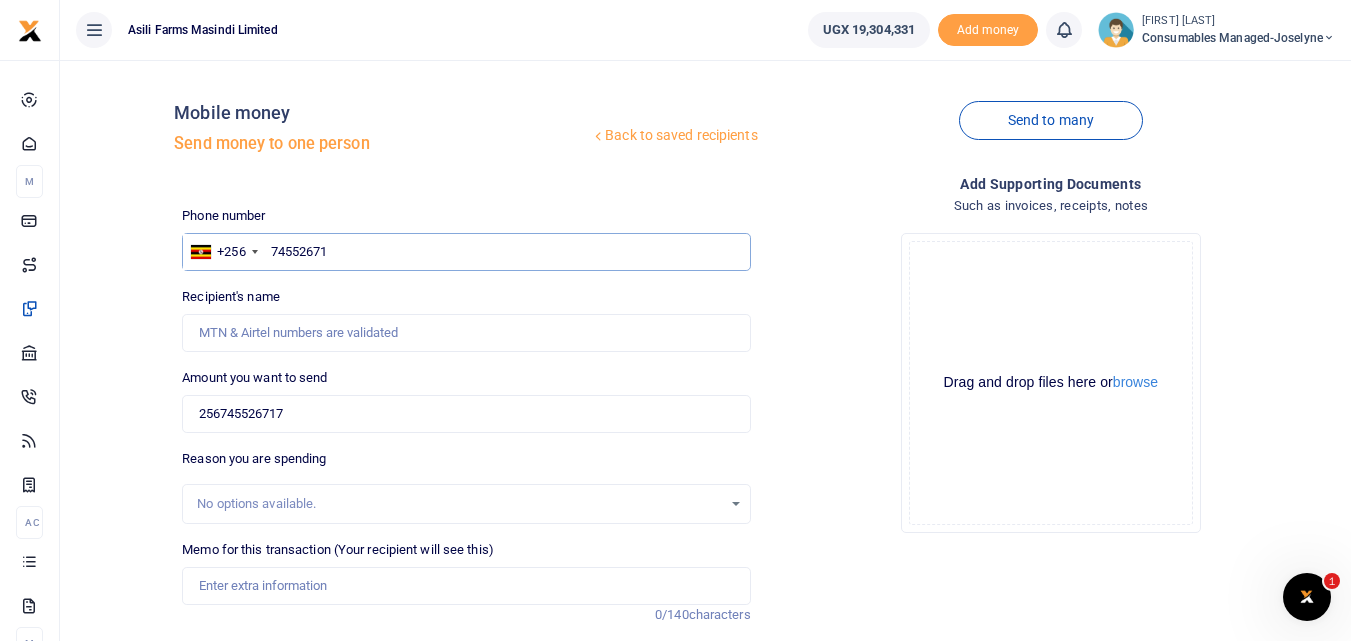 type on "745526717" 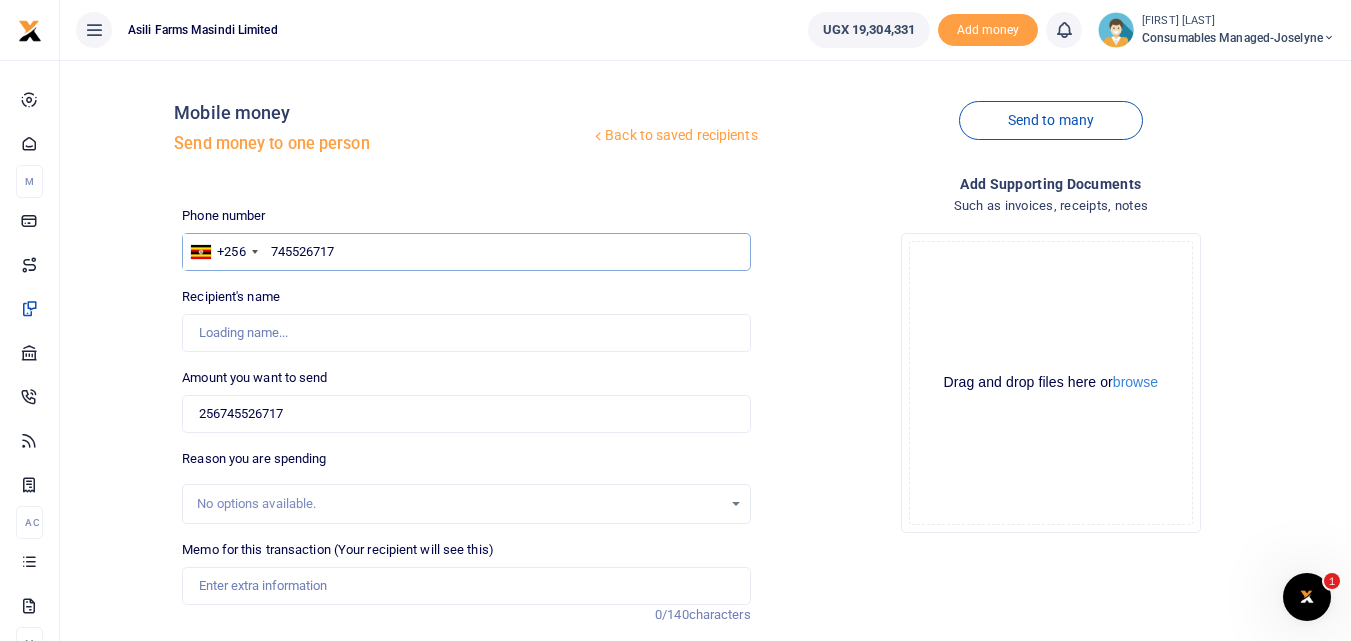 type on "Betty Namukasa" 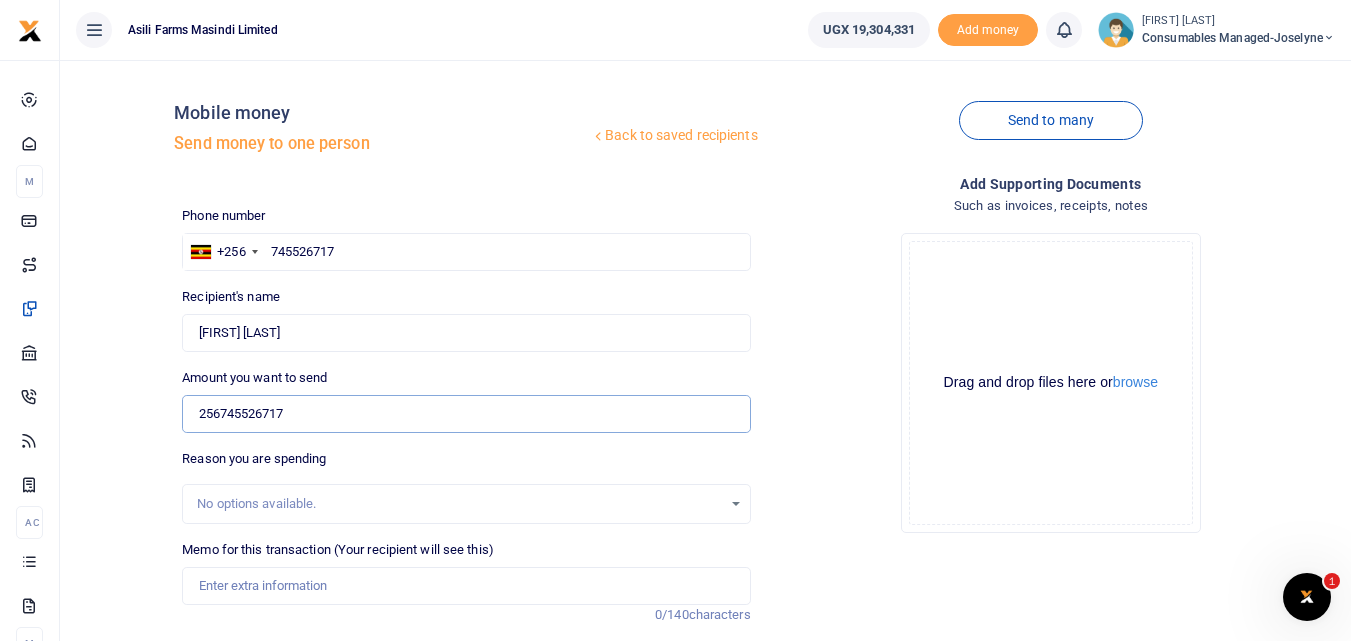 click on "256745526717" at bounding box center (466, 414) 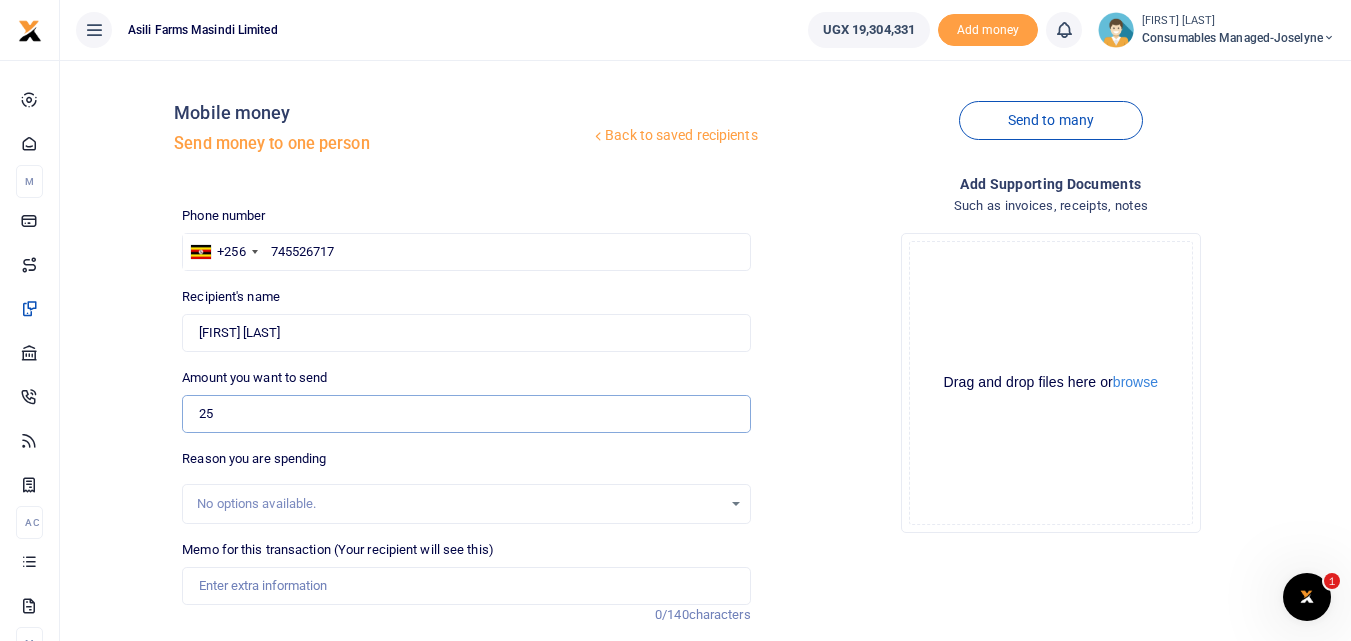 type on "2" 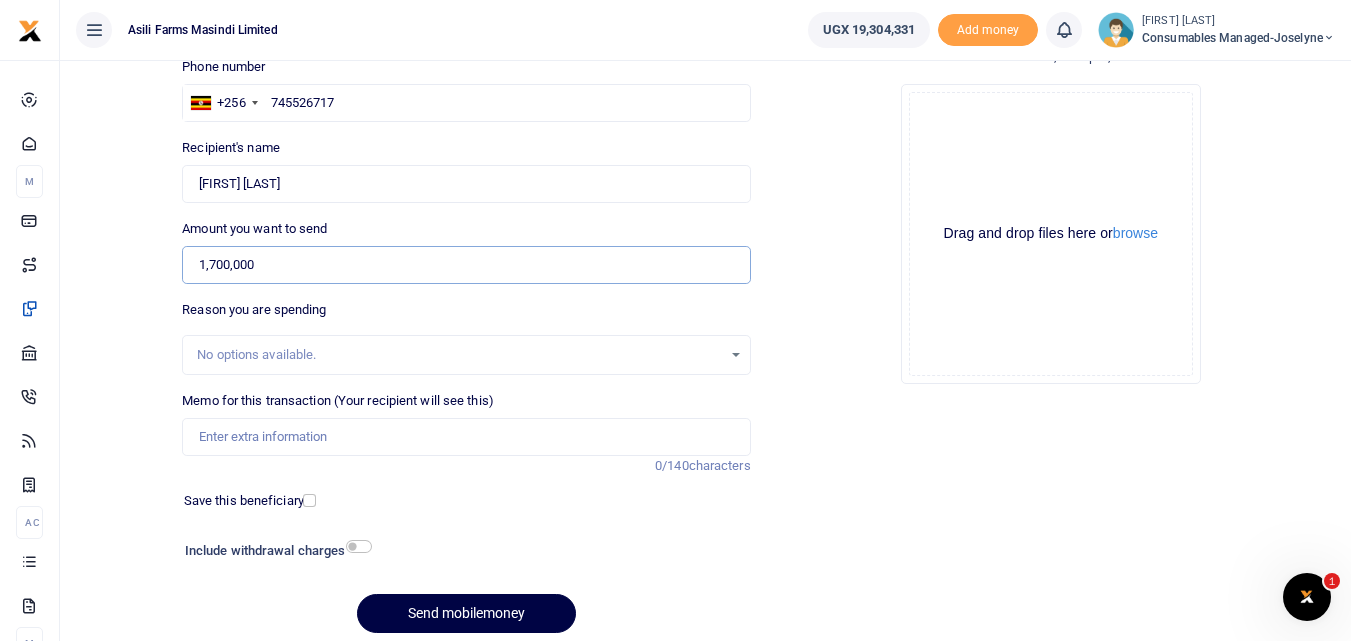 scroll, scrollTop: 185, scrollLeft: 0, axis: vertical 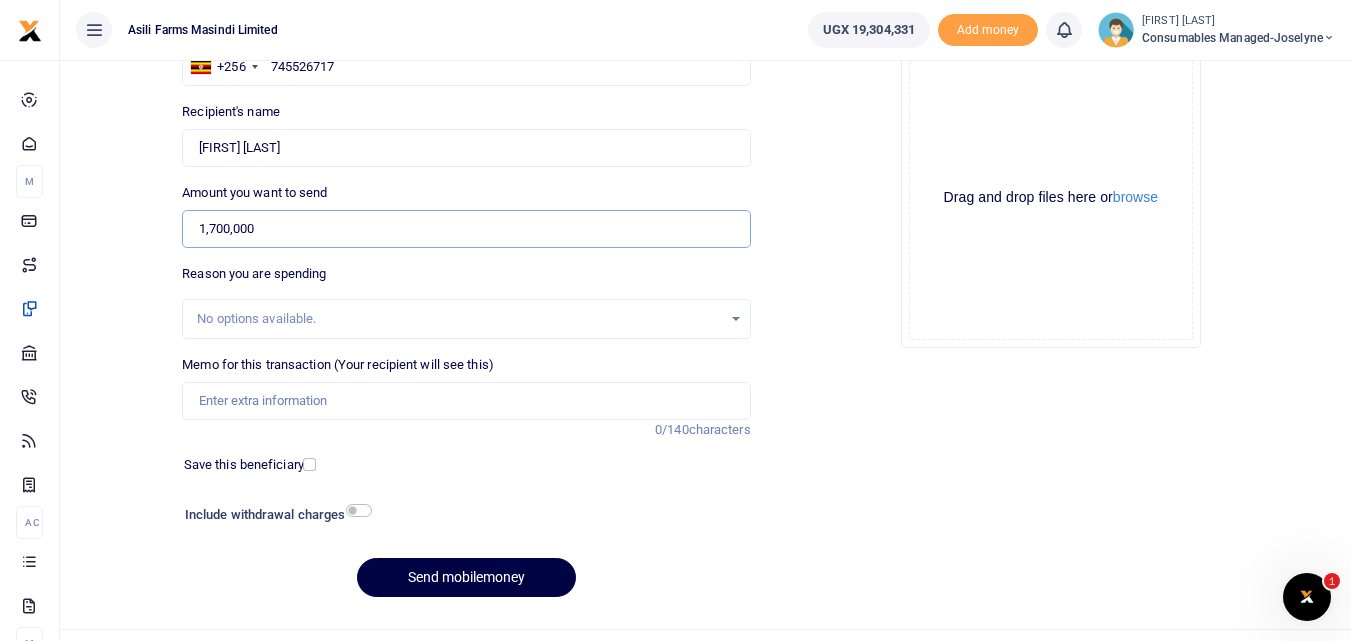 type on "1,700,000" 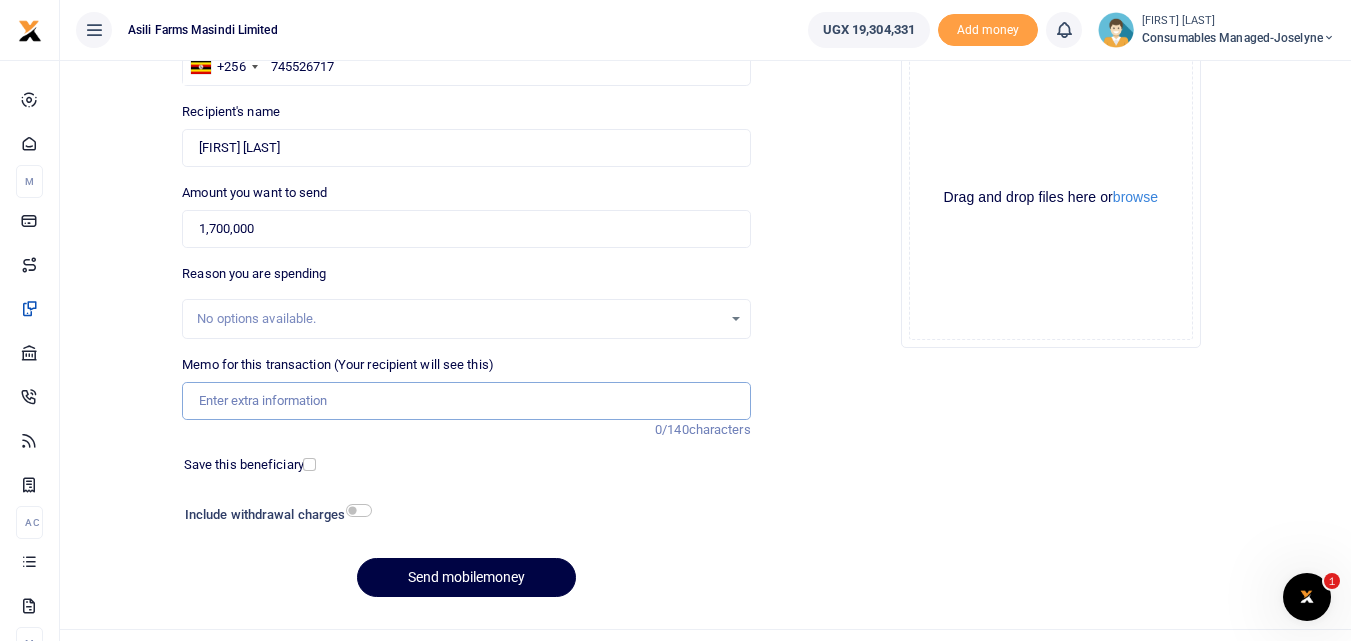 click on "Memo for this transaction (Your recipient will see this)" at bounding box center (466, 401) 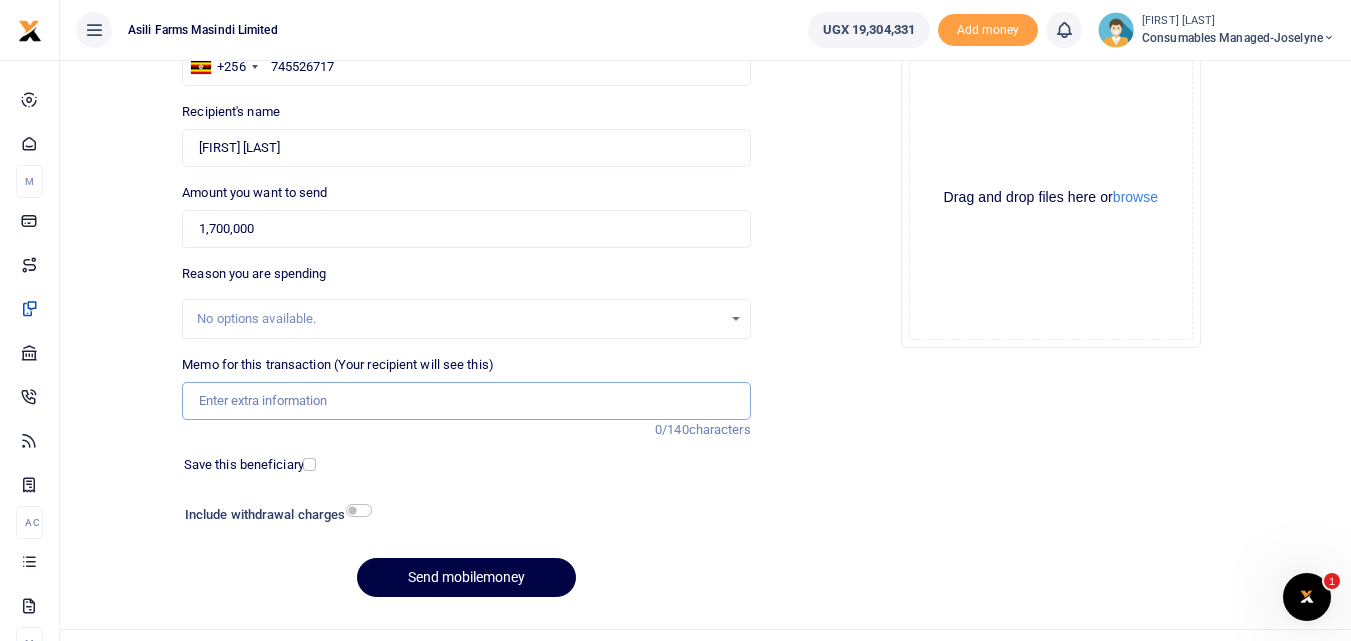 paste on "WK 31 /008 / 02" 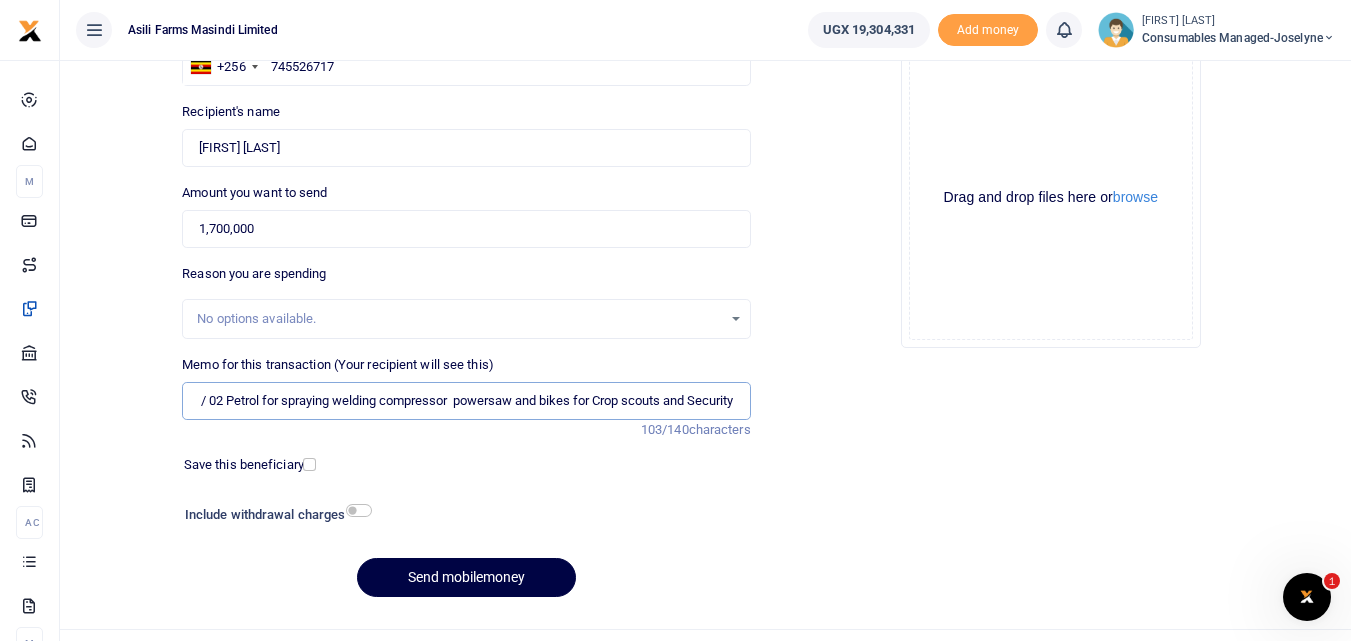 scroll, scrollTop: 0, scrollLeft: 84, axis: horizontal 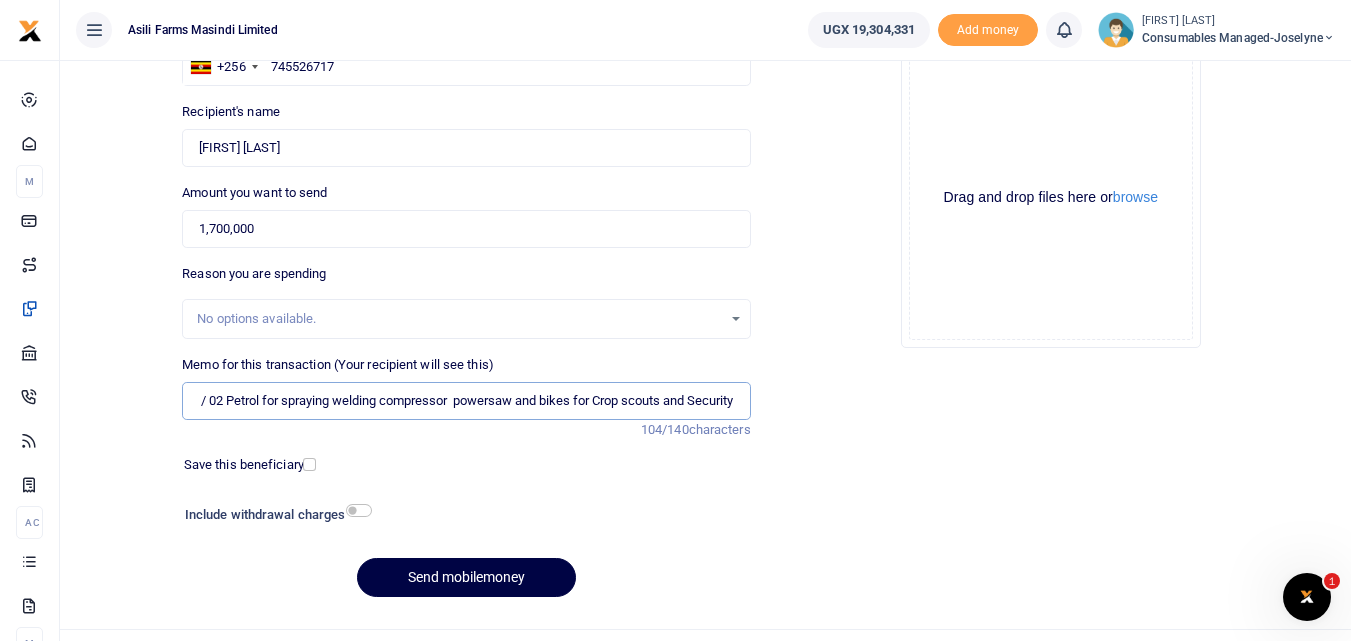click on "WK 31 /008 / 02 Petrol for spraying welding compressor  powersaw and bikes for Crop scouts and Security" at bounding box center (466, 401) 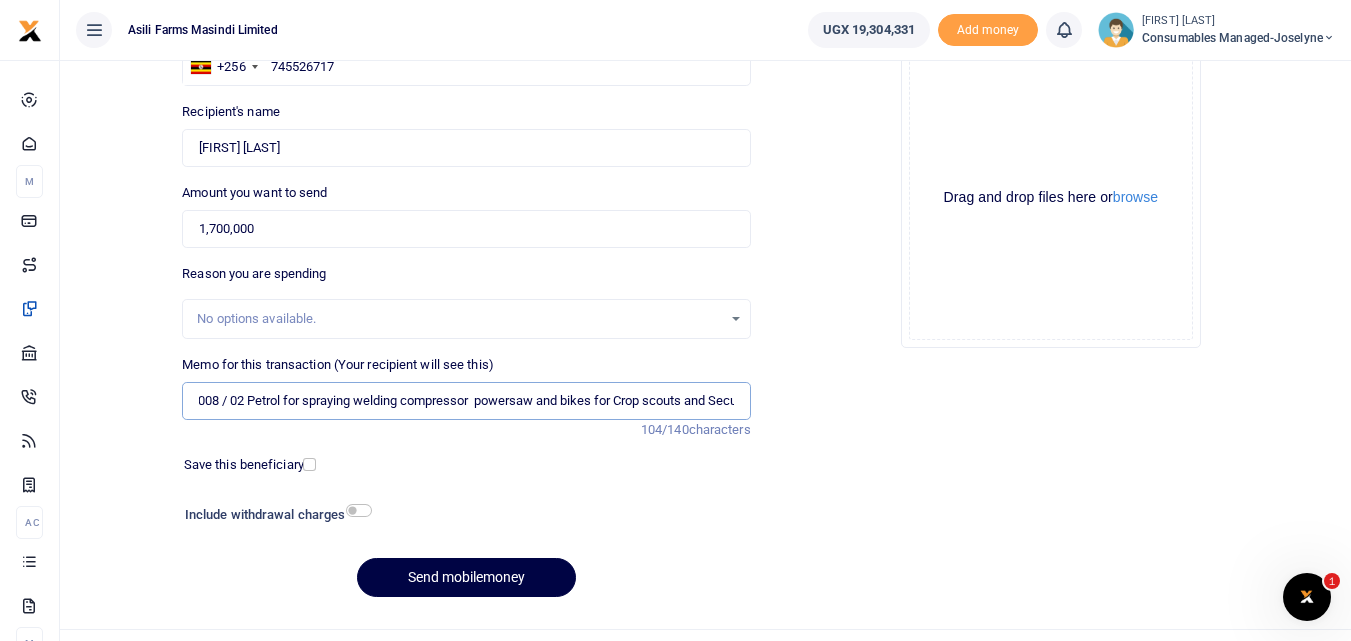 scroll, scrollTop: 0, scrollLeft: 0, axis: both 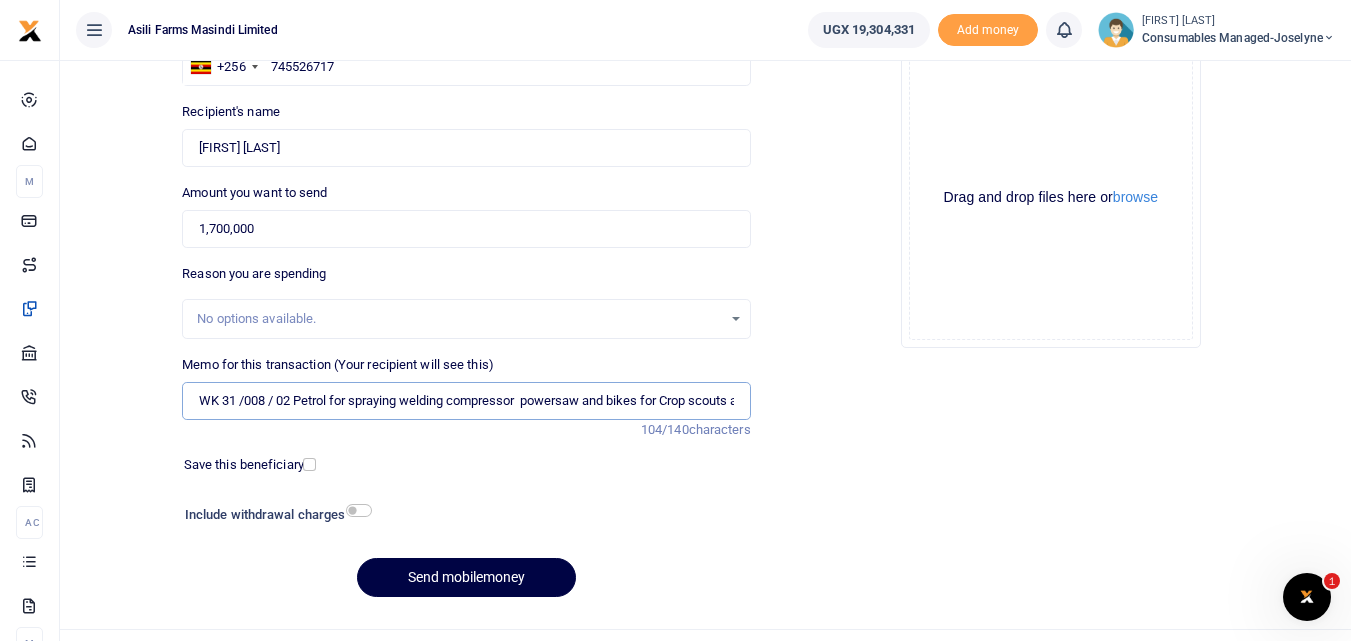 click on "WK 31 /008 / 02 Petrol for spraying welding compressor  powersaw and bikes for Crop scouts and Security" at bounding box center (466, 401) 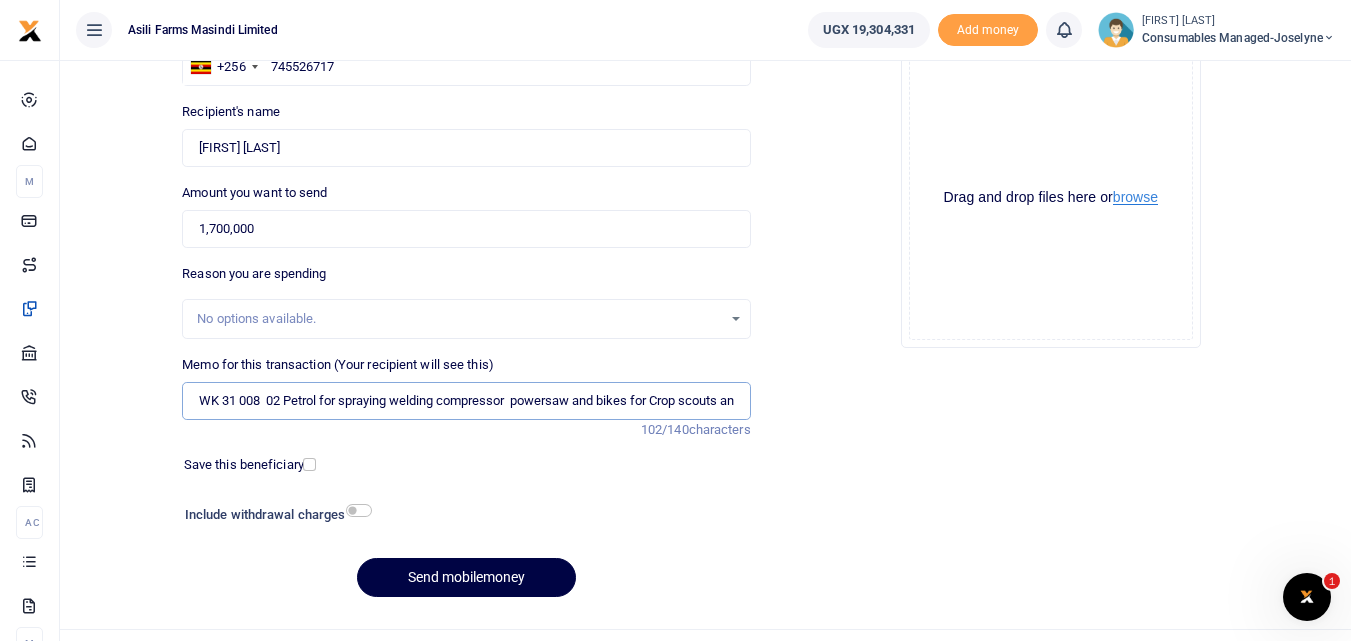 type on "WK 31 008  02 Petrol for spraying welding compressor  powersaw and bikes for Crop scouts and Security" 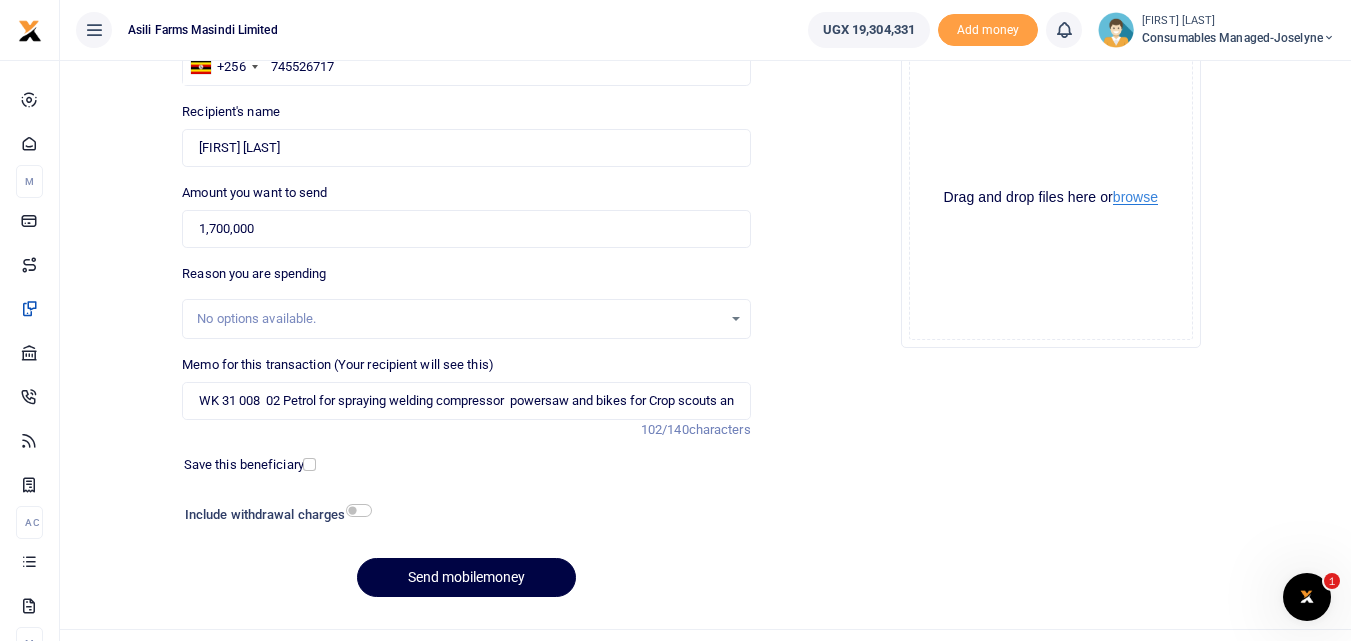 click on "browse" at bounding box center [1135, 197] 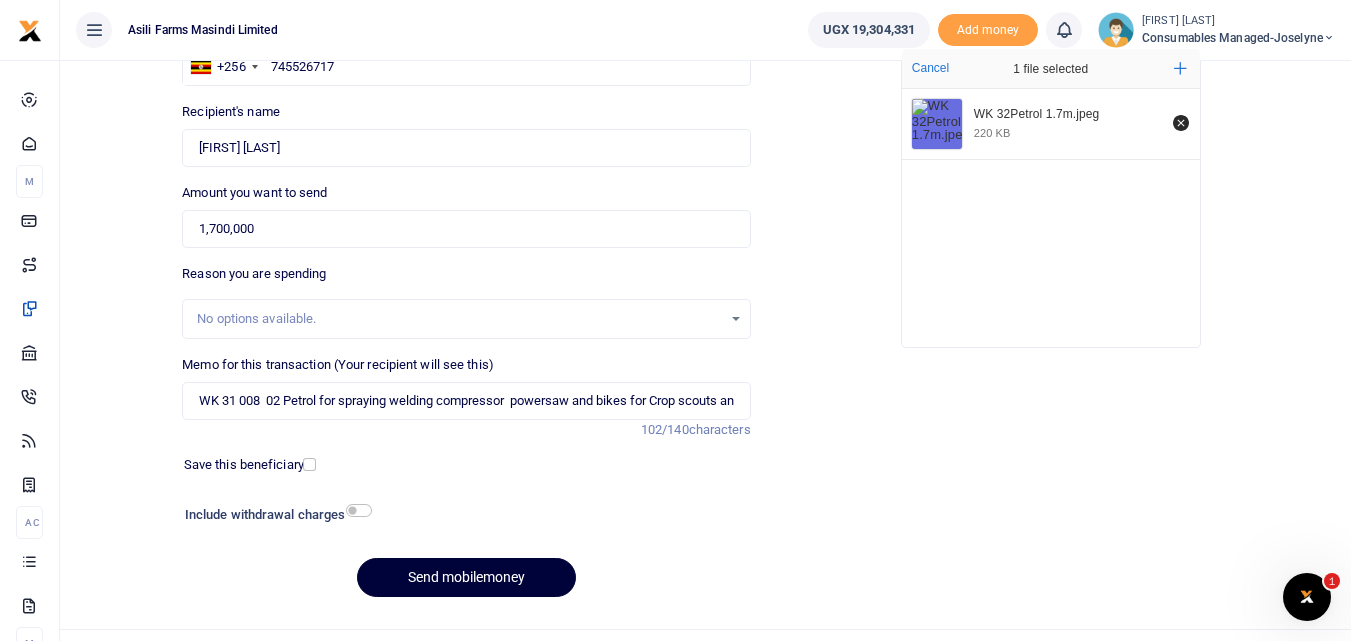 click on "Send mobilemoney" at bounding box center (466, 577) 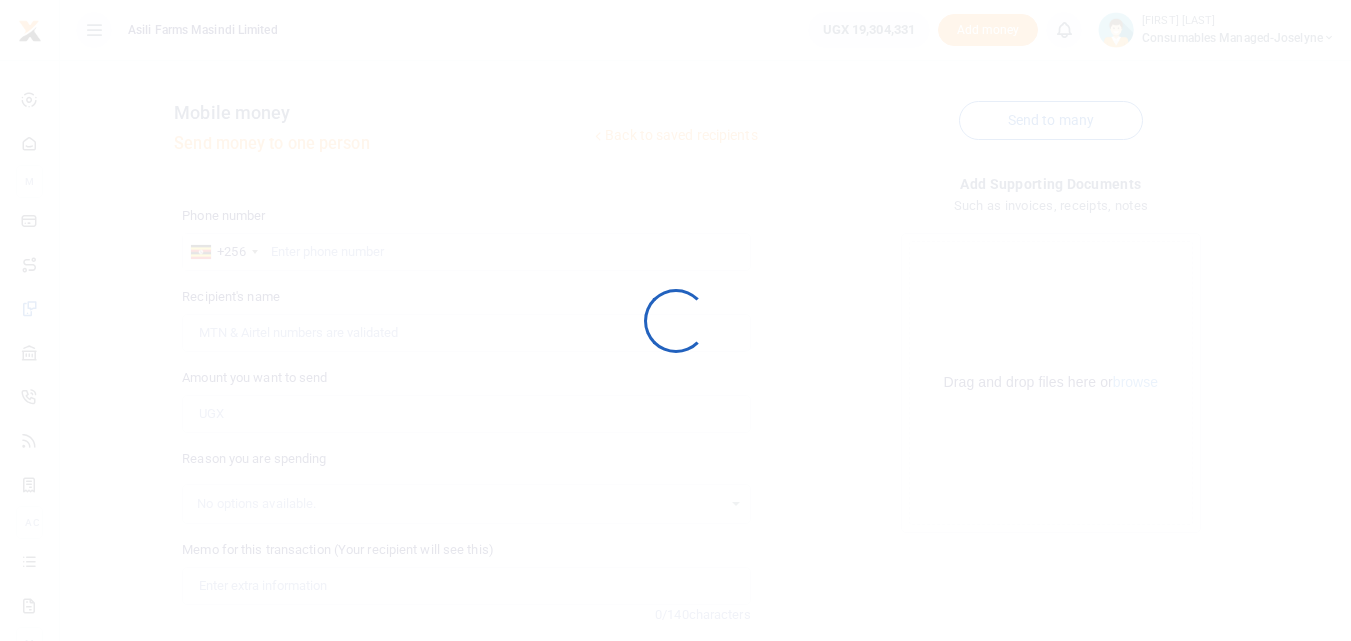 scroll, scrollTop: 185, scrollLeft: 0, axis: vertical 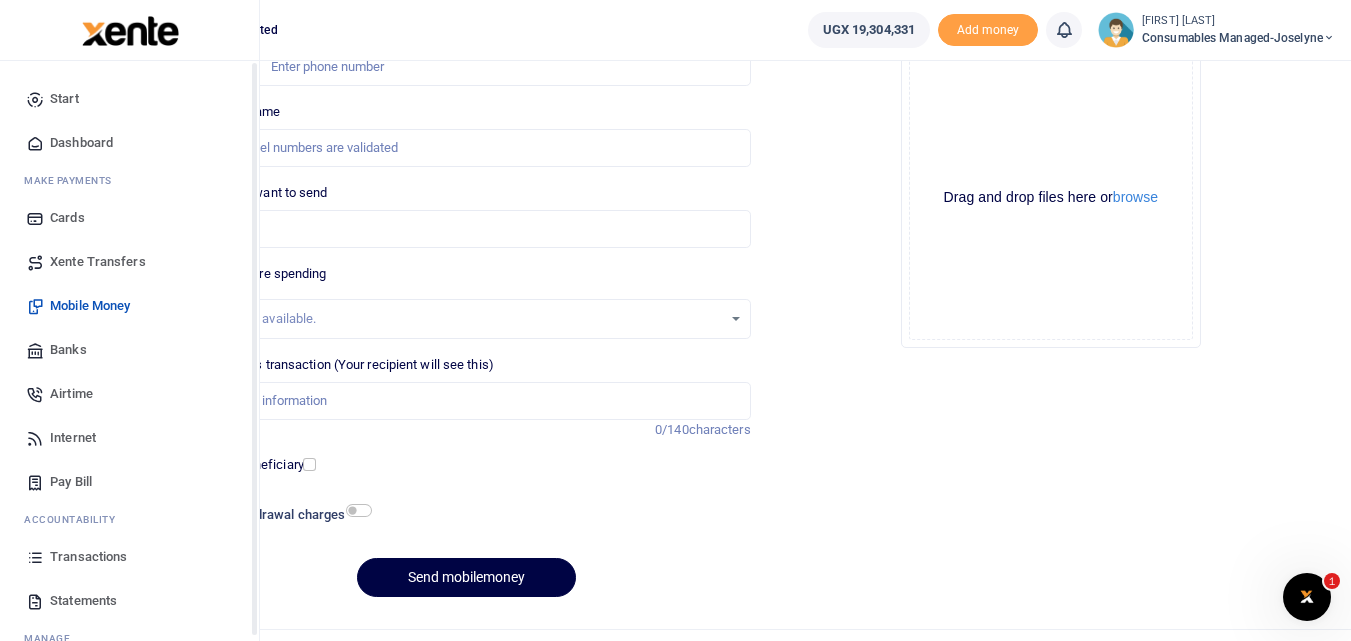 click at bounding box center [35, 557] 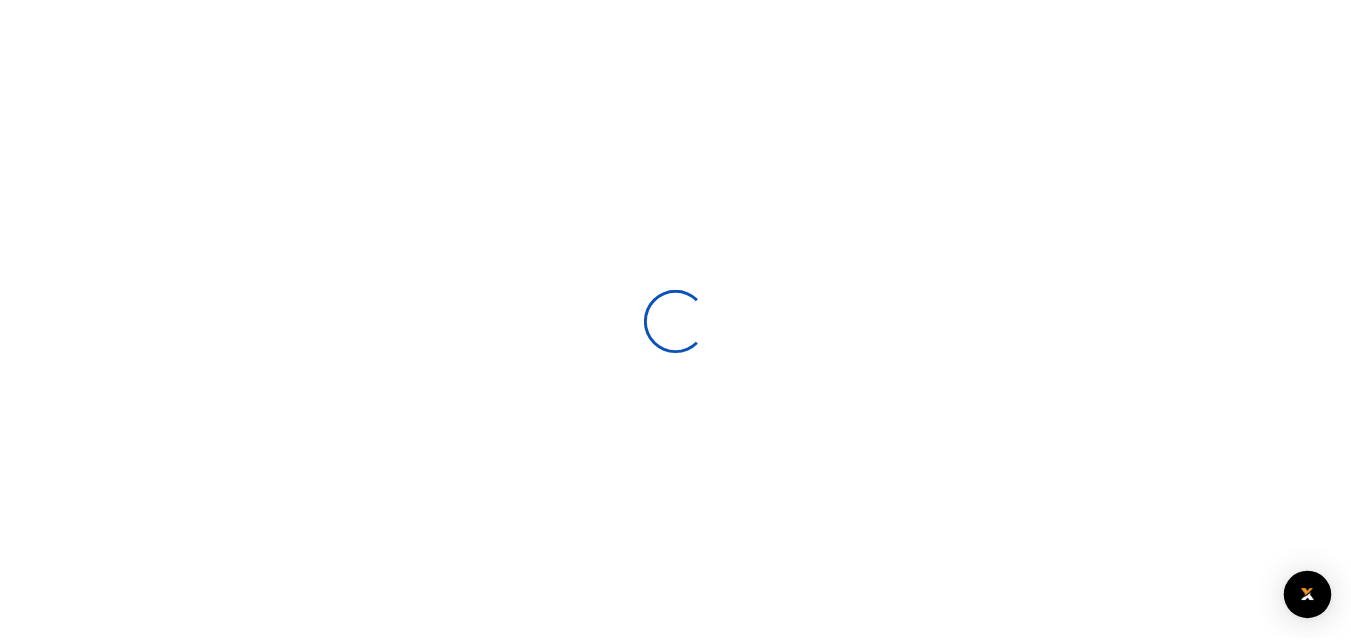 scroll, scrollTop: 0, scrollLeft: 0, axis: both 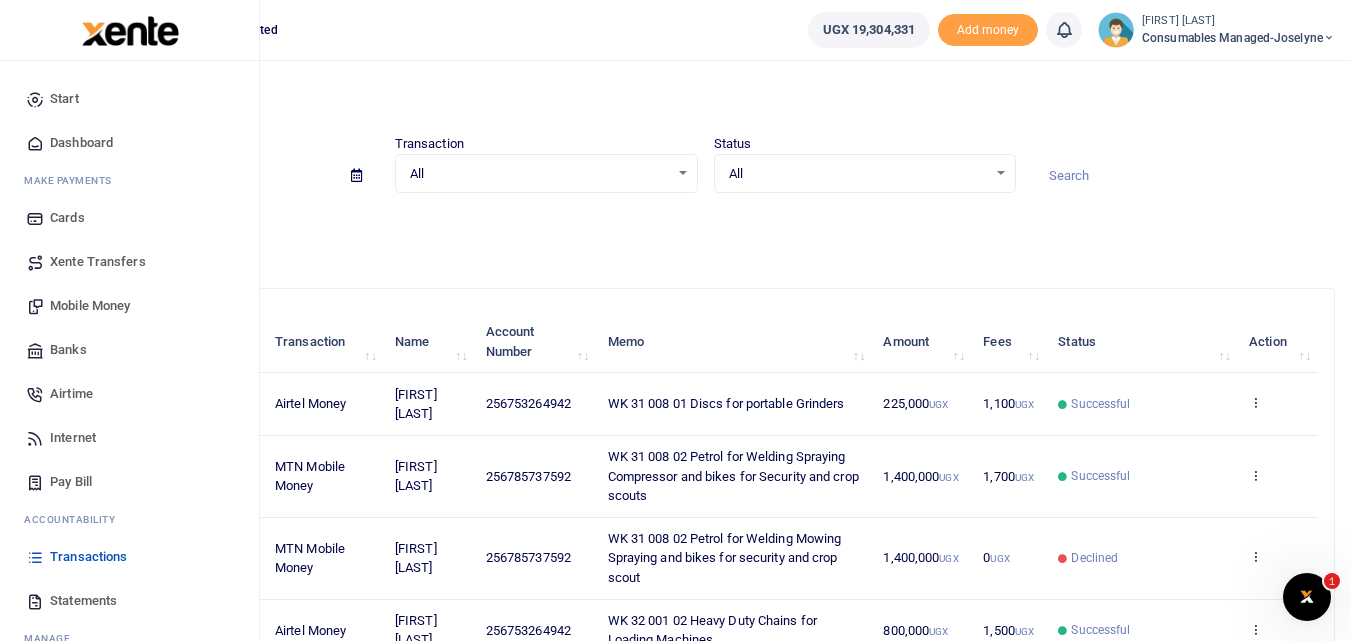 click at bounding box center [35, 557] 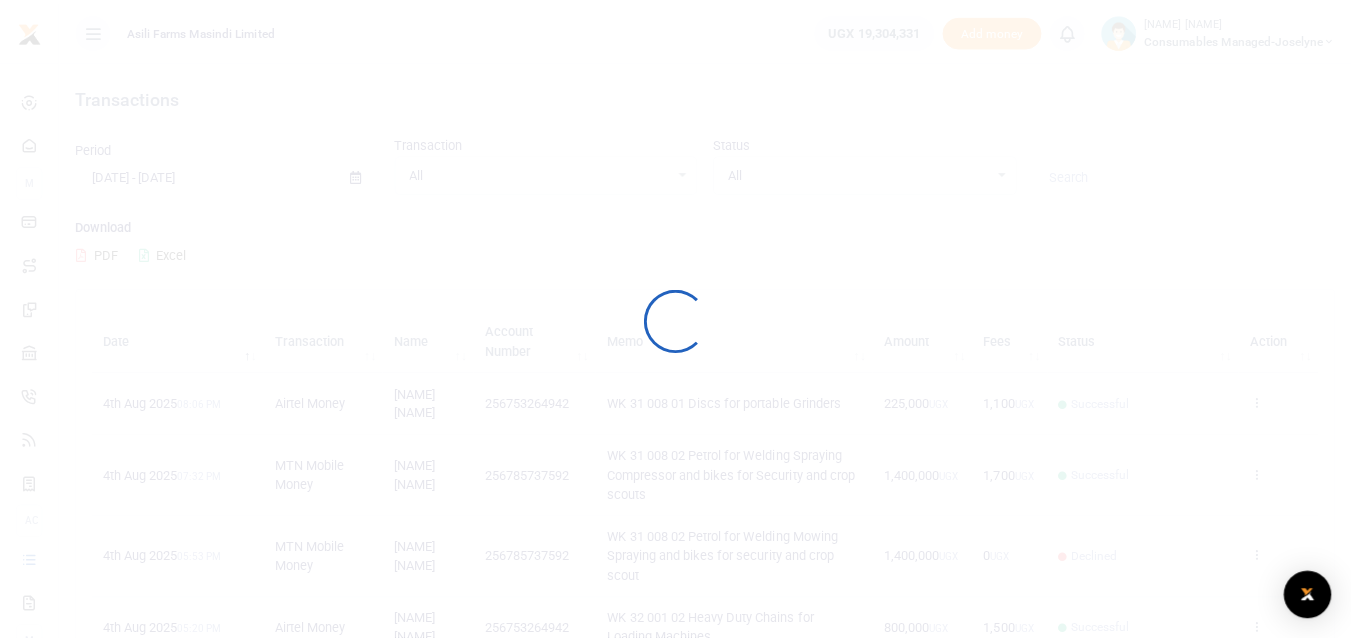 scroll, scrollTop: 0, scrollLeft: 0, axis: both 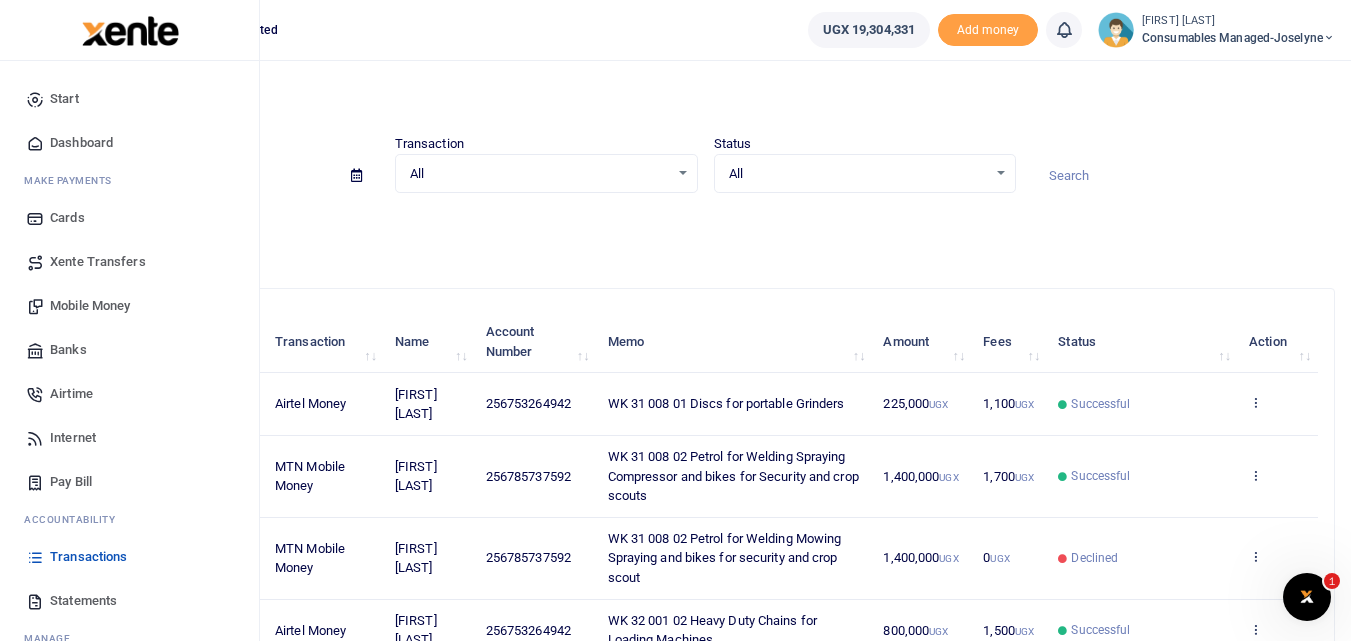 click on "Mobile Money" at bounding box center (90, 306) 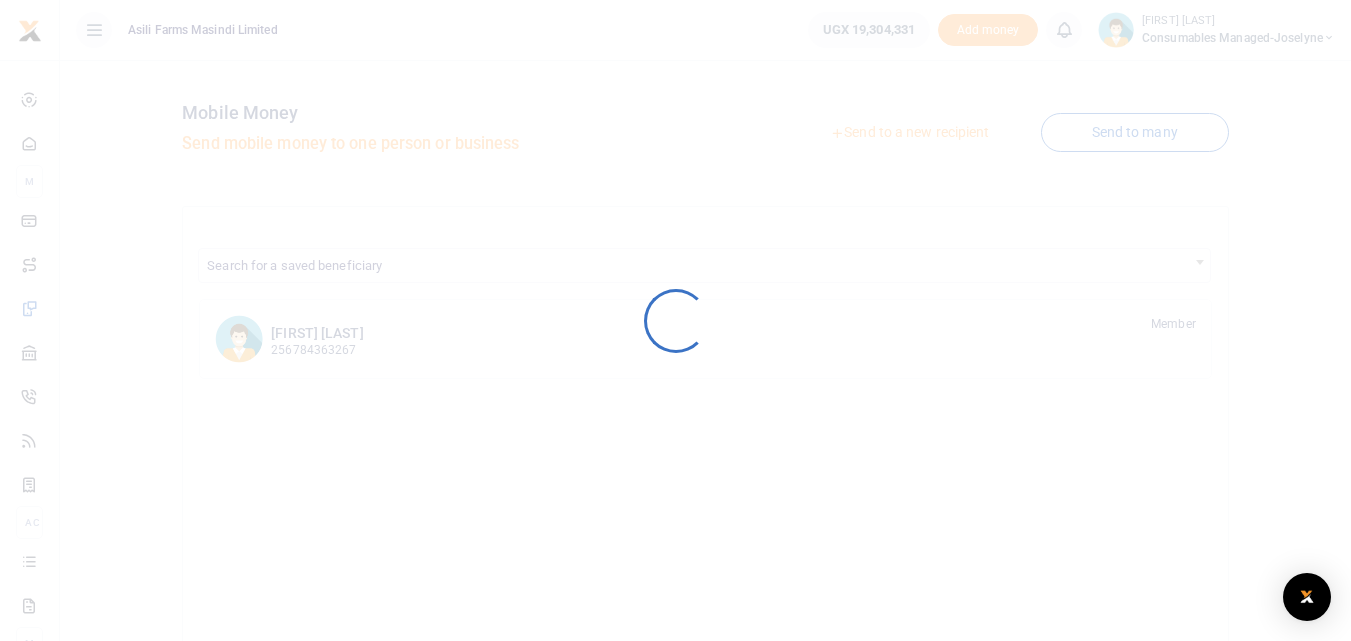 scroll, scrollTop: 0, scrollLeft: 0, axis: both 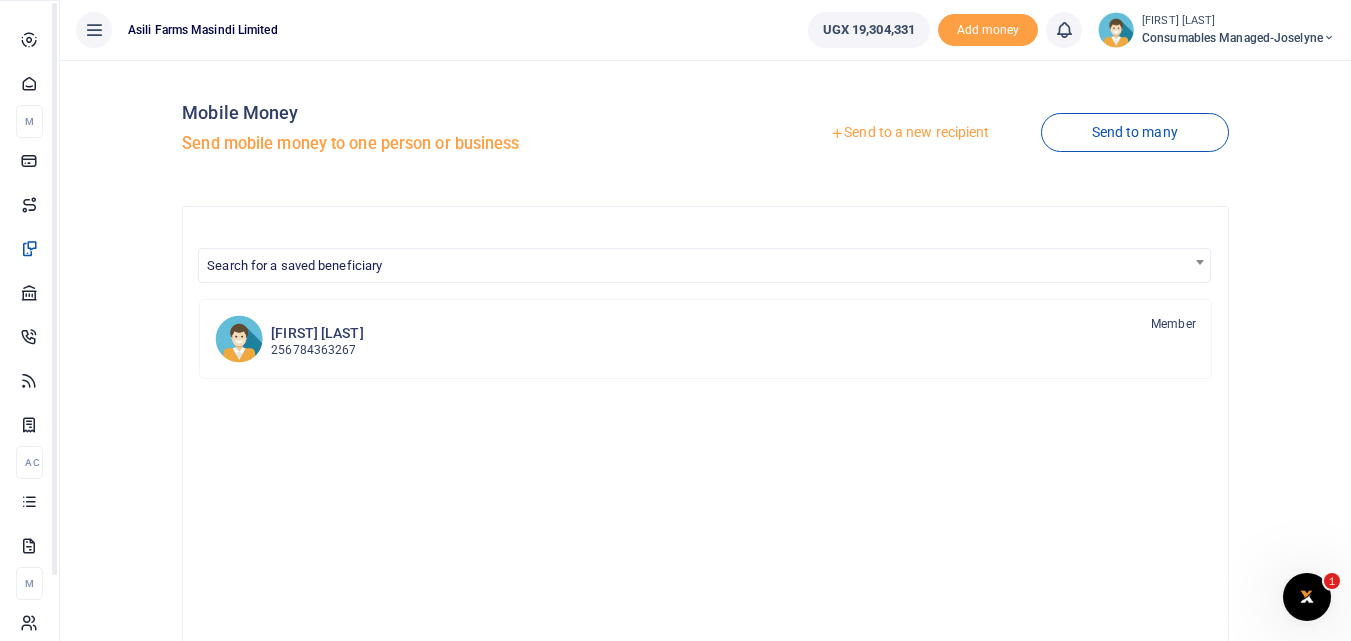 click at bounding box center [29, 501] 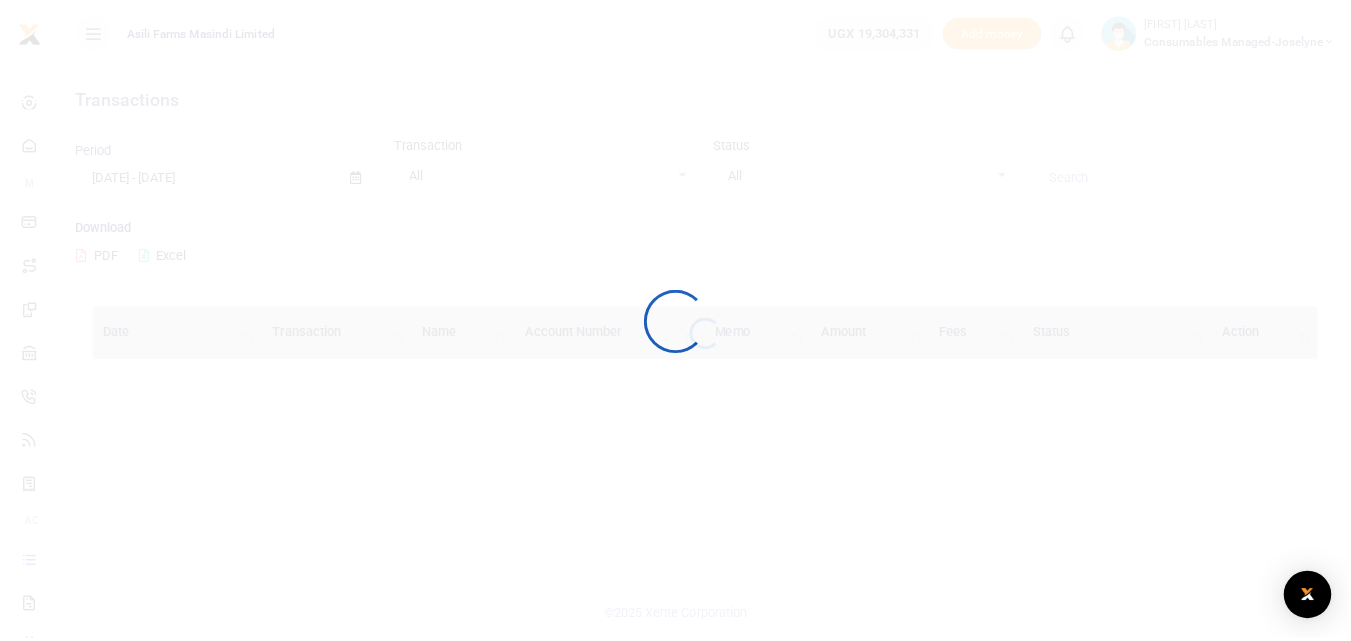 scroll, scrollTop: 0, scrollLeft: 0, axis: both 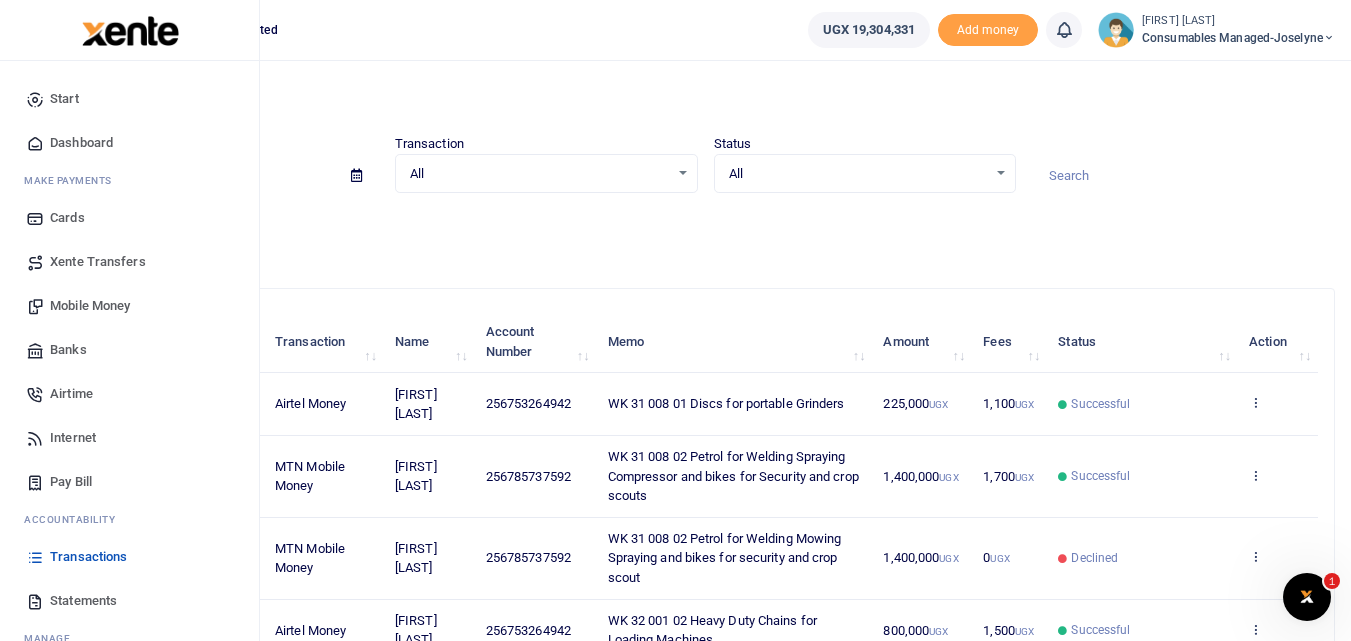click at bounding box center (35, 557) 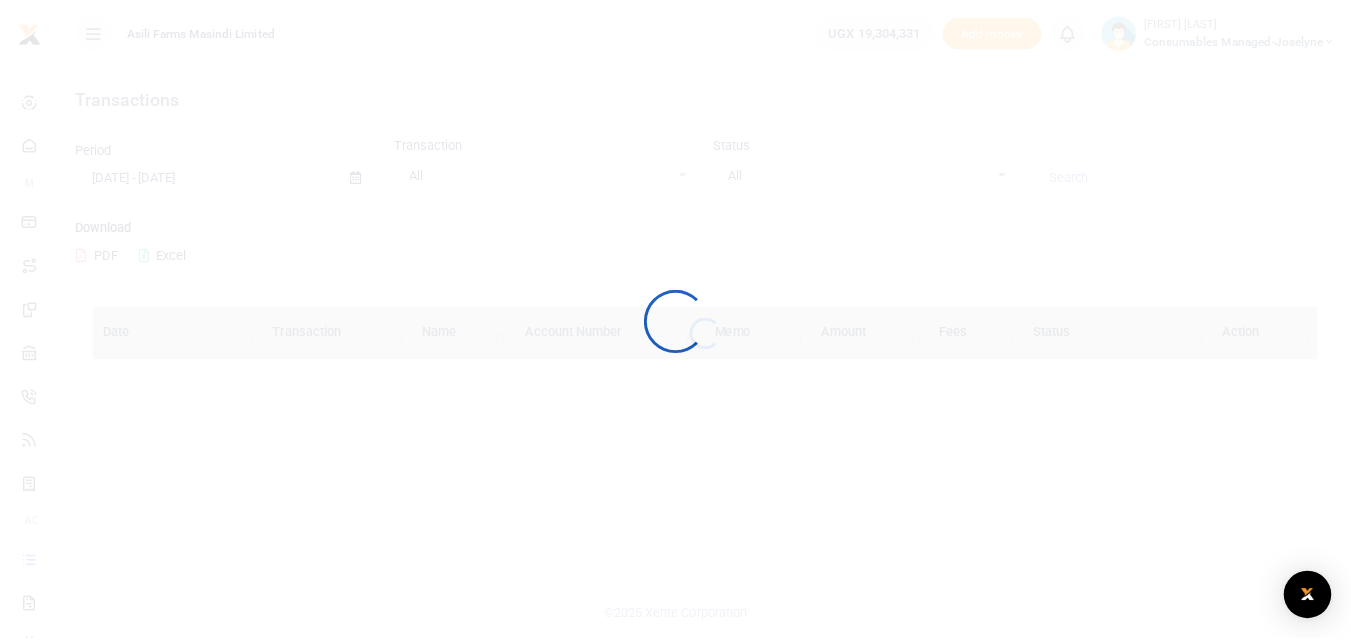 scroll, scrollTop: 0, scrollLeft: 0, axis: both 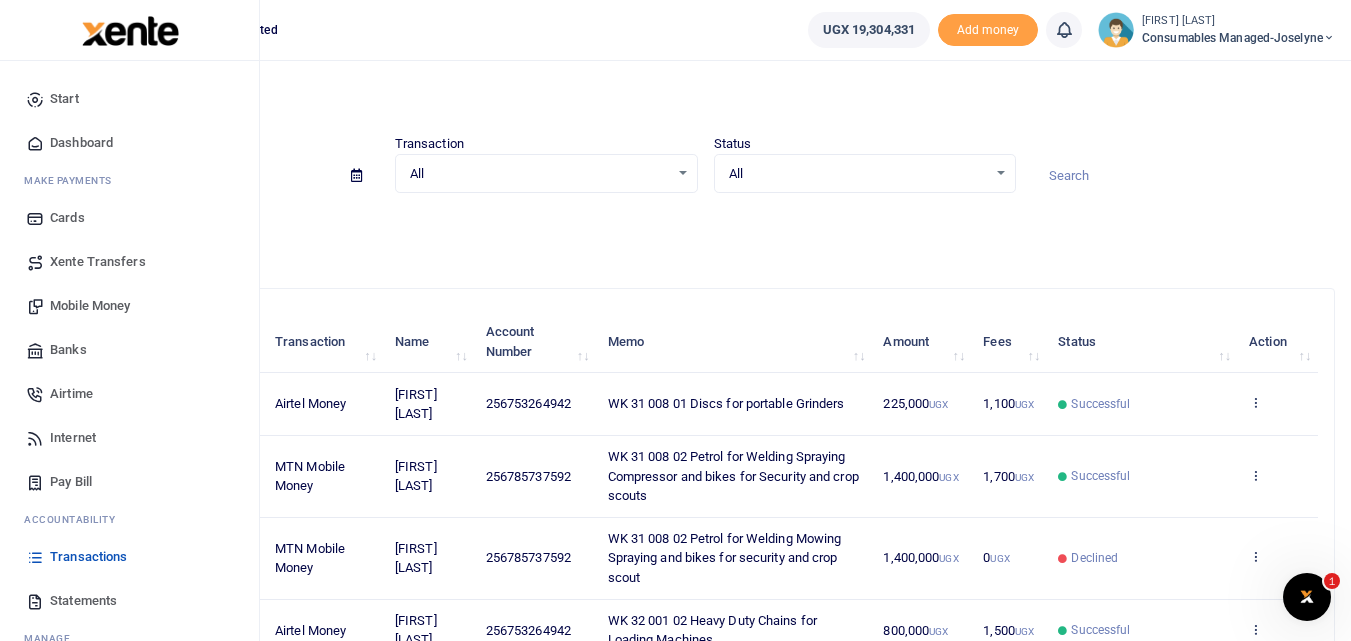 click on "Mobile Money" at bounding box center [90, 306] 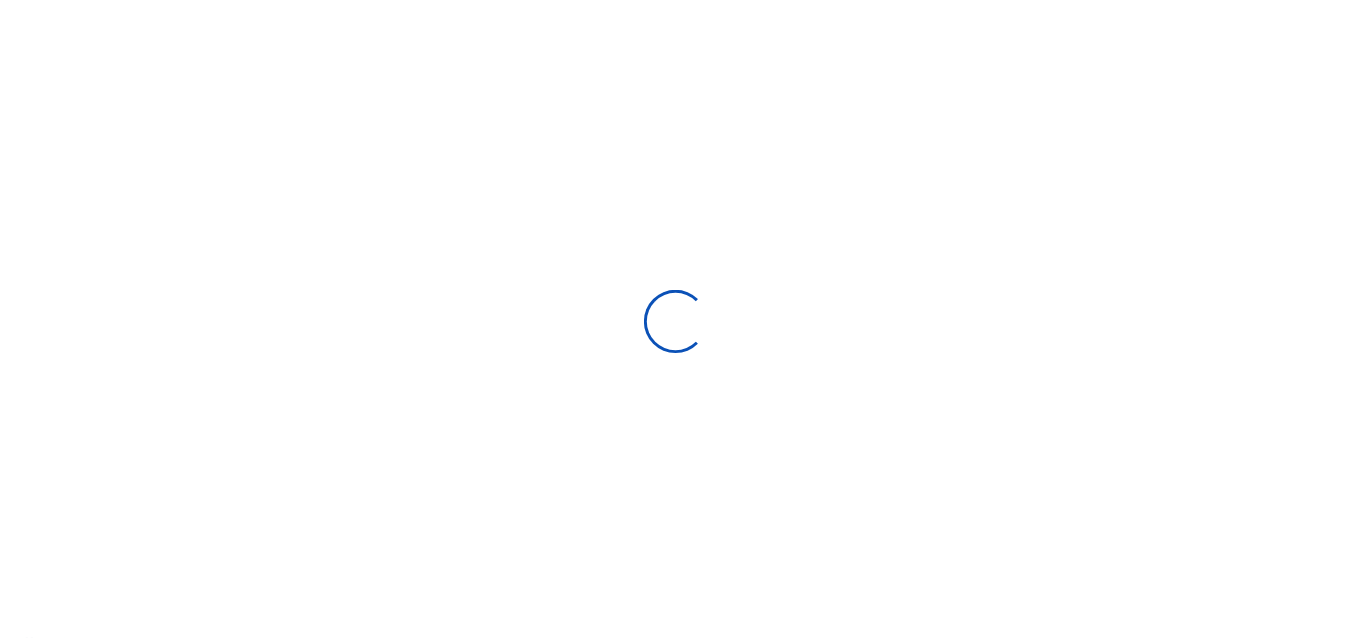 scroll, scrollTop: 0, scrollLeft: 0, axis: both 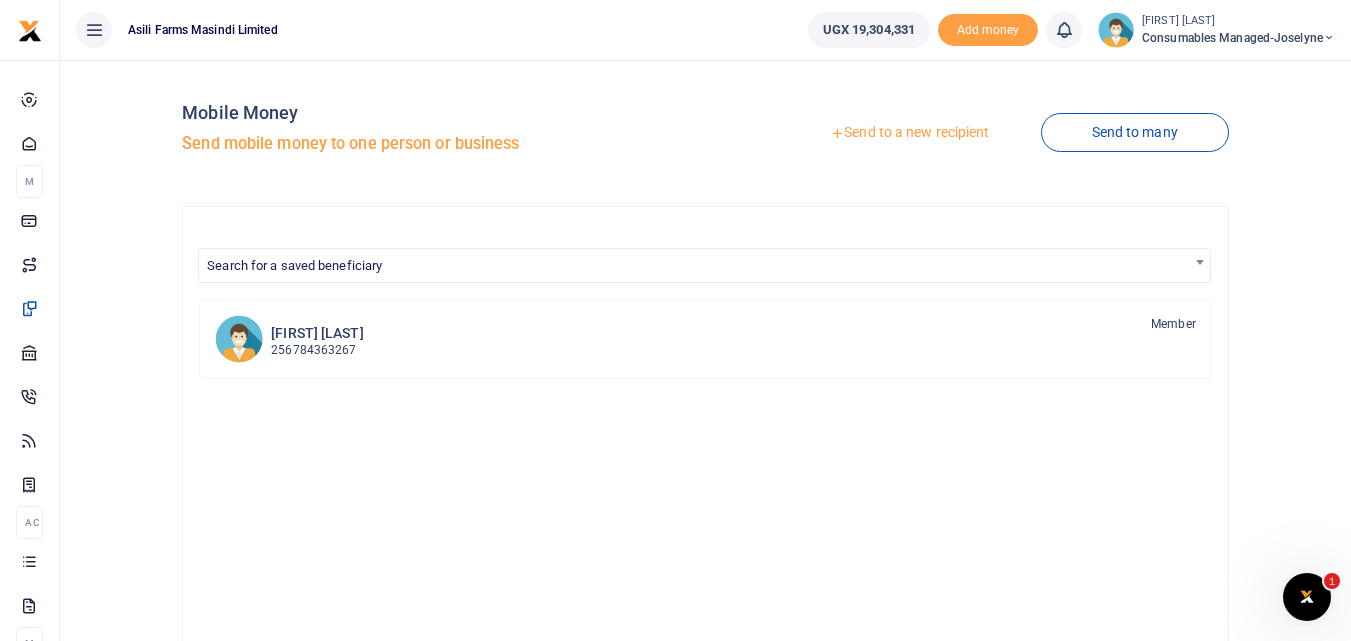 click on "Send to a new recipient" at bounding box center (909, 133) 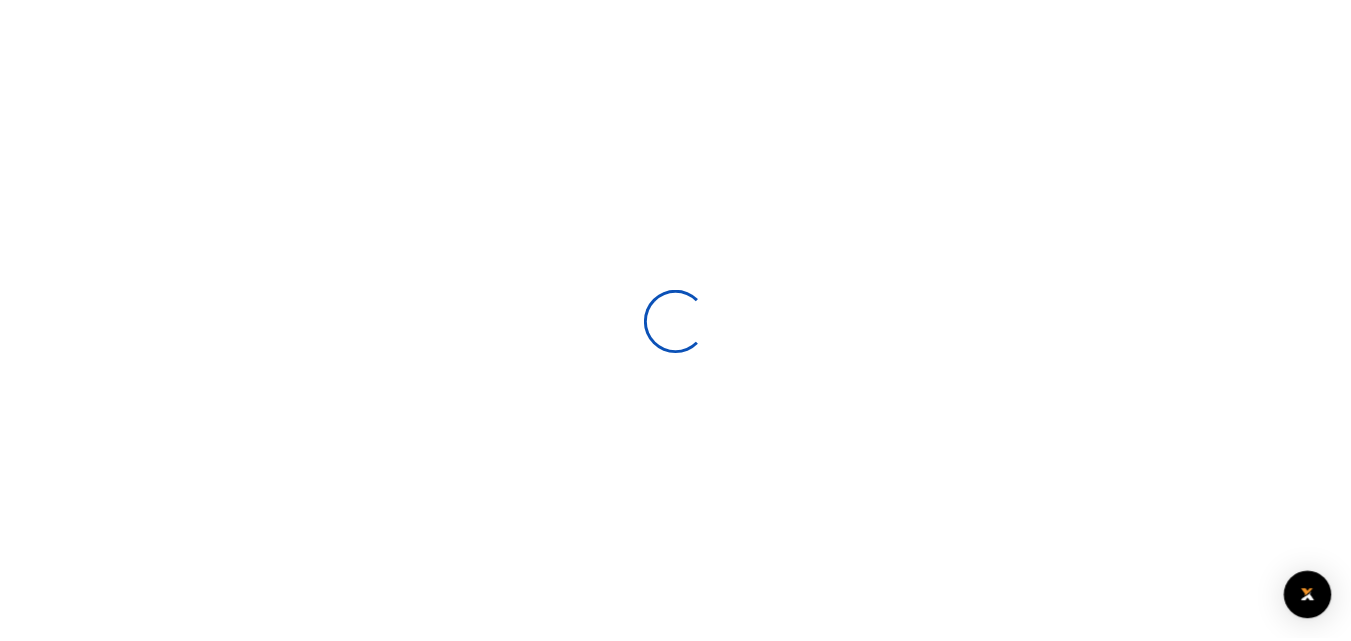 scroll, scrollTop: 0, scrollLeft: 0, axis: both 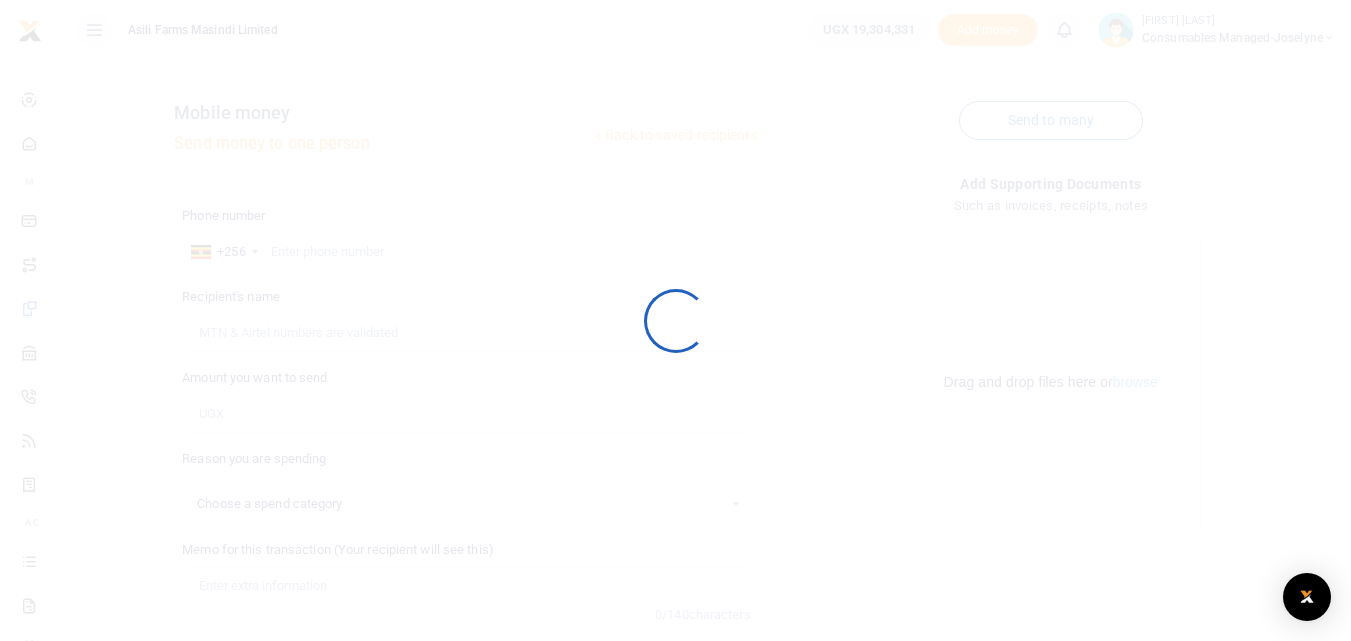 select 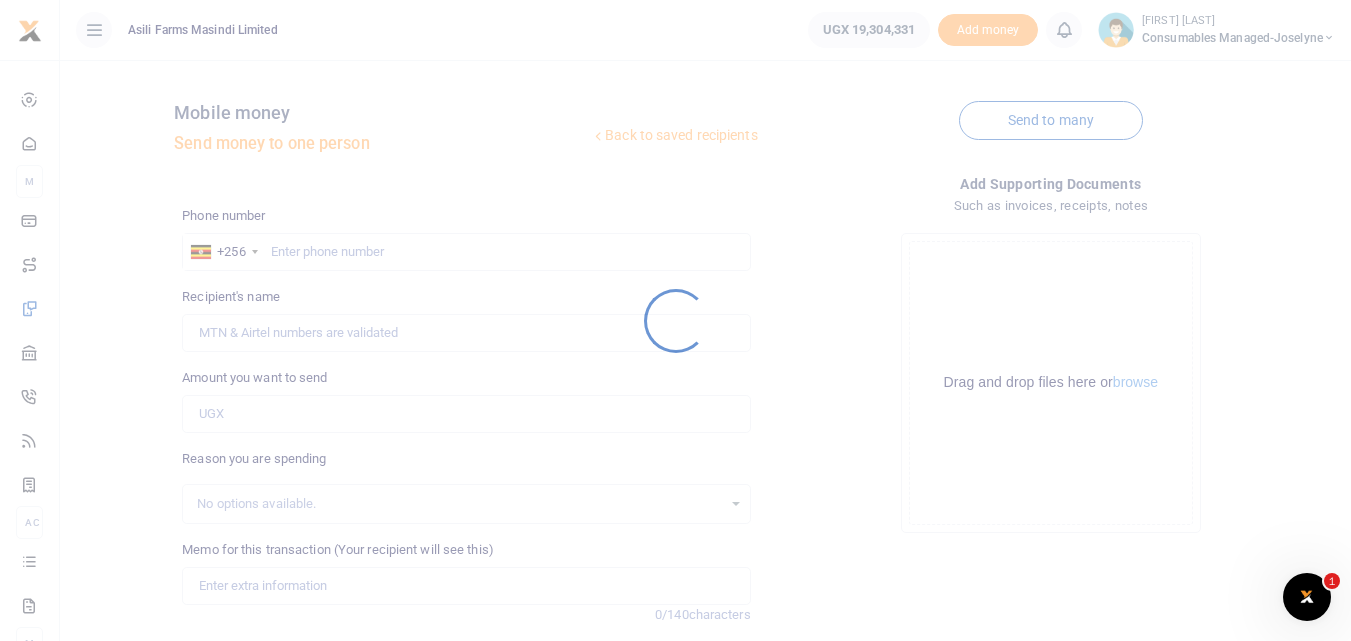 scroll, scrollTop: 0, scrollLeft: 0, axis: both 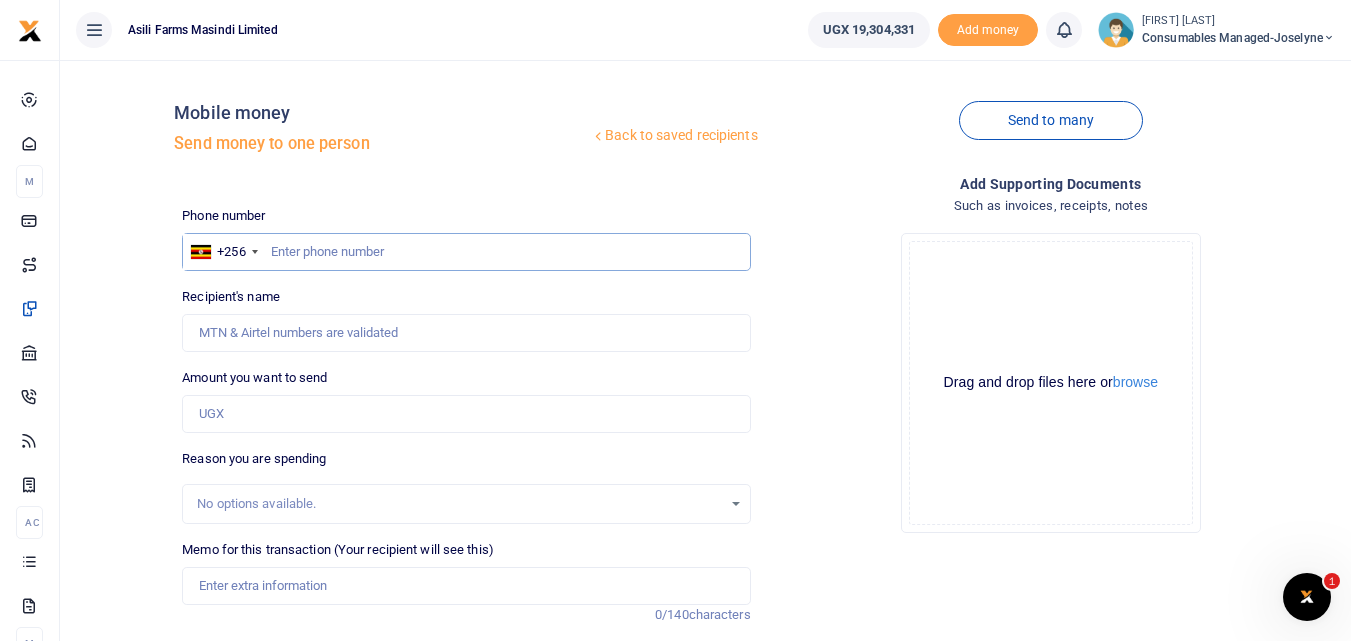 click at bounding box center (466, 252) 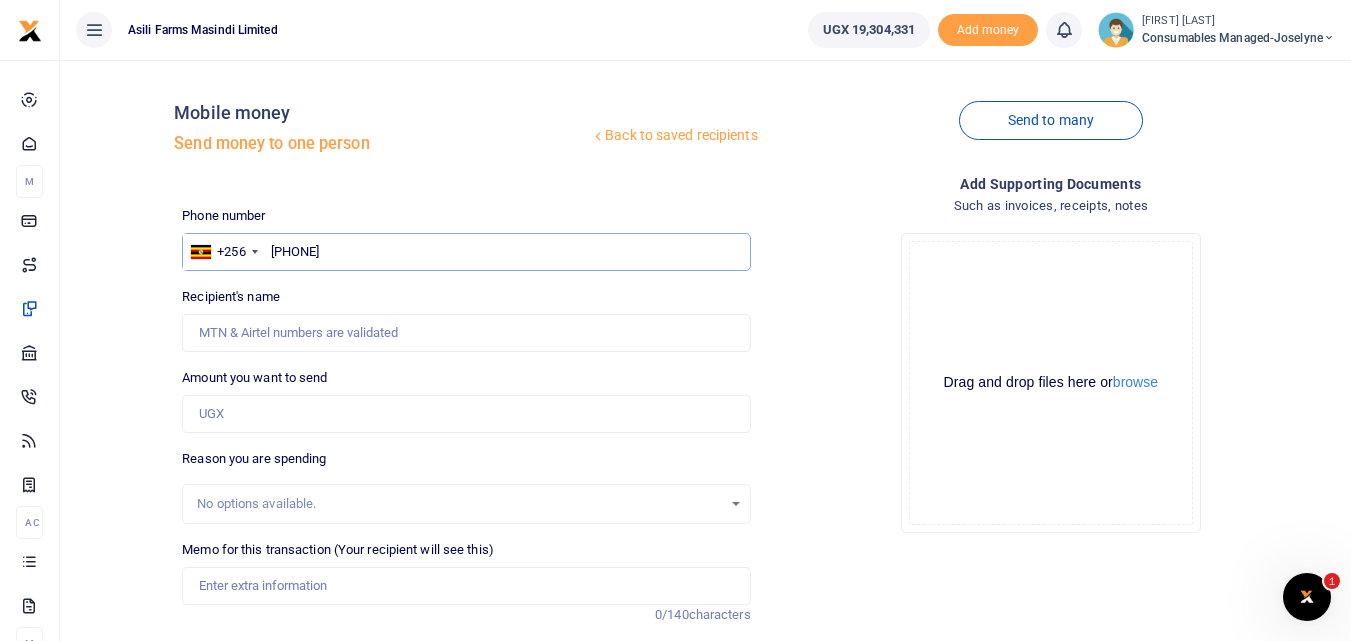 type on "772411002" 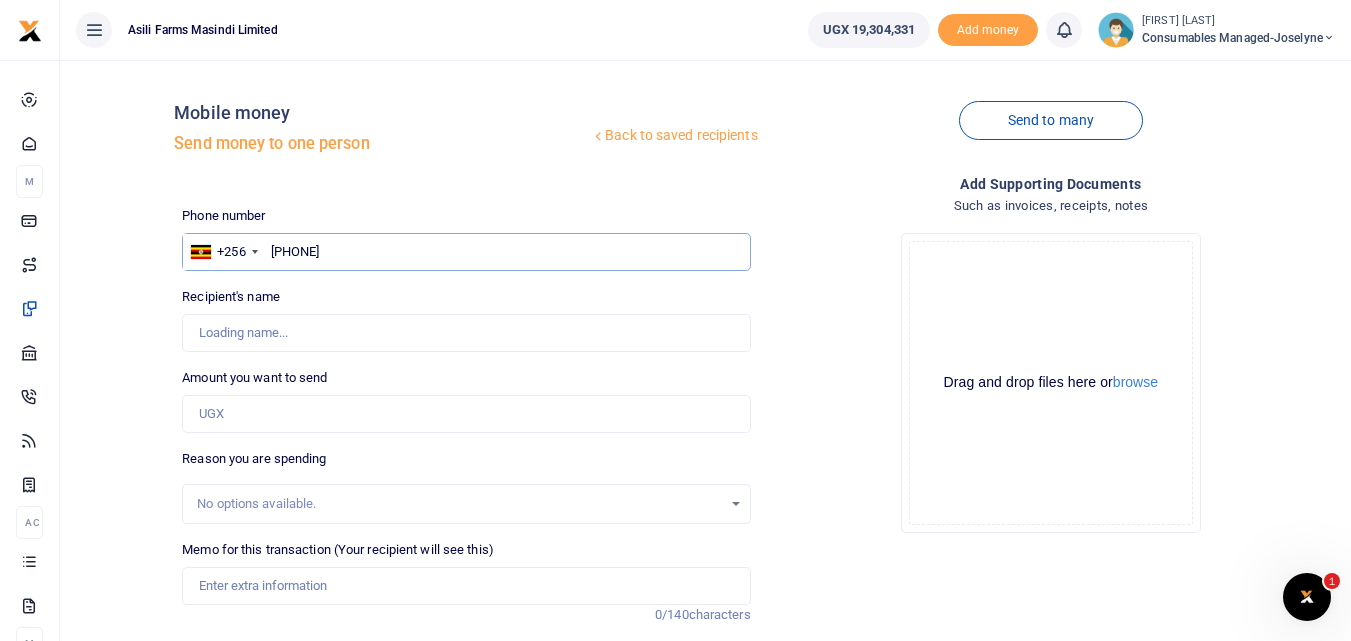 type on "[FIRST] [LAST]" 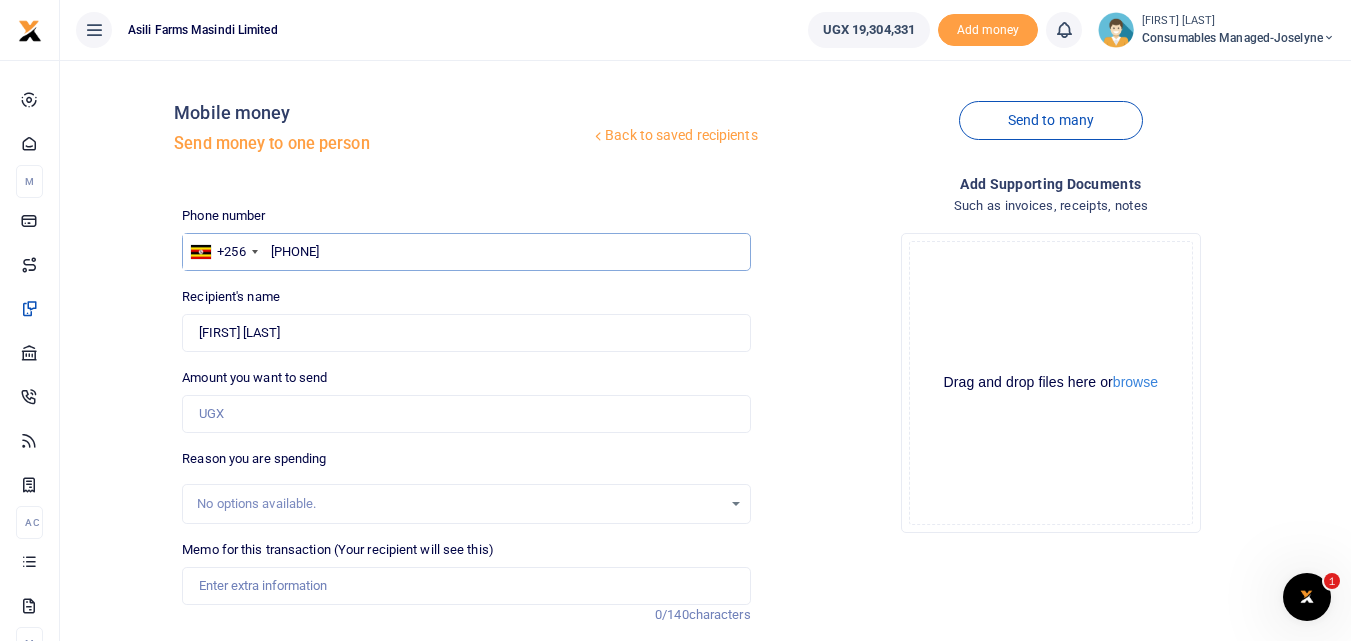type on "772411002" 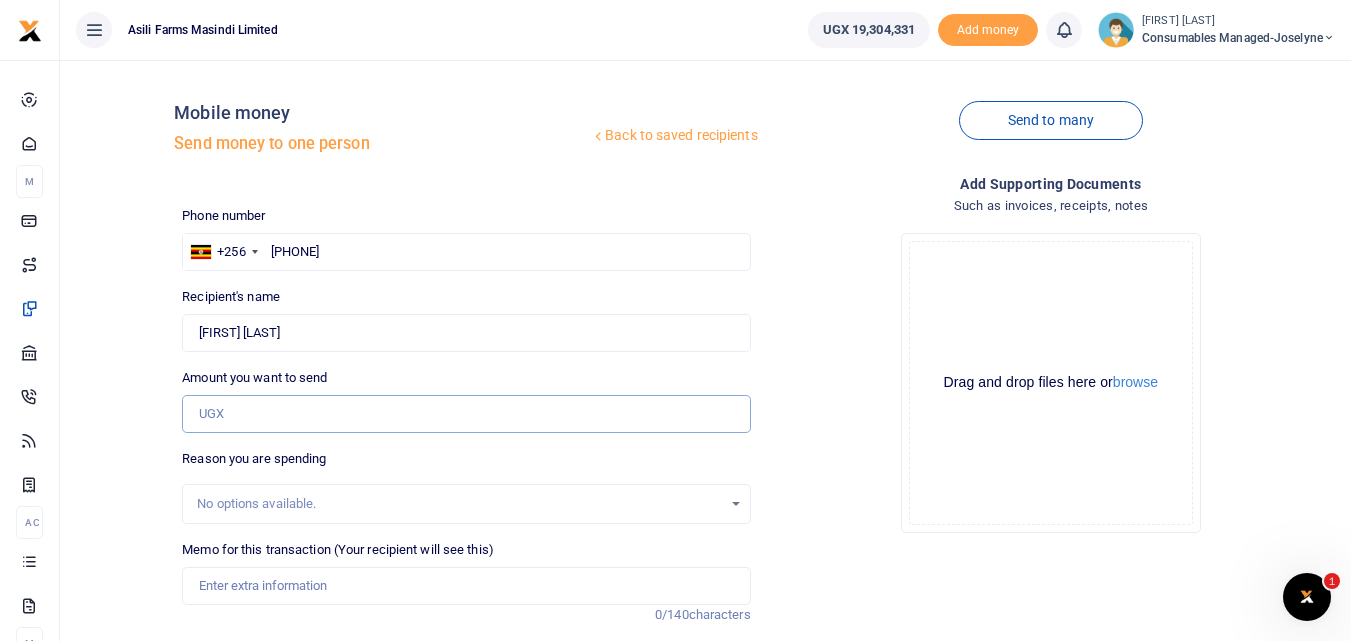 click on "Amount you want to send" at bounding box center [466, 414] 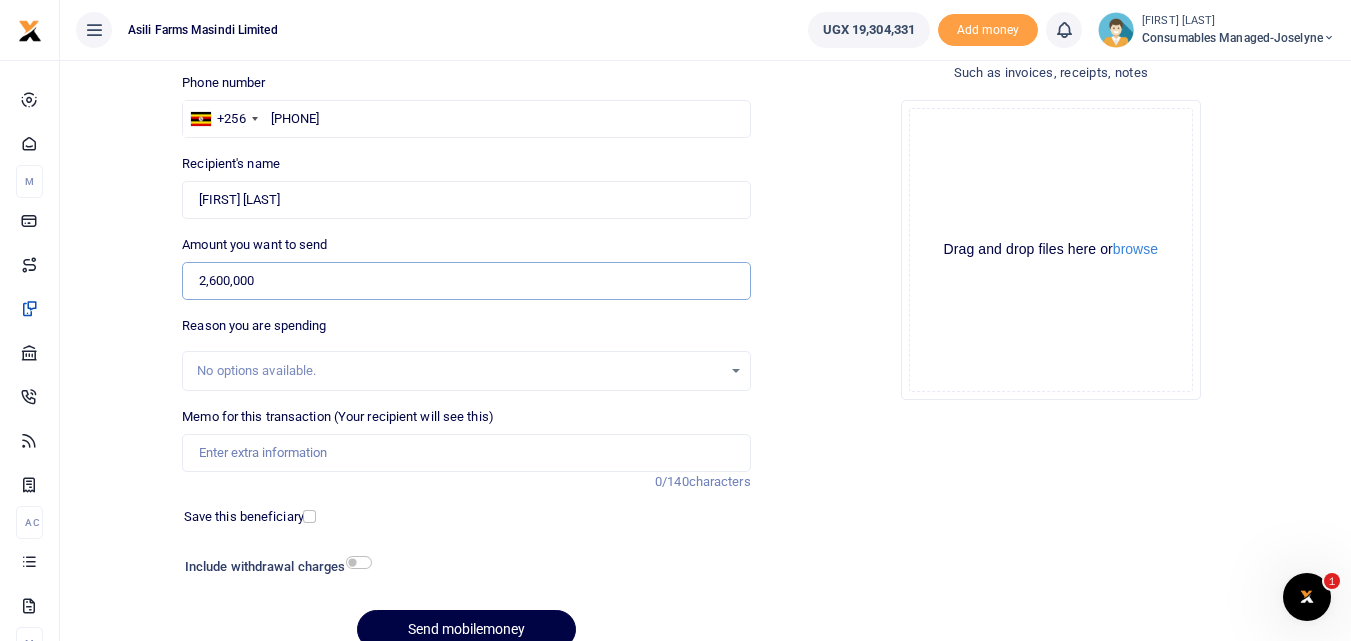 scroll, scrollTop: 189, scrollLeft: 0, axis: vertical 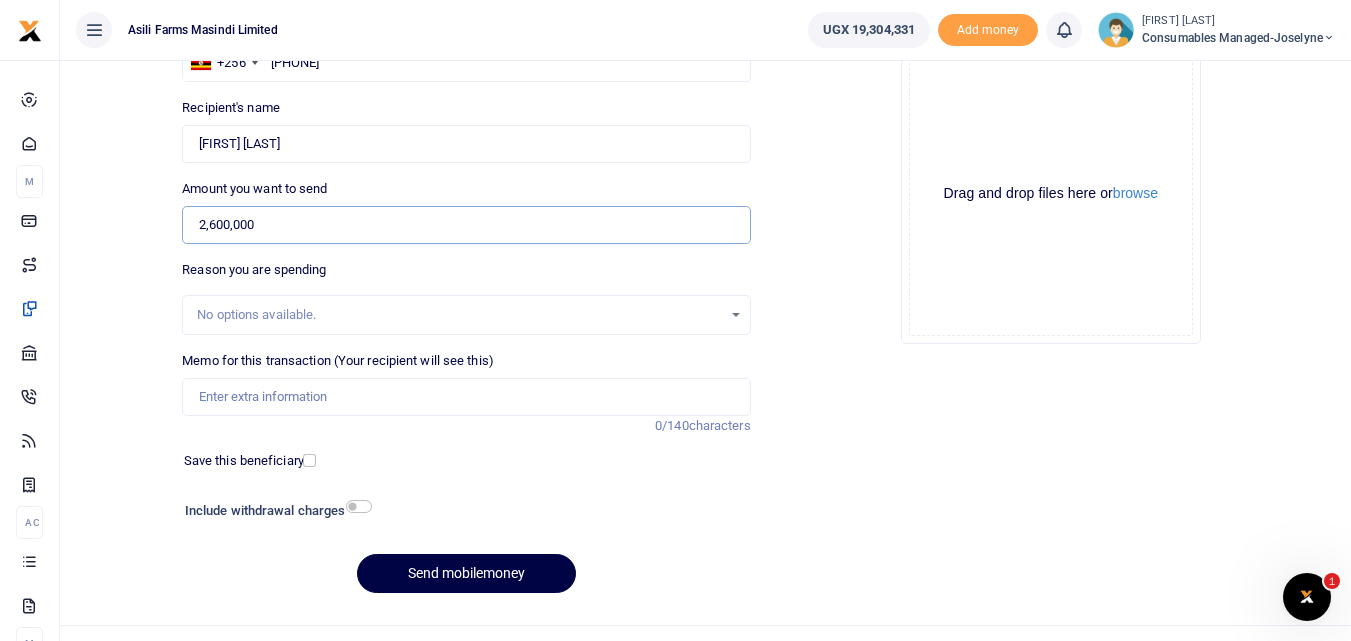 type on "2,600,000" 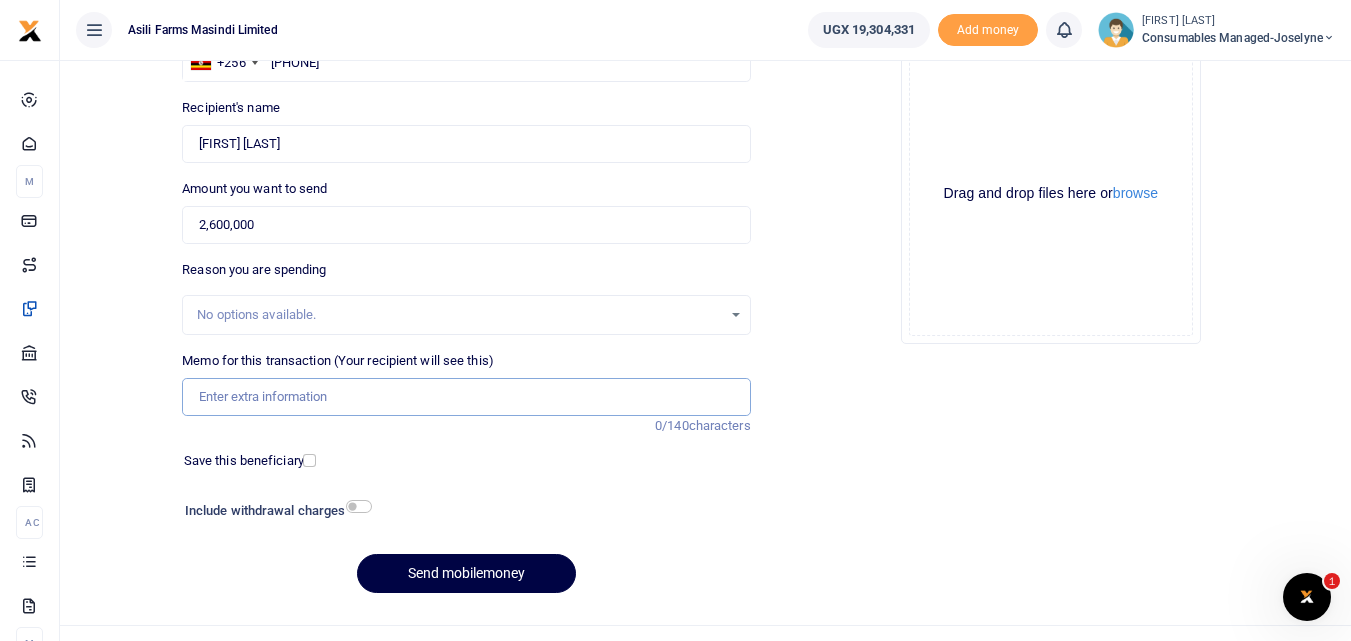 click on "Memo for this transaction (Your recipient will see this)" at bounding box center [466, 397] 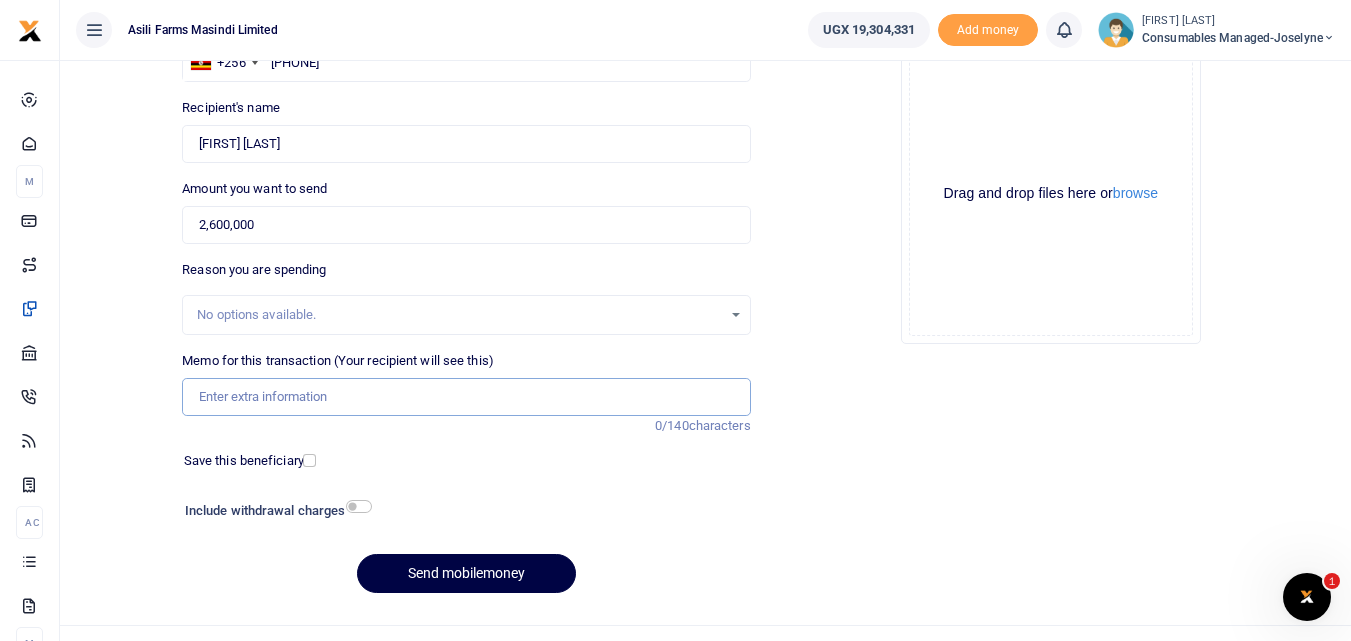 paste on "WK 32 /007 / 11" 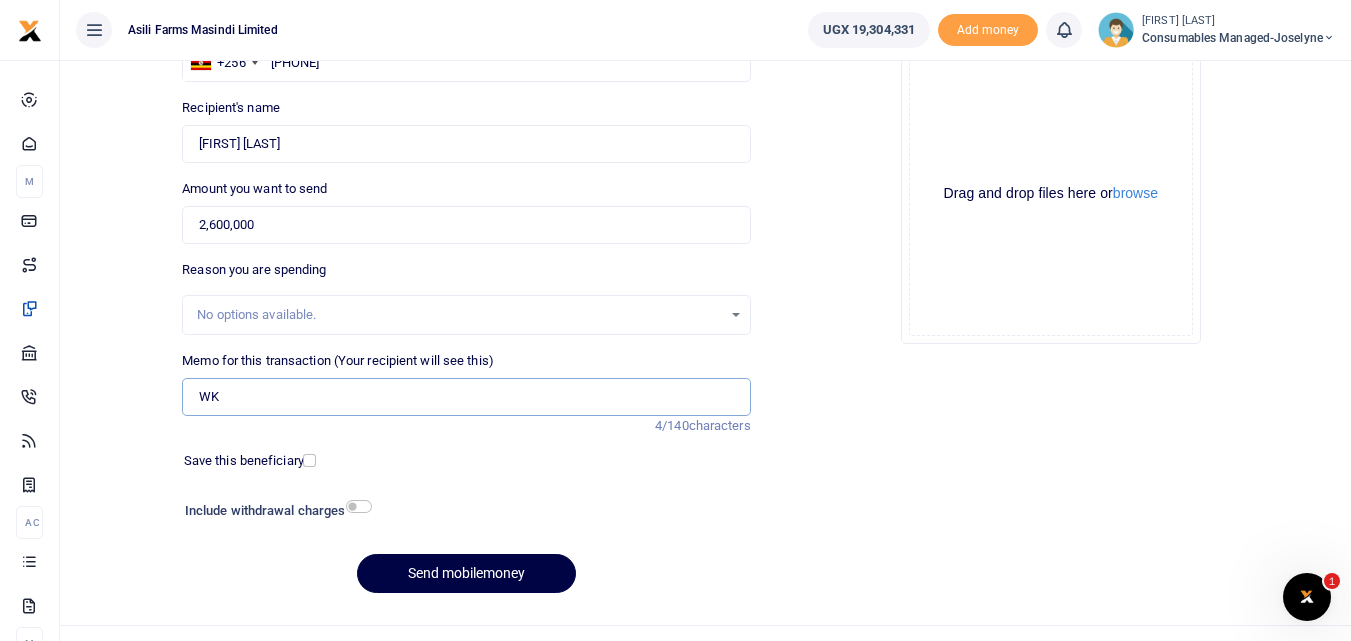 type on "W" 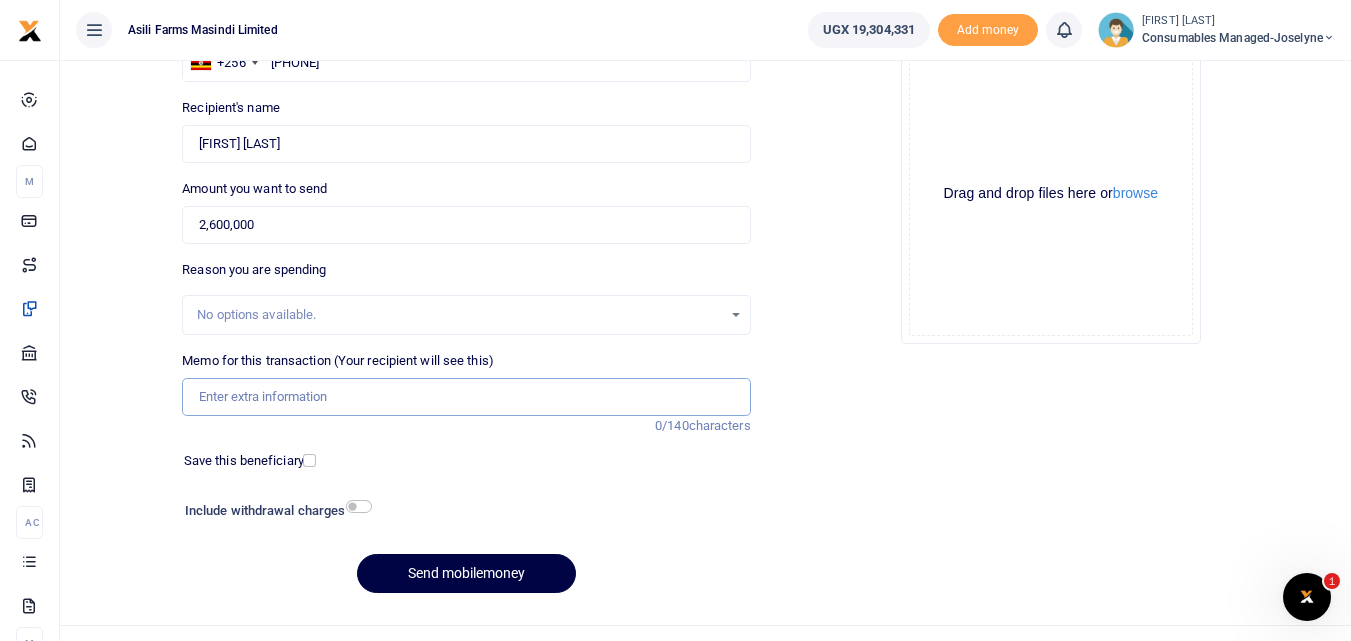paste on "WK 32 /007 / 11" 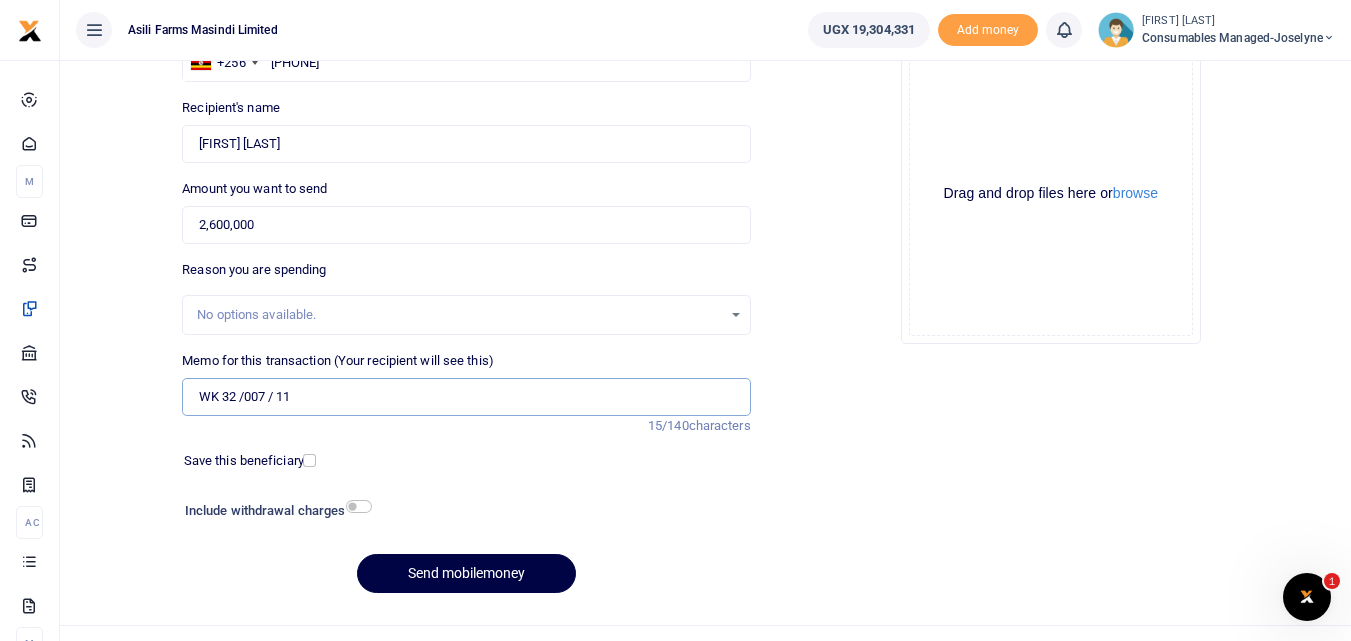 click on "WK 32 /007 / 11" at bounding box center [466, 397] 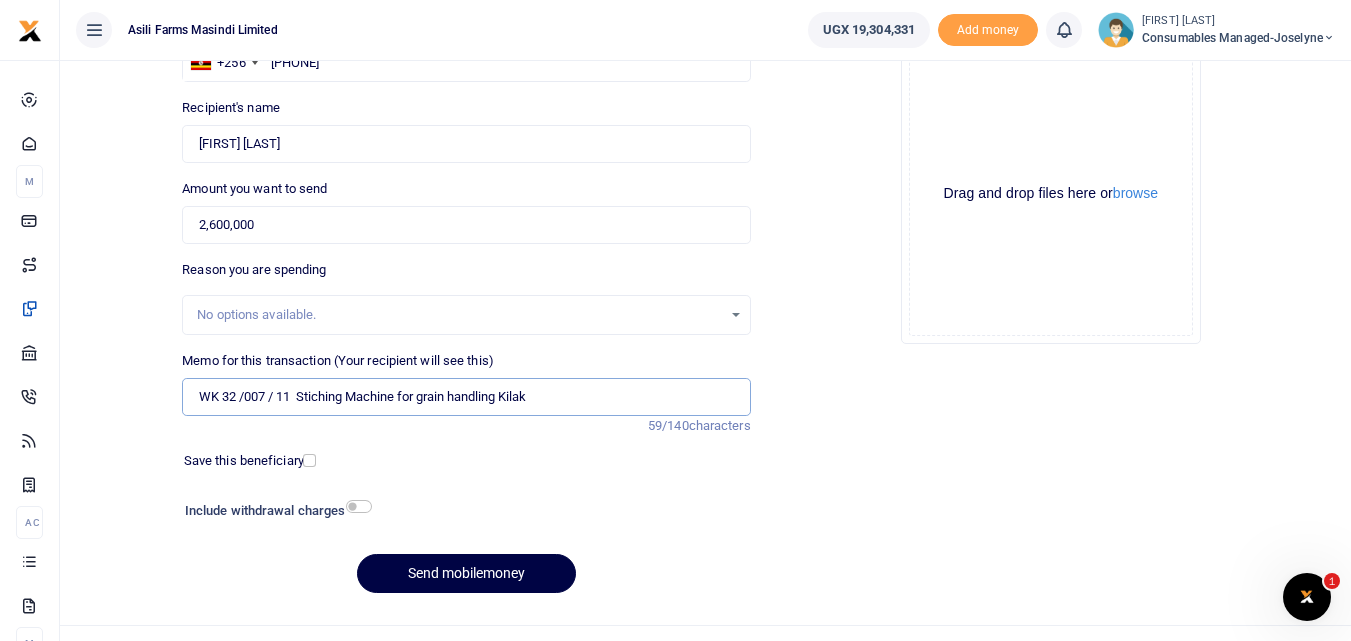 click on "WK 32 /007 / 11  Stiching Machine for grain handling Kilak" at bounding box center [466, 397] 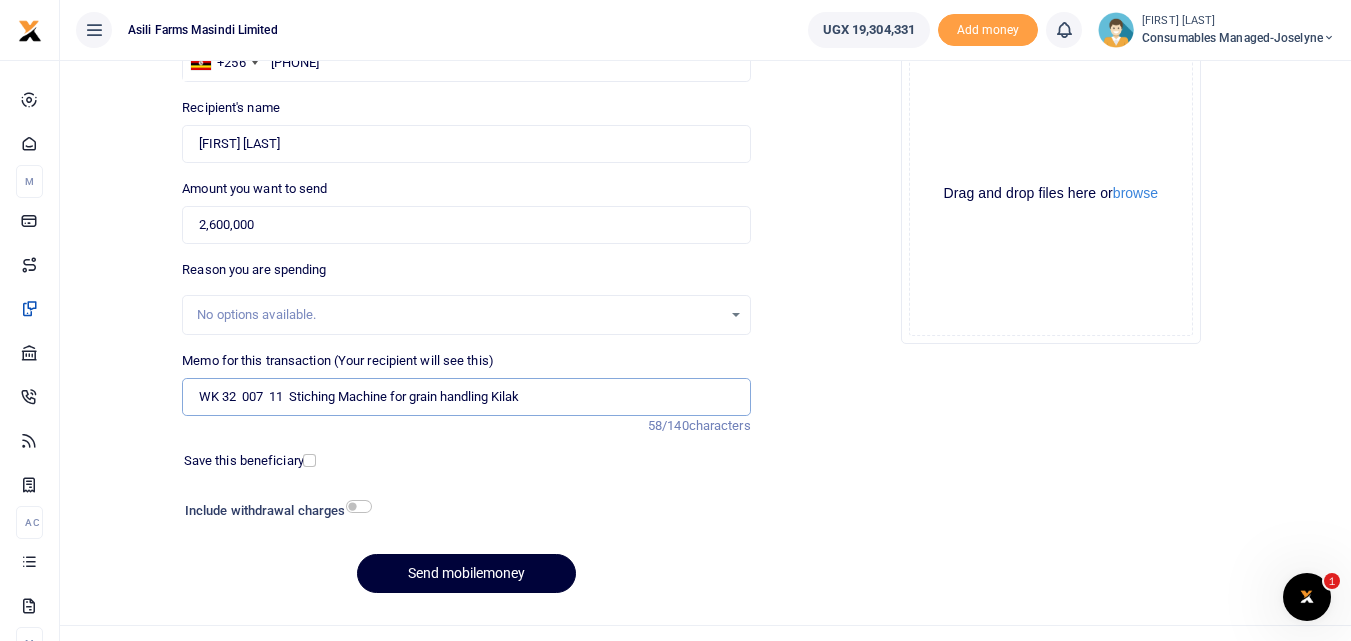 type on "WK 32  007  11  Stiching Machine for grain handling Kilak" 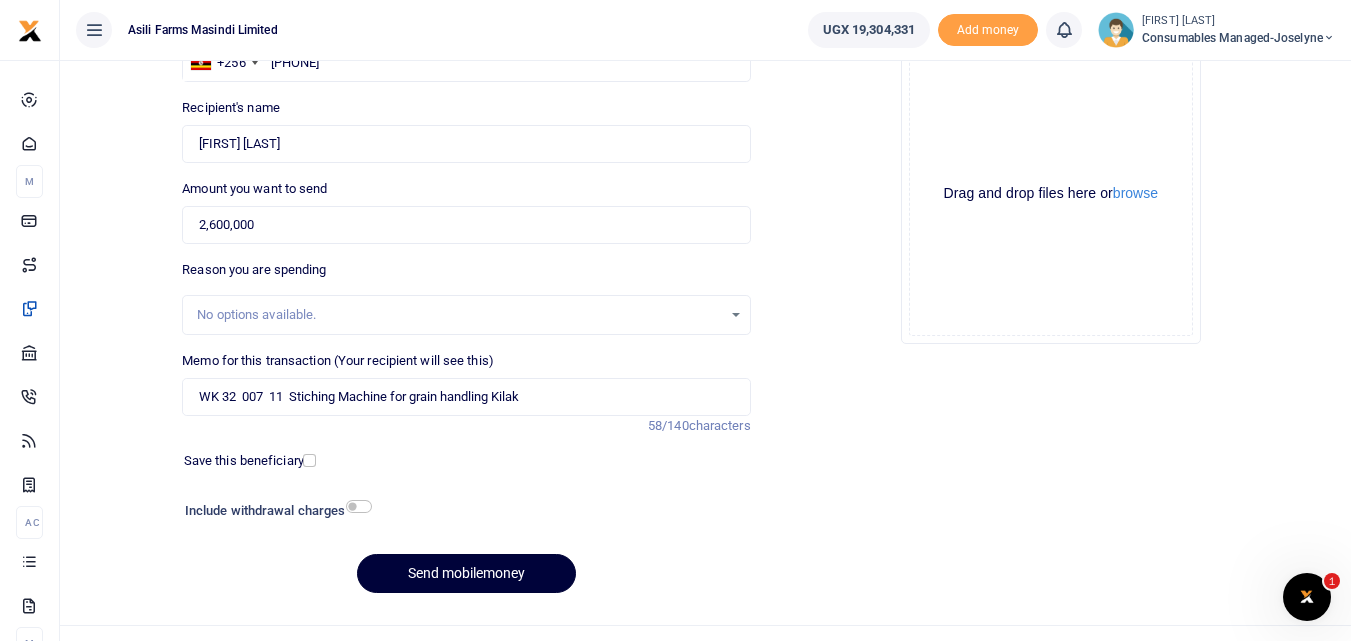 click on "Send mobilemoney" at bounding box center (466, 573) 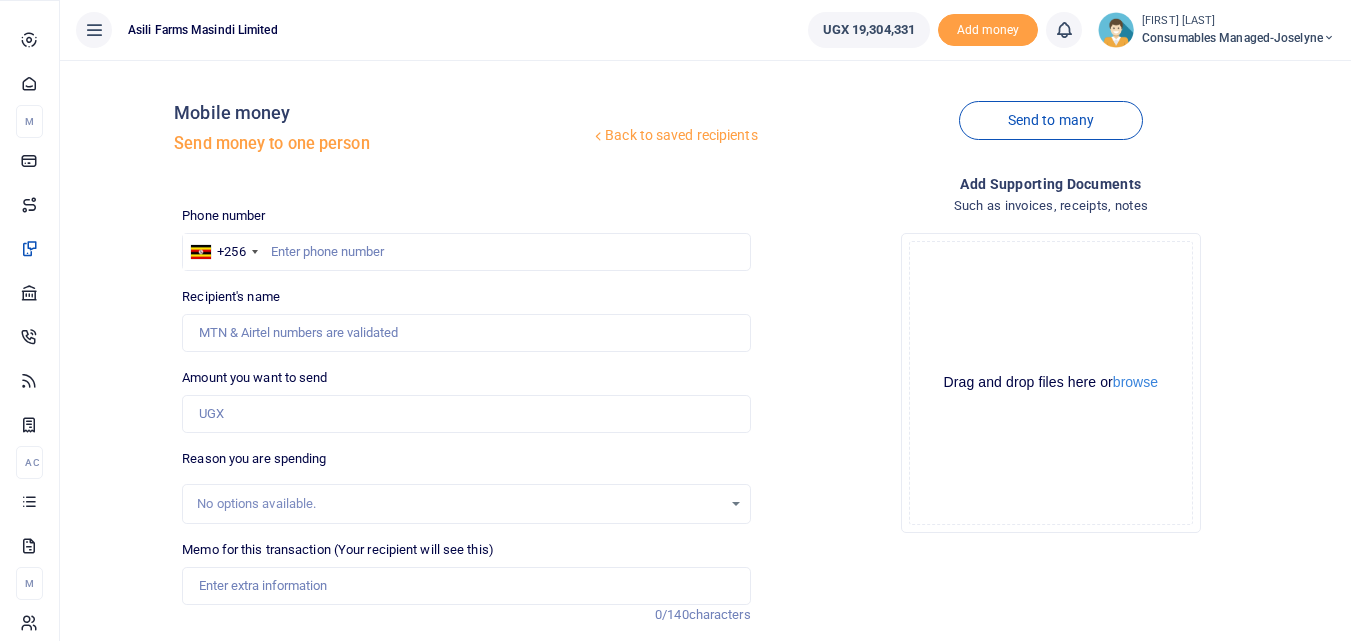 click at bounding box center [29, 501] 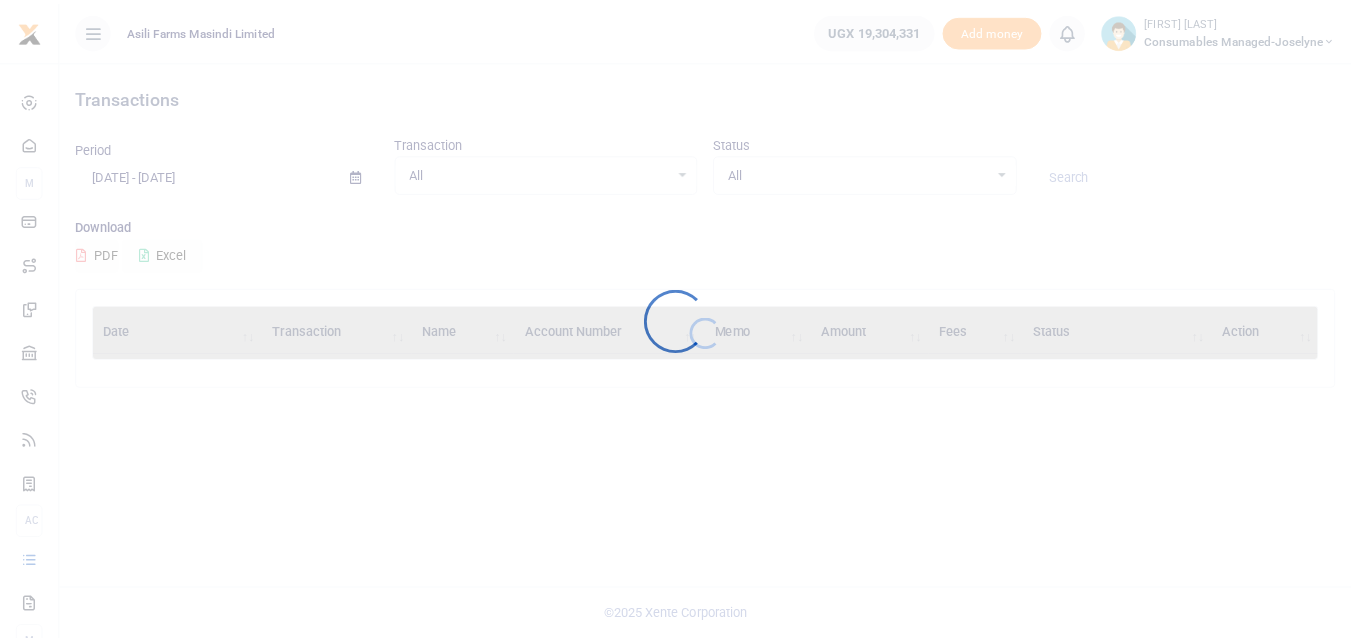 scroll, scrollTop: 0, scrollLeft: 0, axis: both 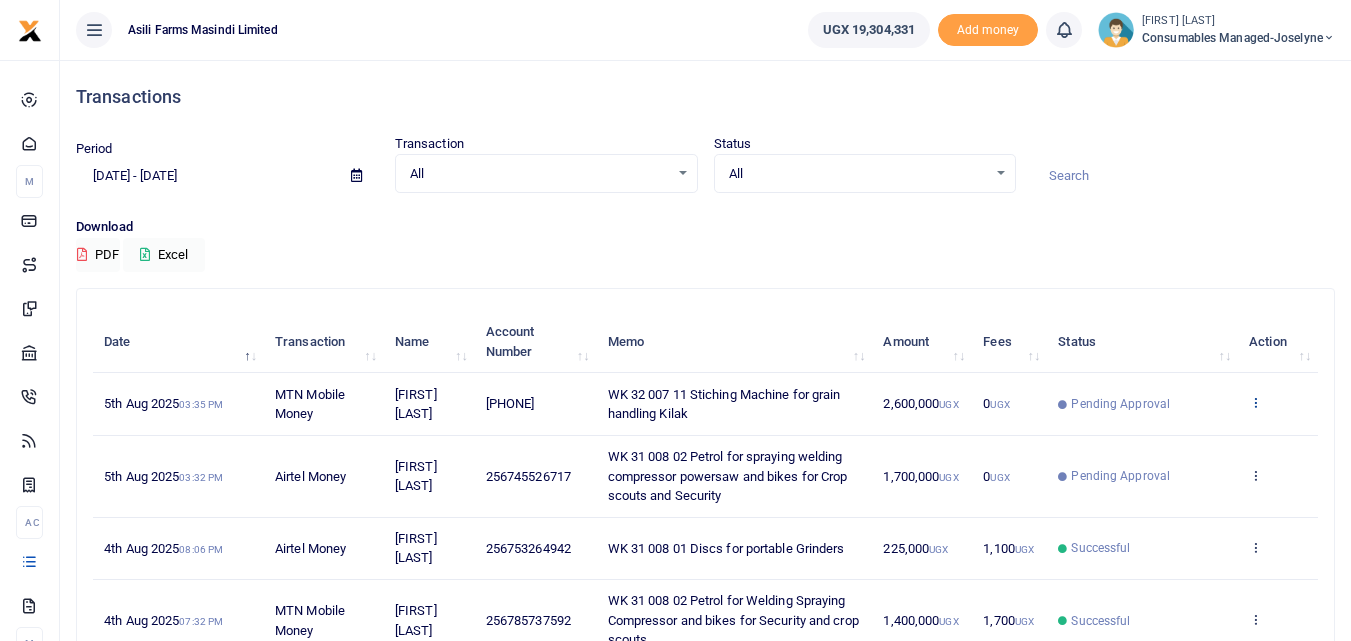 click at bounding box center [1255, 402] 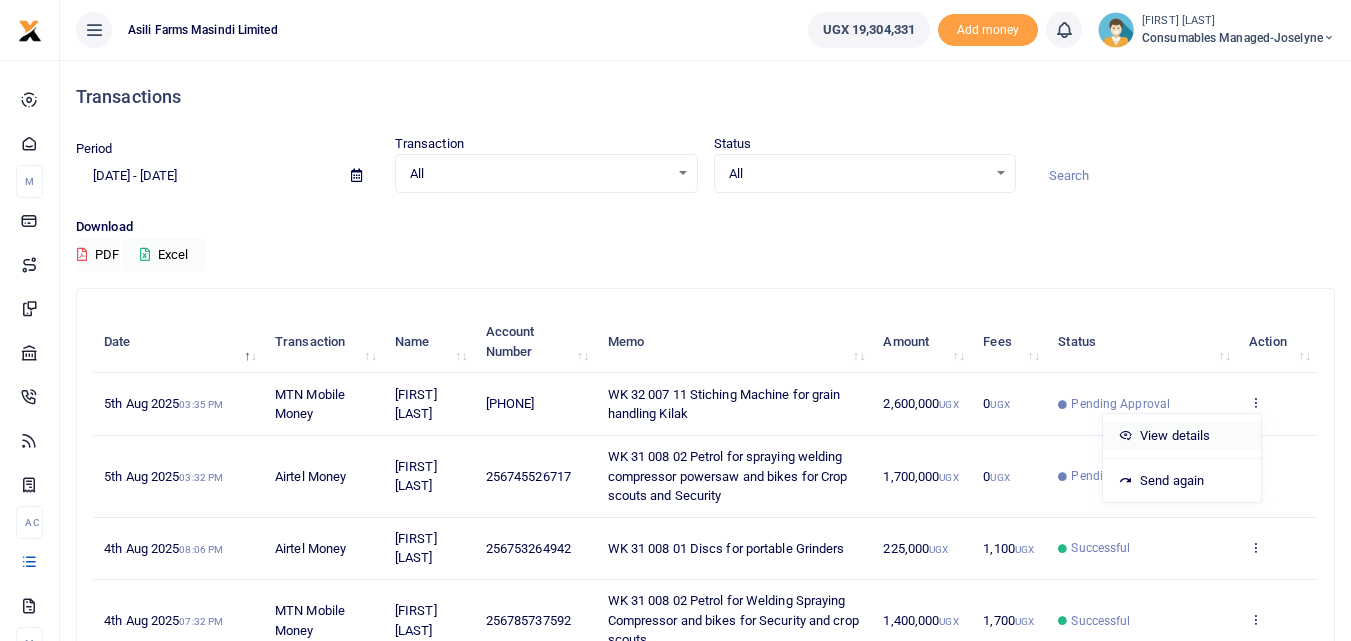 click on "View details" at bounding box center [1182, 436] 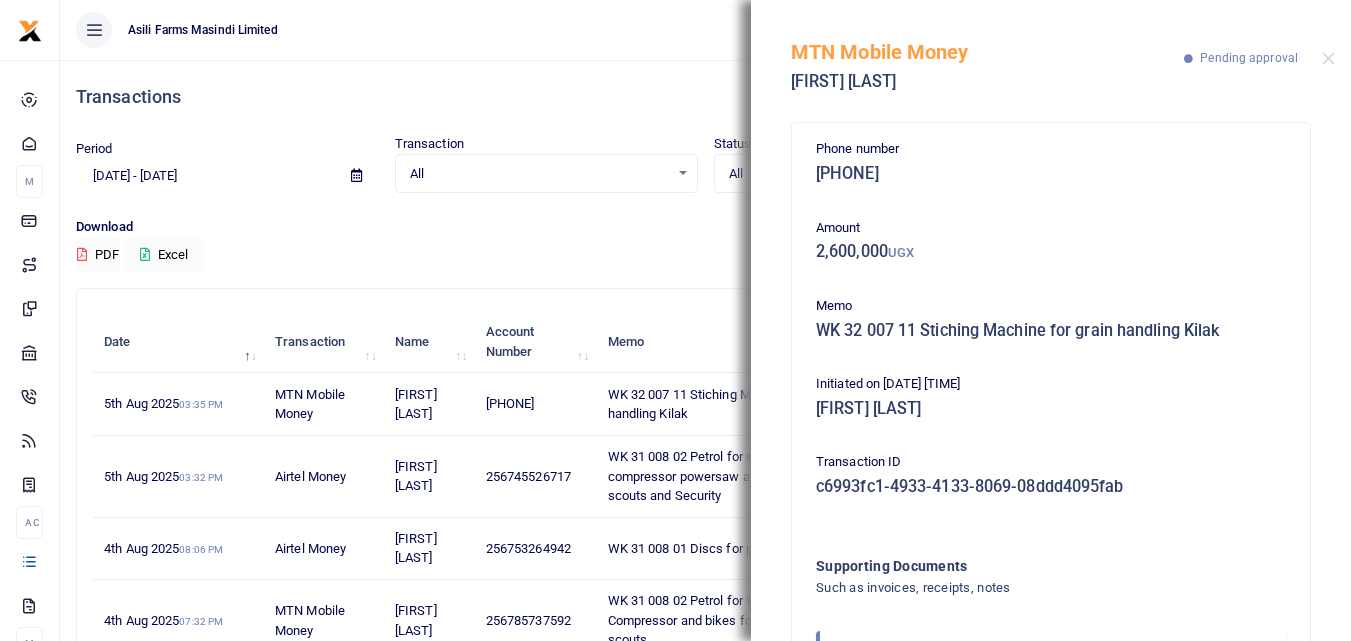 scroll, scrollTop: 119, scrollLeft: 0, axis: vertical 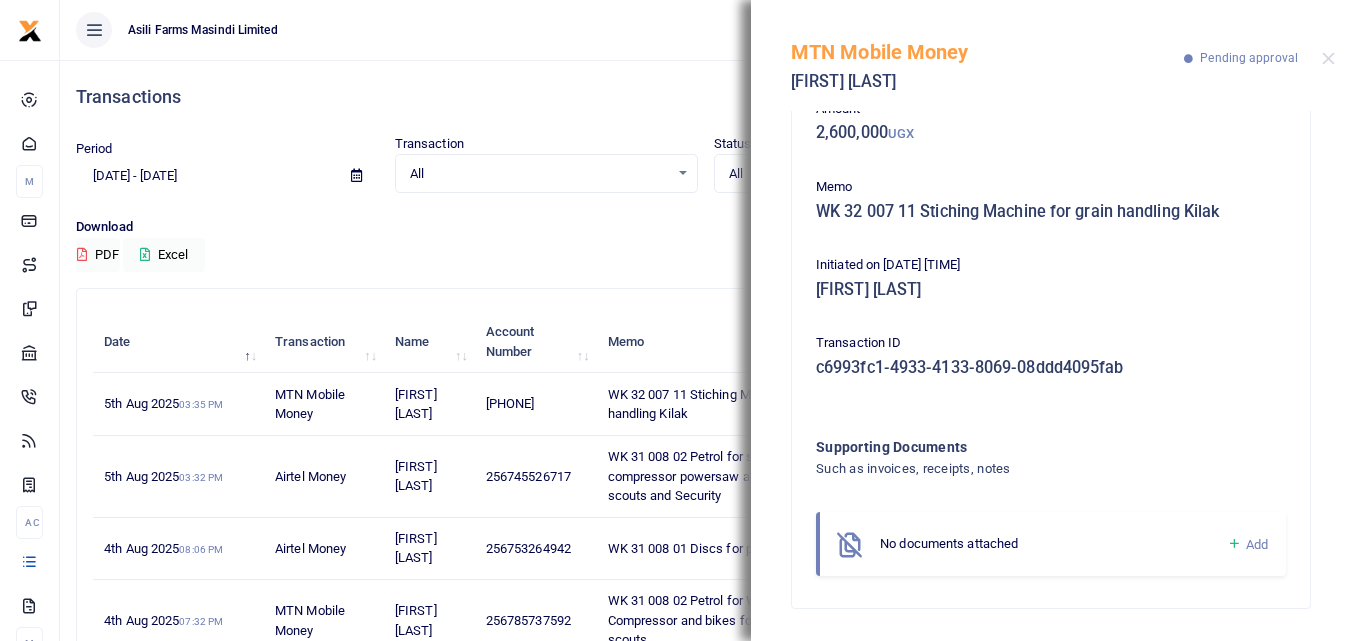 click at bounding box center [1234, 544] 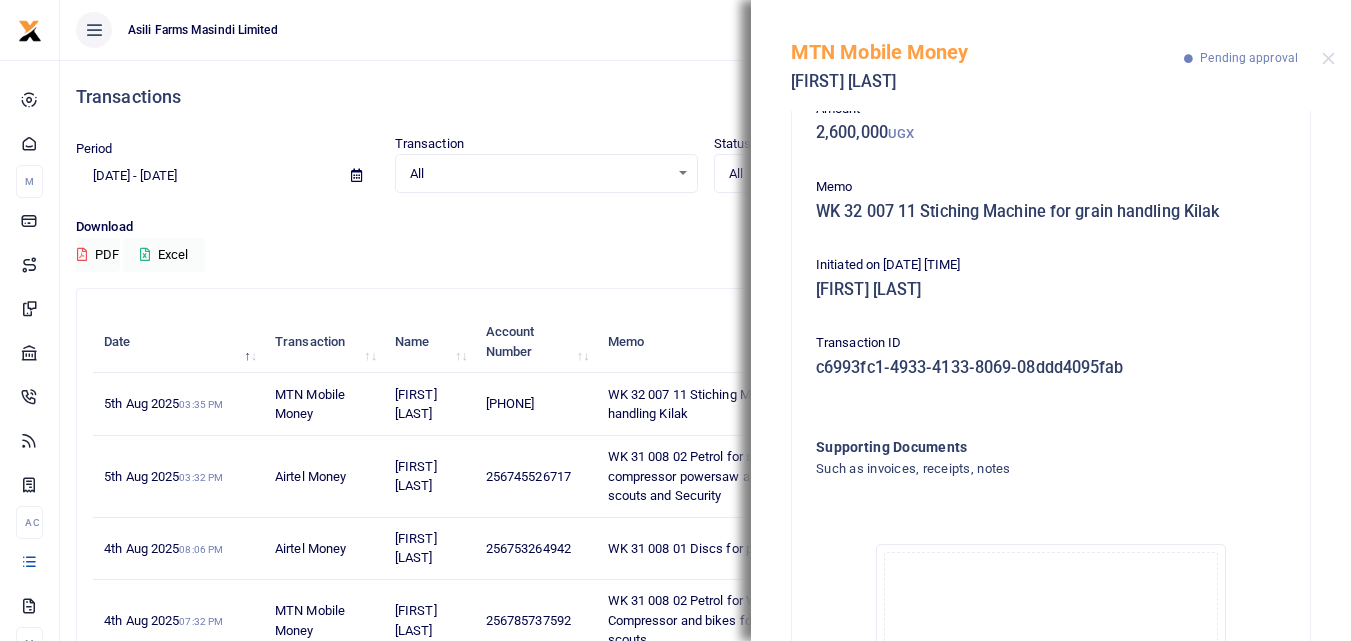 scroll, scrollTop: 345, scrollLeft: 0, axis: vertical 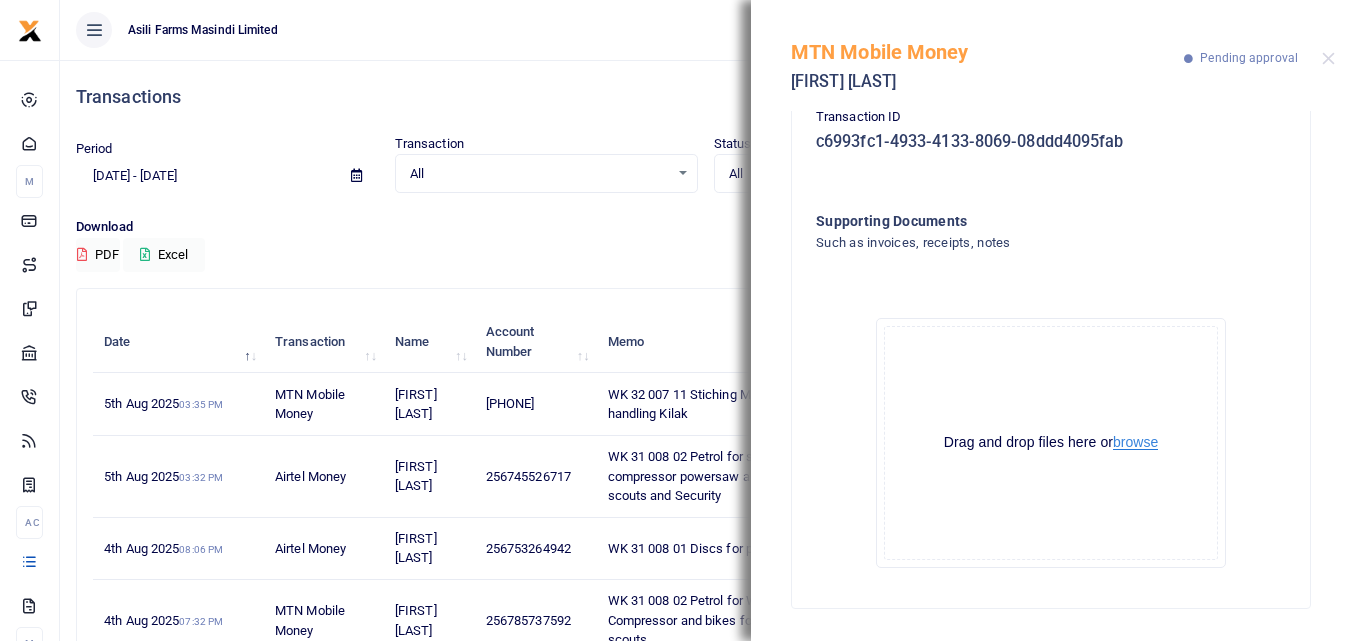 click on "browse" at bounding box center (1135, 442) 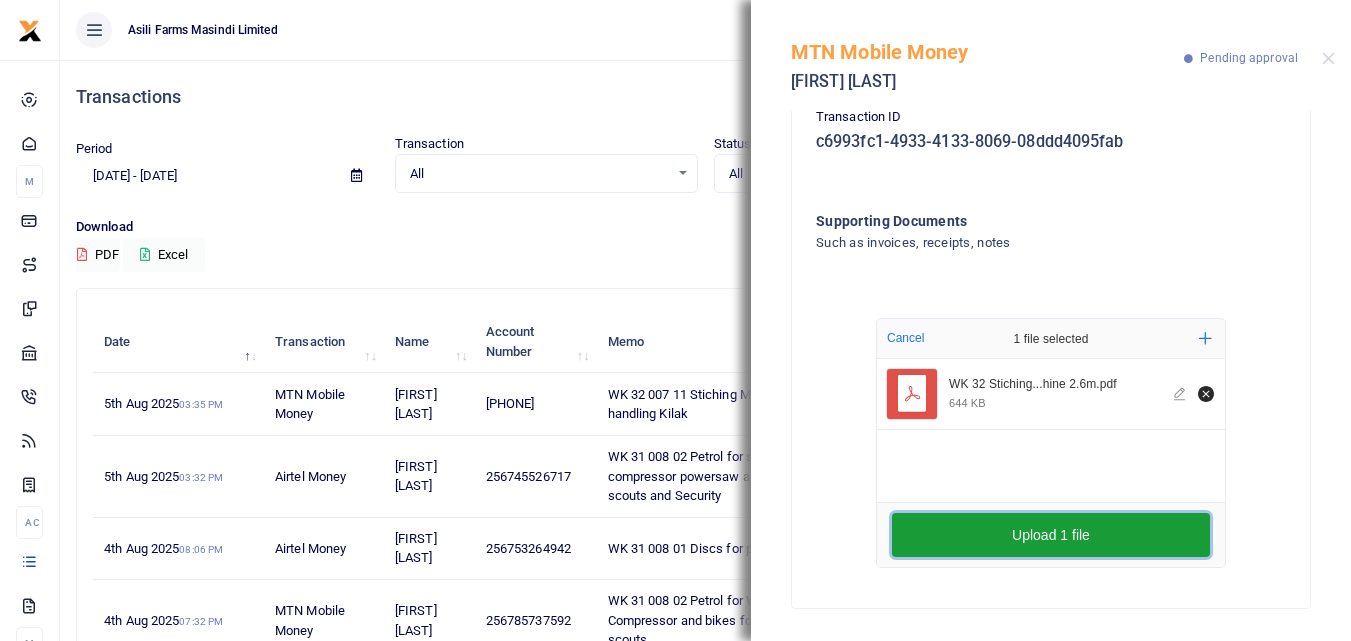 click on "Upload 1 file" at bounding box center (1051, 535) 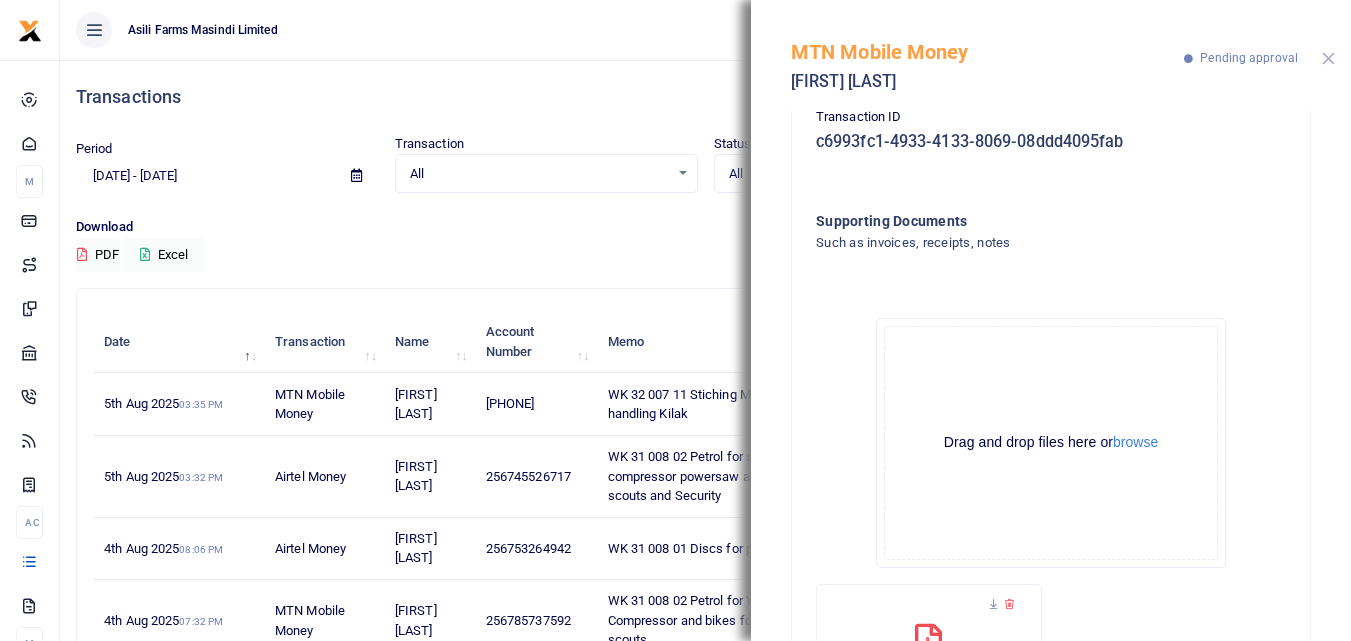 click at bounding box center [1328, 58] 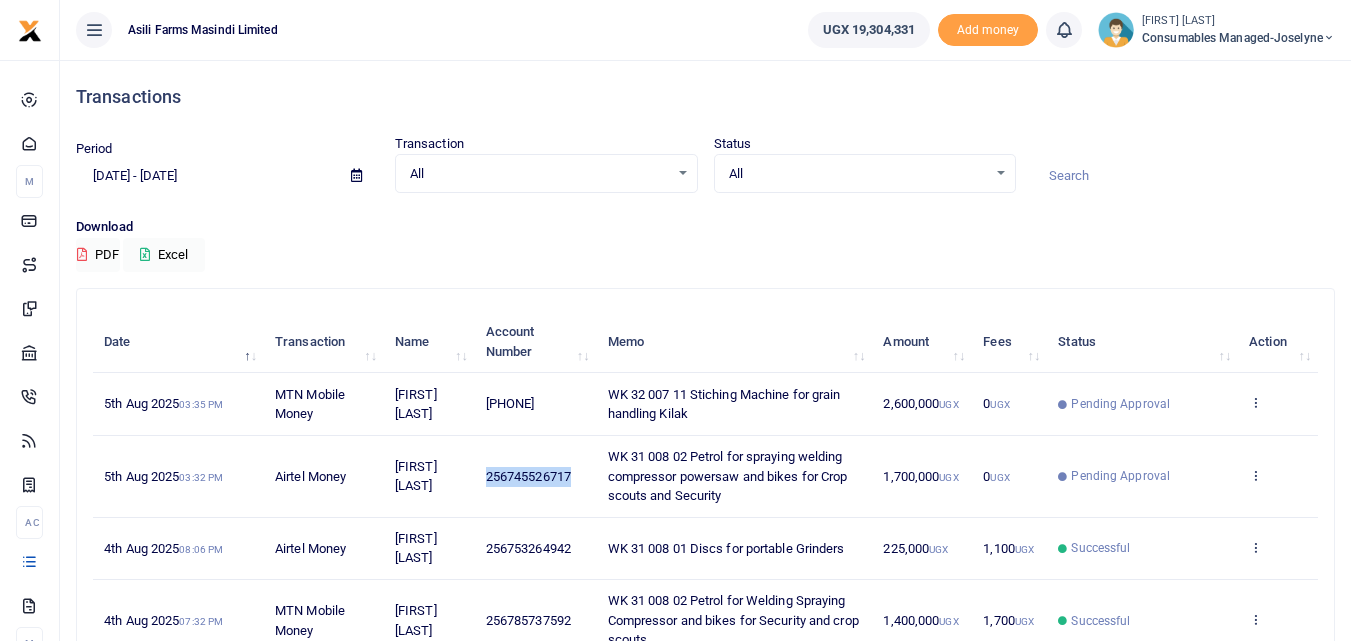 drag, startPoint x: 584, startPoint y: 475, endPoint x: 473, endPoint y: 482, distance: 111.220505 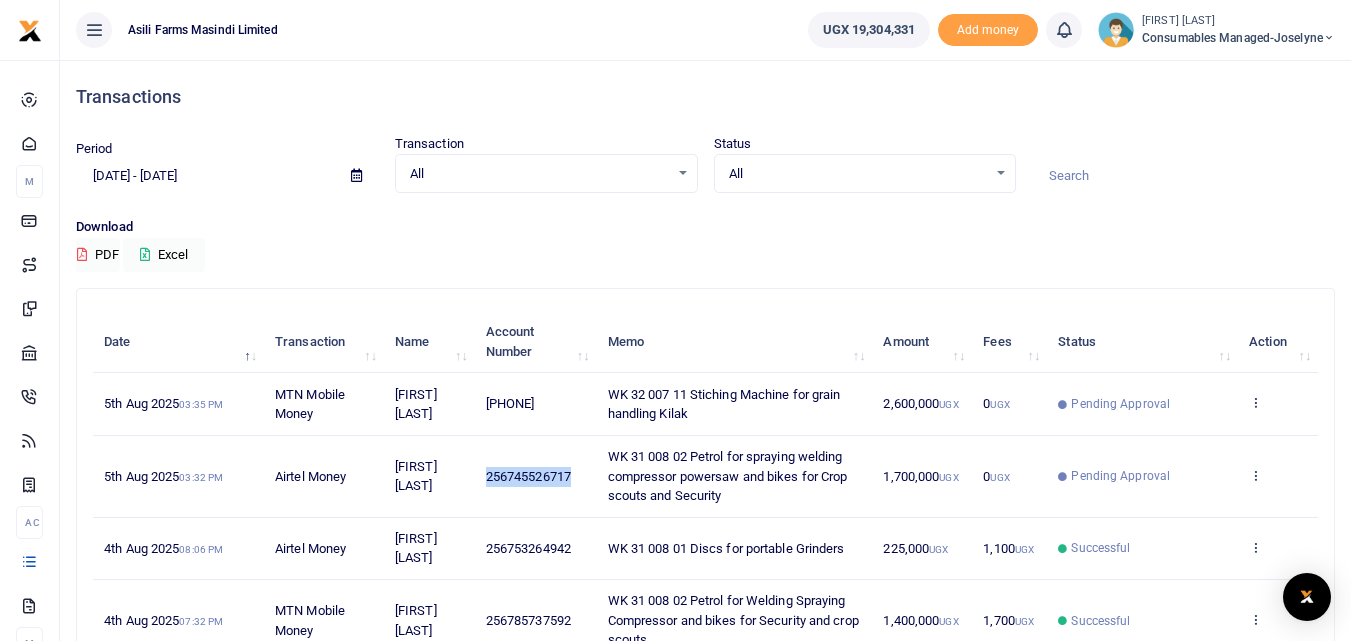 copy on "256745526717" 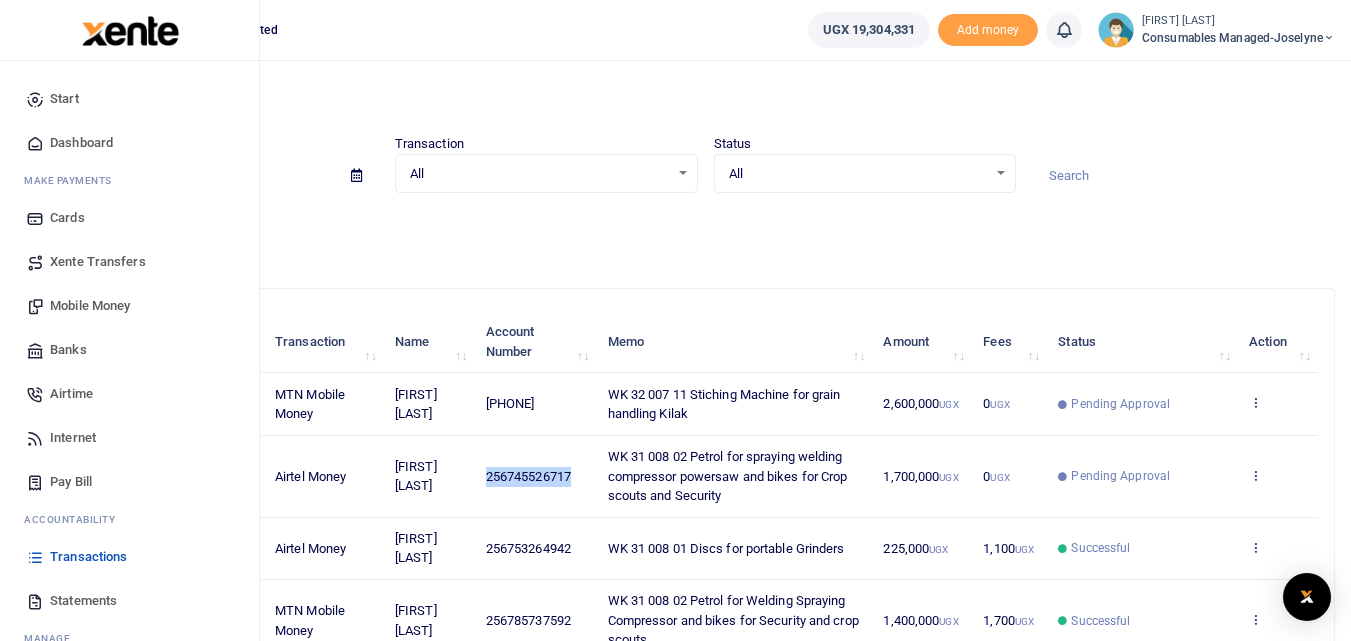 click on "Mobile Money" at bounding box center (90, 306) 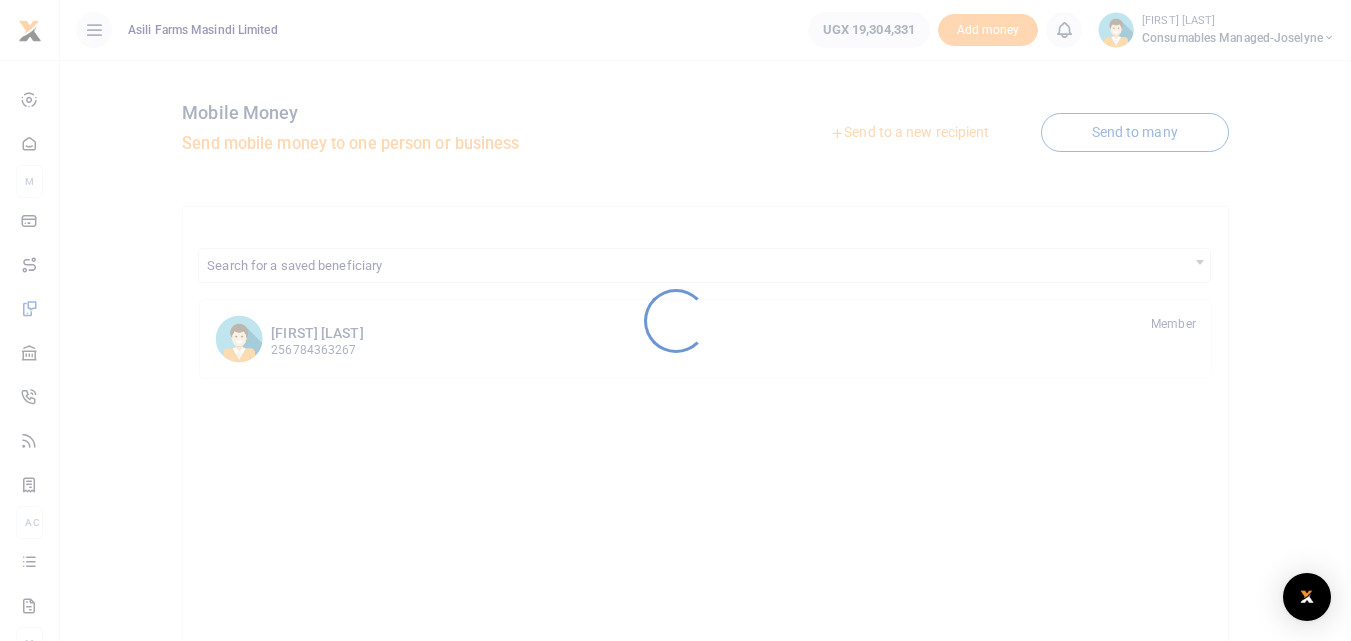 scroll, scrollTop: 0, scrollLeft: 0, axis: both 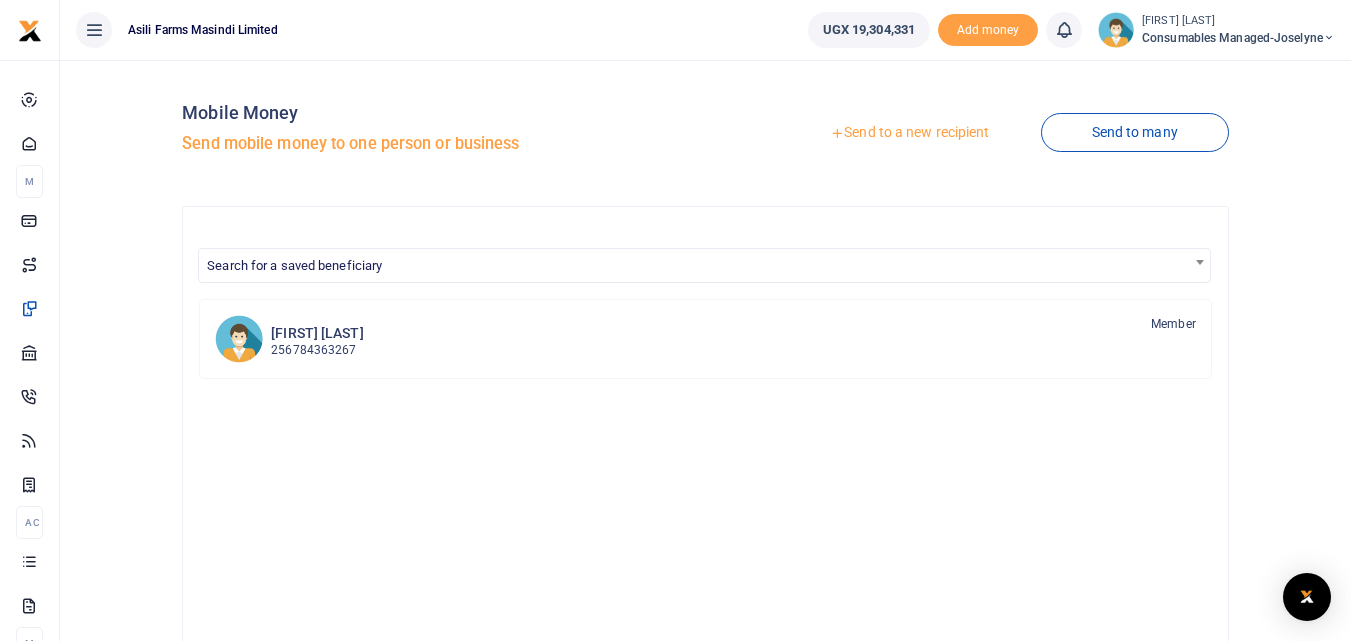 click on "Send to a new recipient" at bounding box center (909, 133) 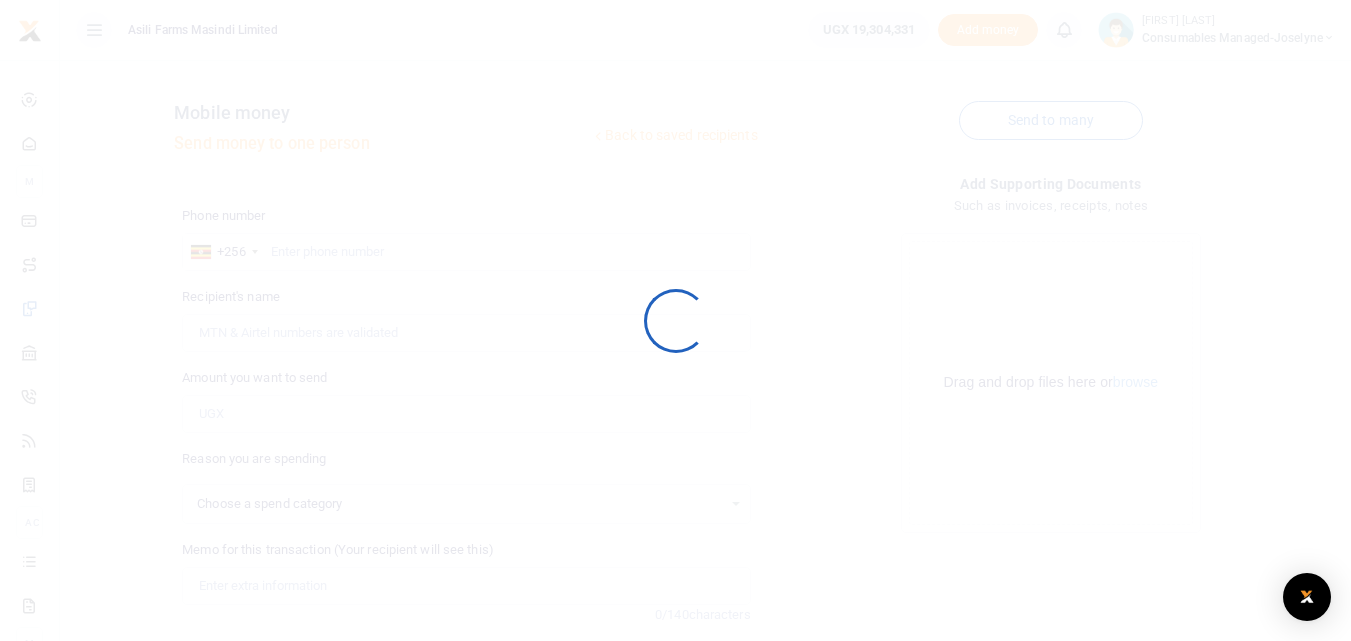 scroll, scrollTop: 0, scrollLeft: 0, axis: both 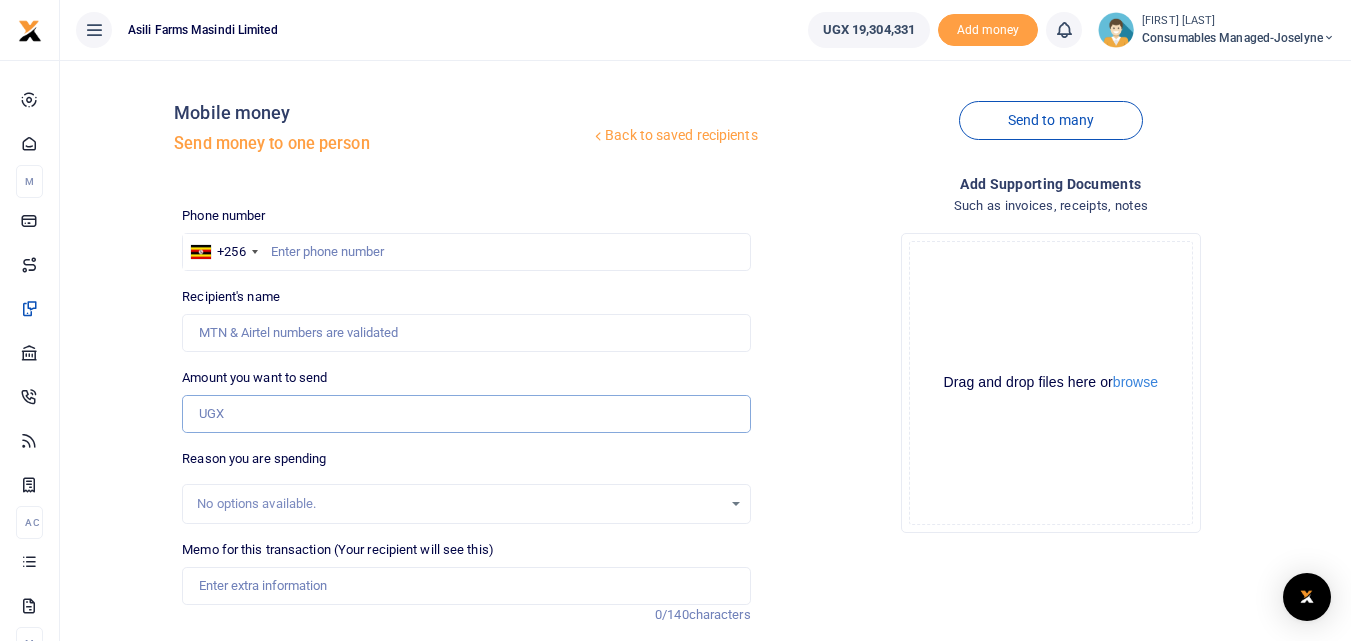 click on "Amount you want to send" at bounding box center [466, 414] 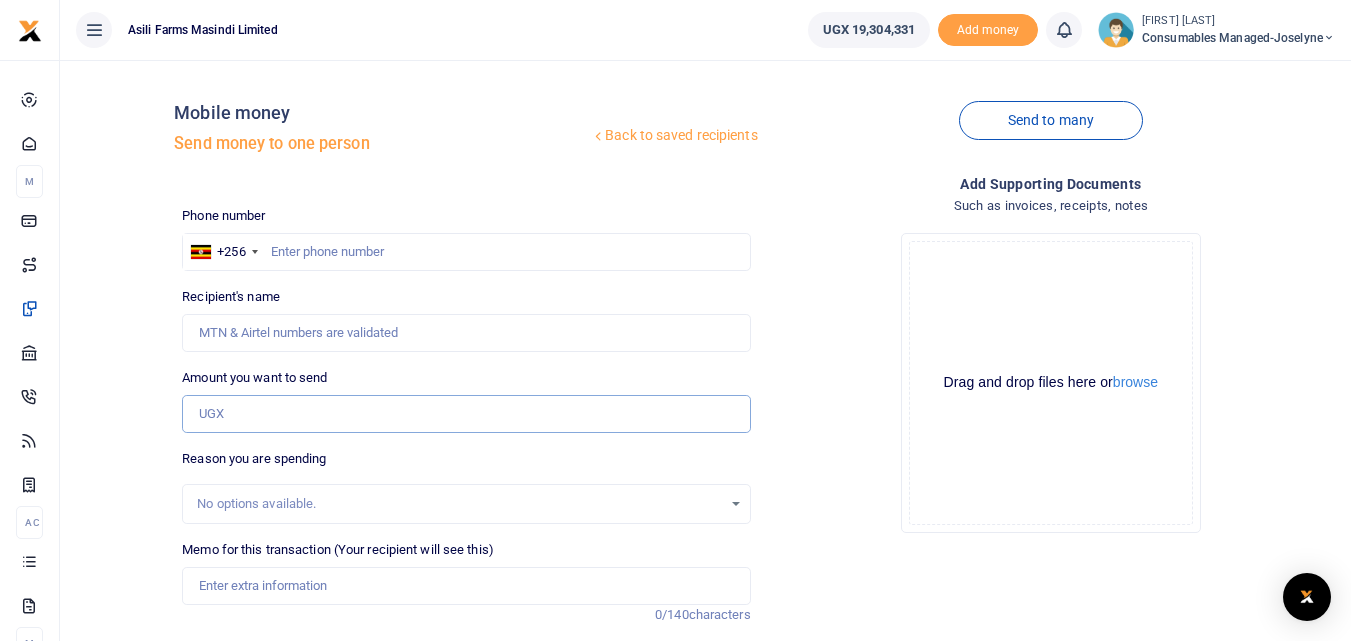 paste on "256745526717" 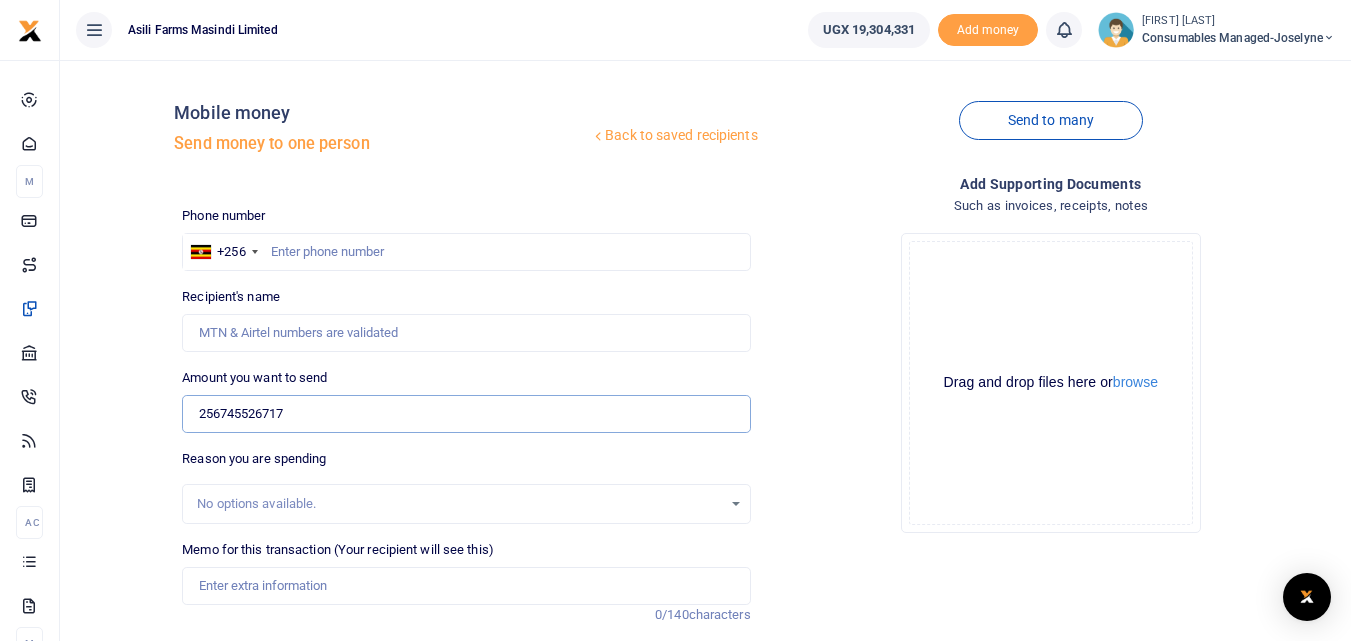 type on "256745526717" 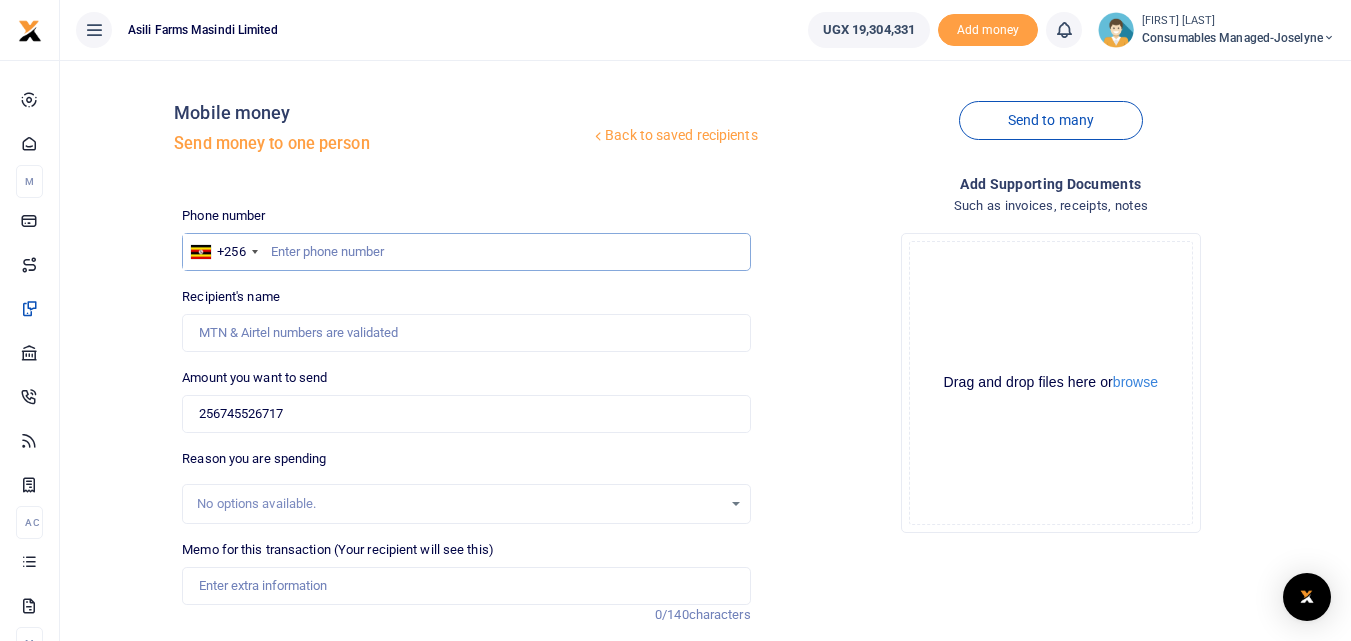 click at bounding box center [466, 252] 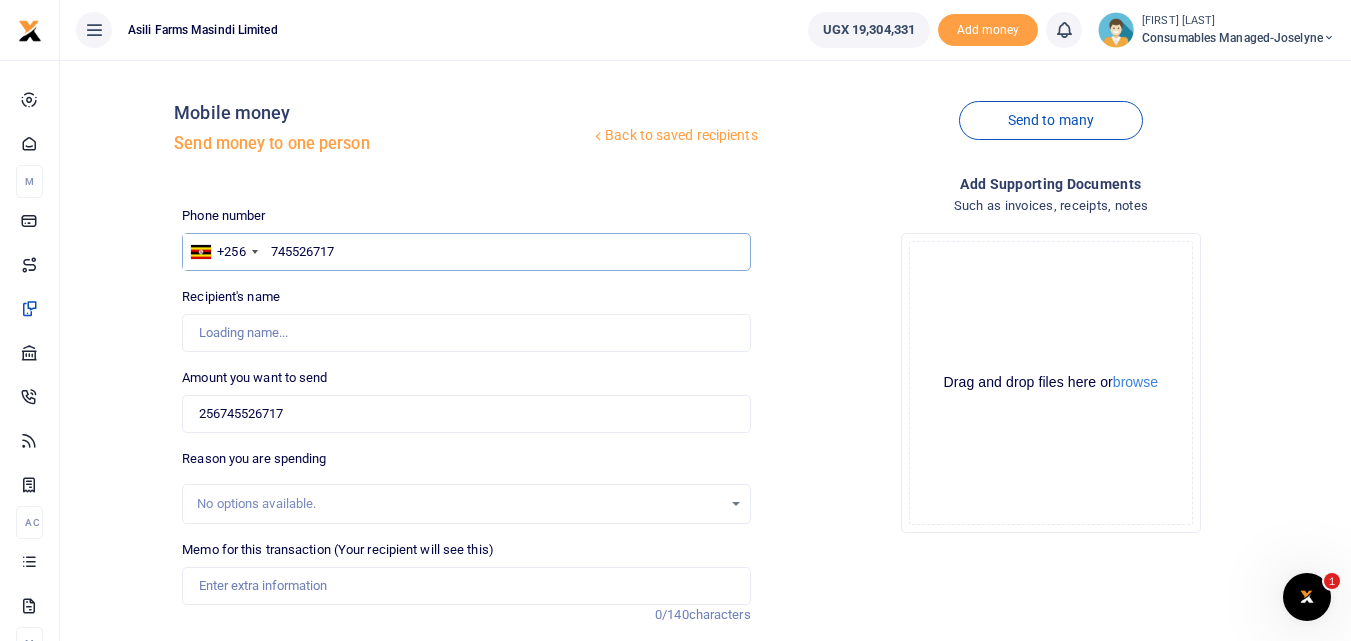 scroll, scrollTop: 0, scrollLeft: 0, axis: both 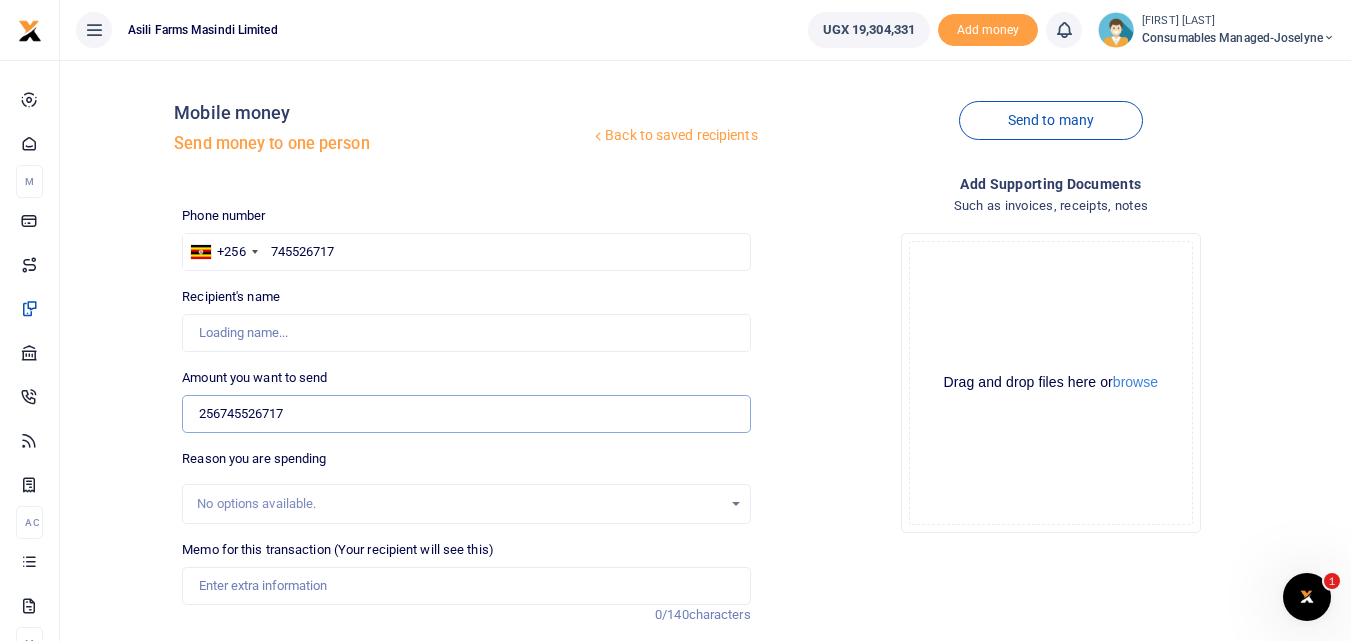 click on "256745526717" at bounding box center [466, 414] 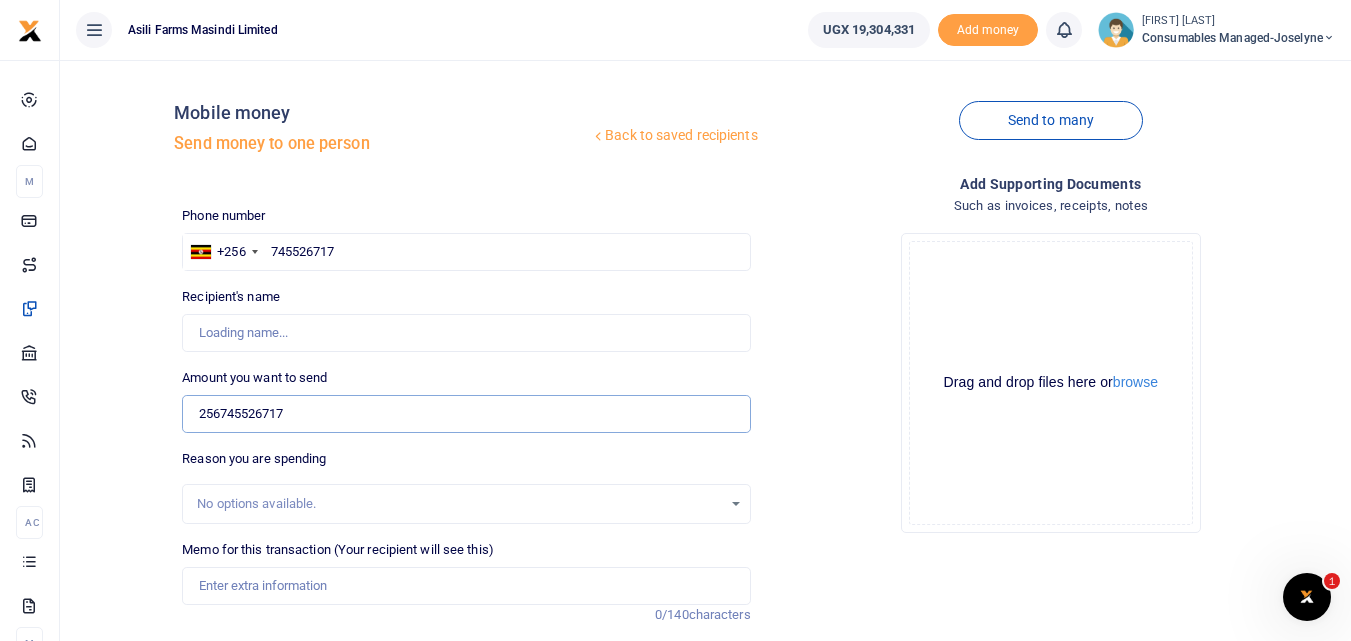 type on "Betty Namukasa" 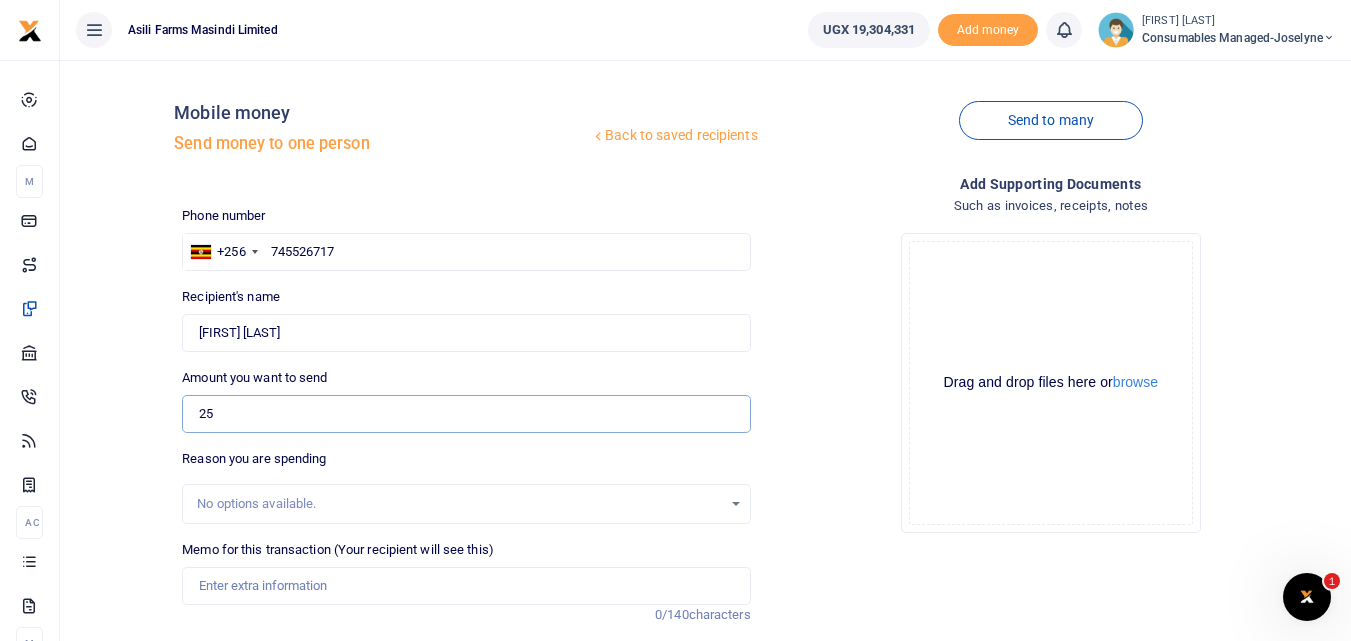 type on "2" 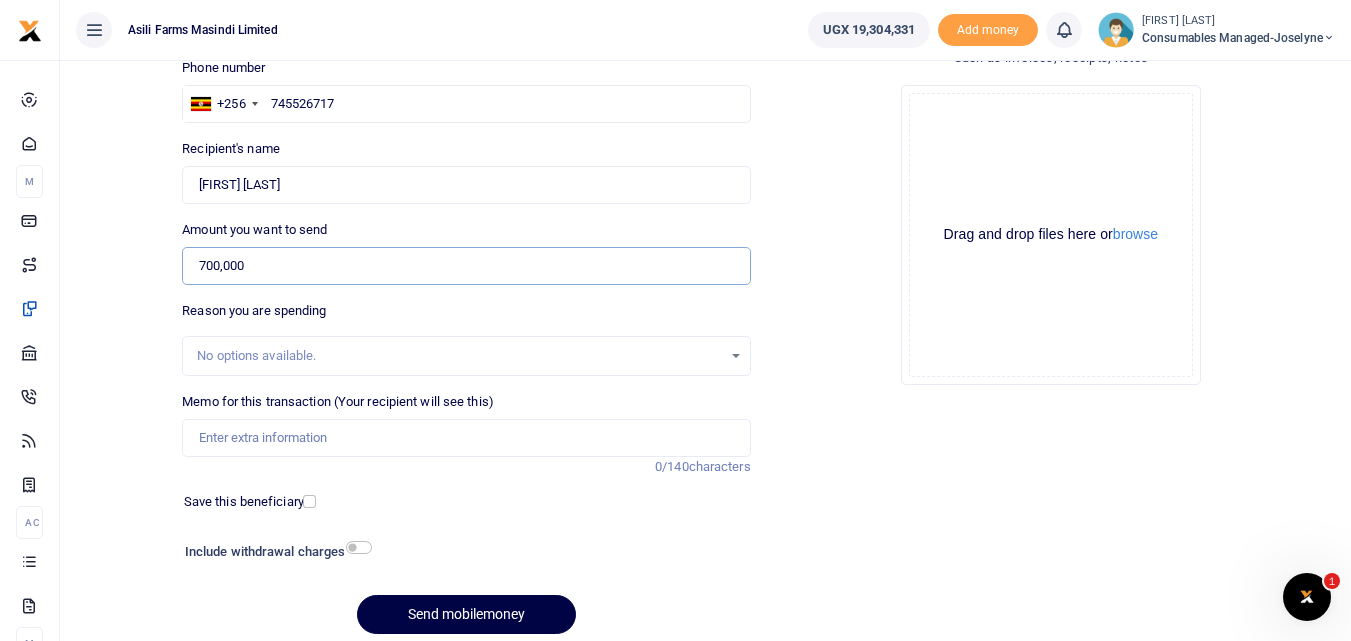 scroll, scrollTop: 155, scrollLeft: 0, axis: vertical 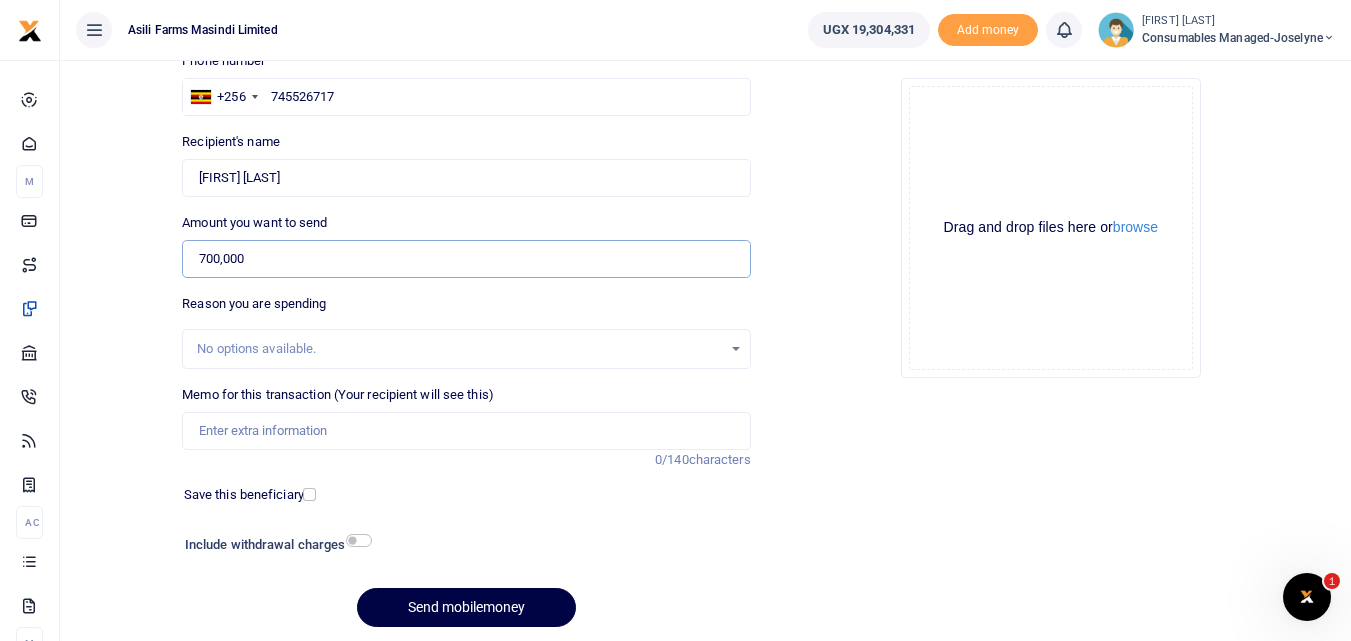 type on "700,000" 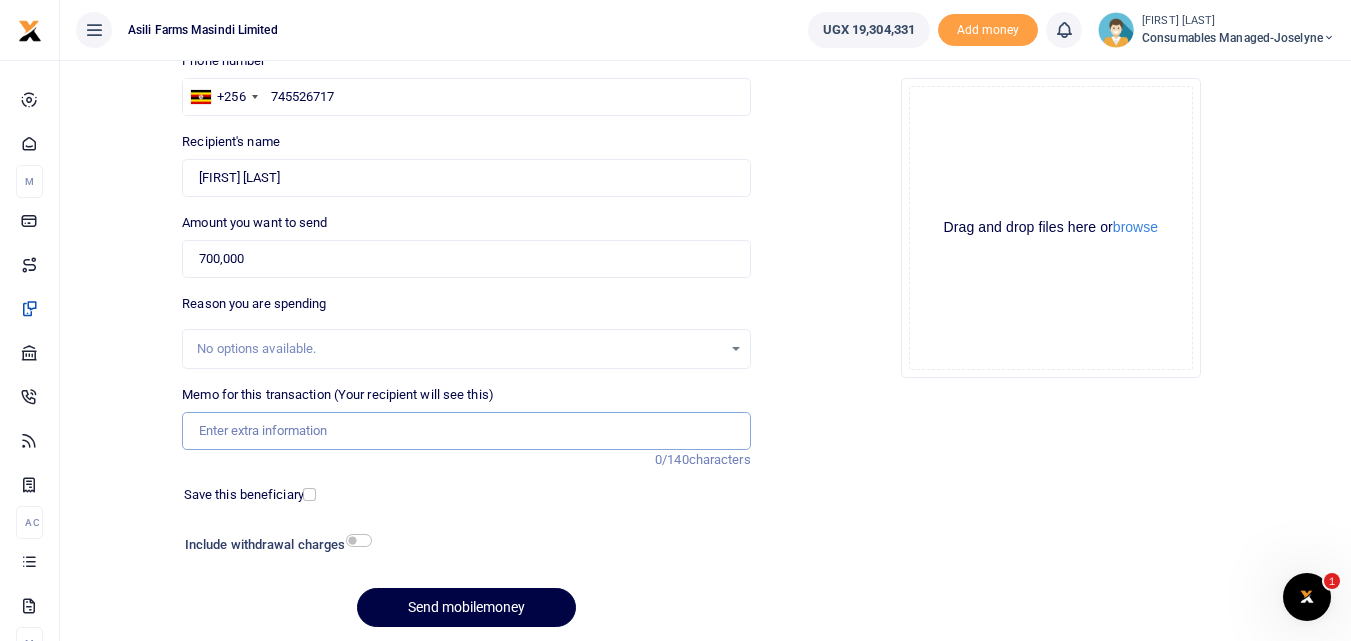 click on "Memo for this transaction (Your recipient will see this)" at bounding box center [466, 431] 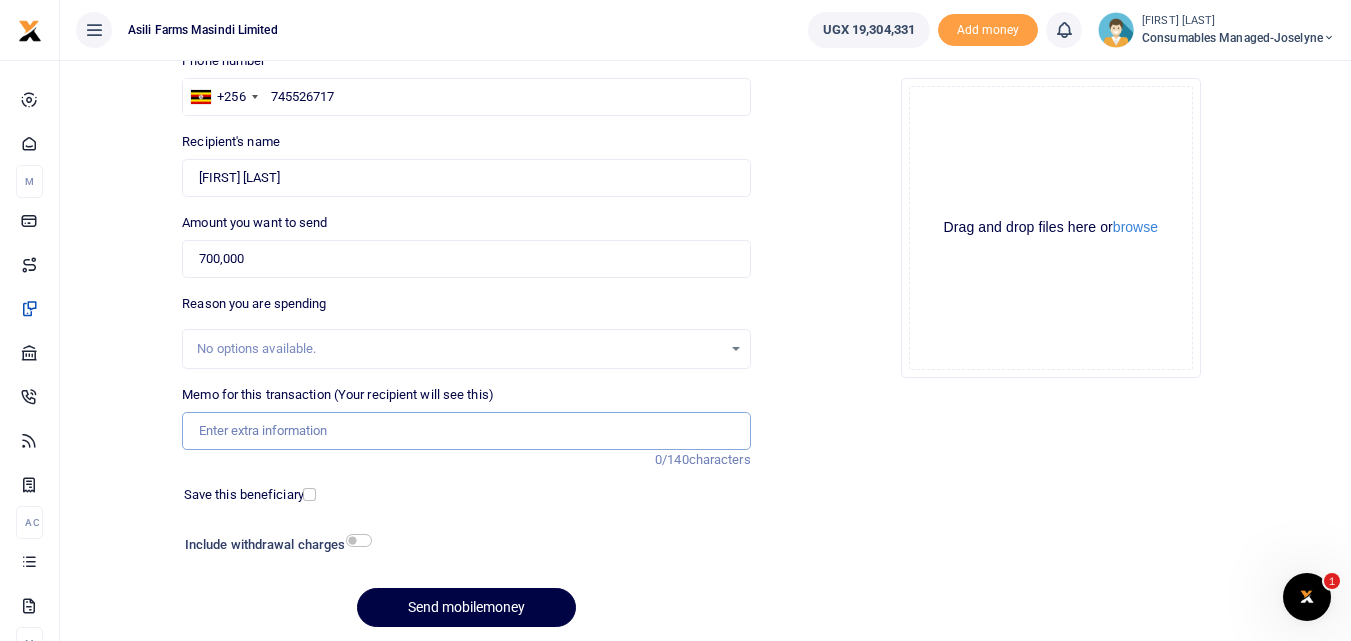 click on "Memo for this transaction (Your recipient will see this)" at bounding box center (466, 431) 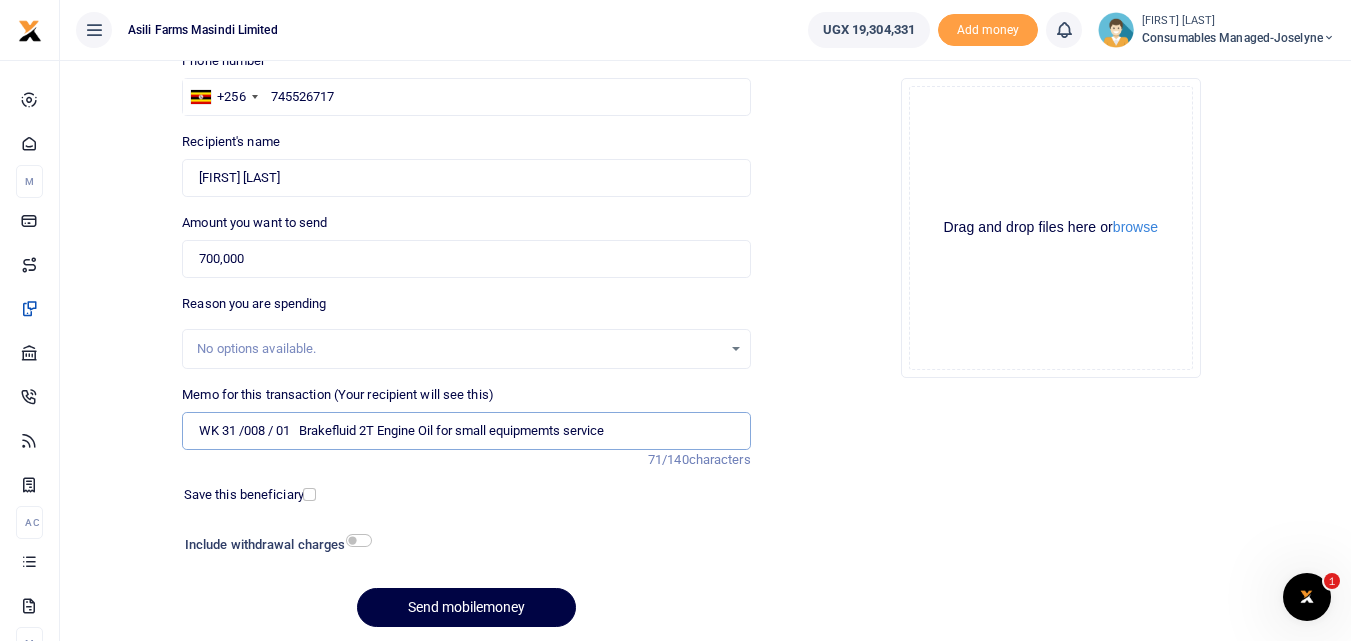click on "WK 31 /008 / 01   Brakefluid 2T Engine Oil for small equipmemts service" at bounding box center (466, 431) 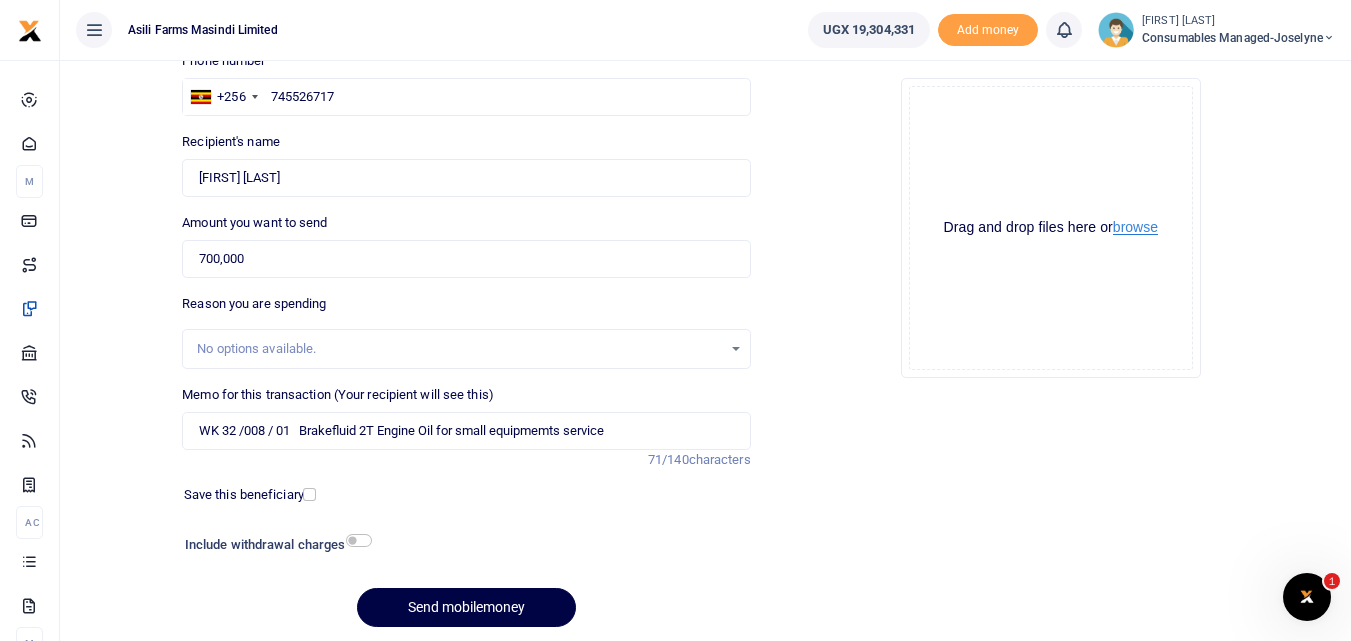 click on "browse" at bounding box center [1135, 227] 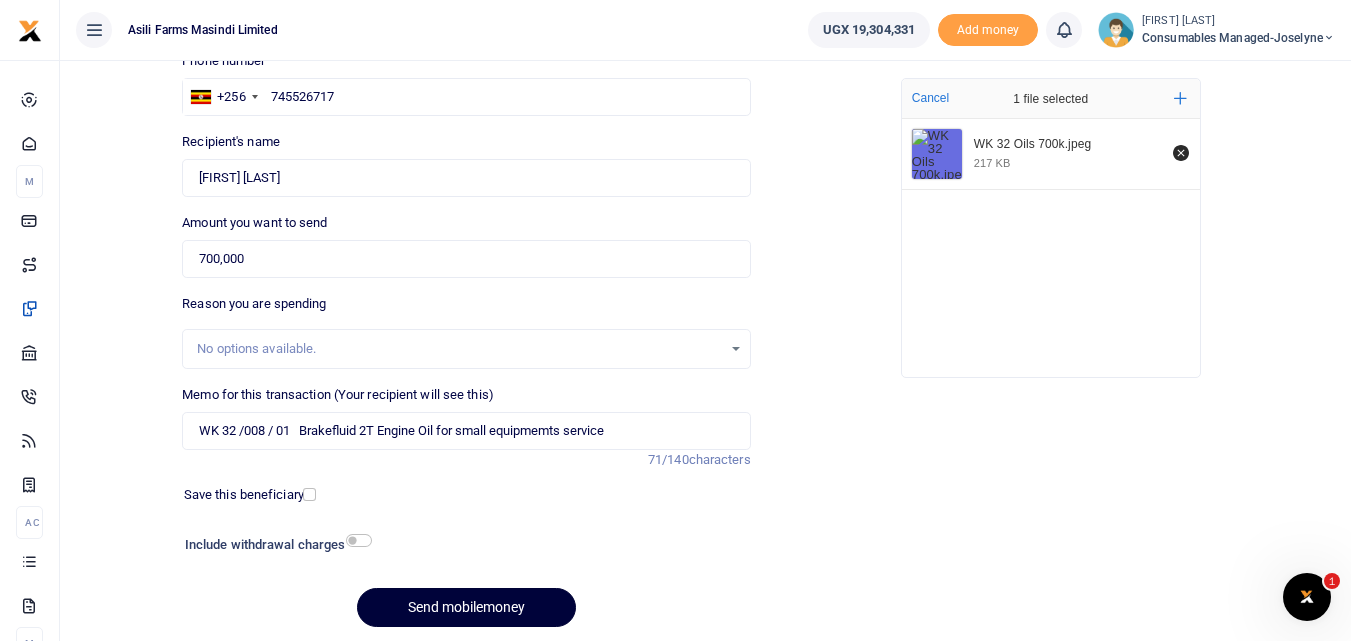 click on "Send mobilemoney" at bounding box center [466, 607] 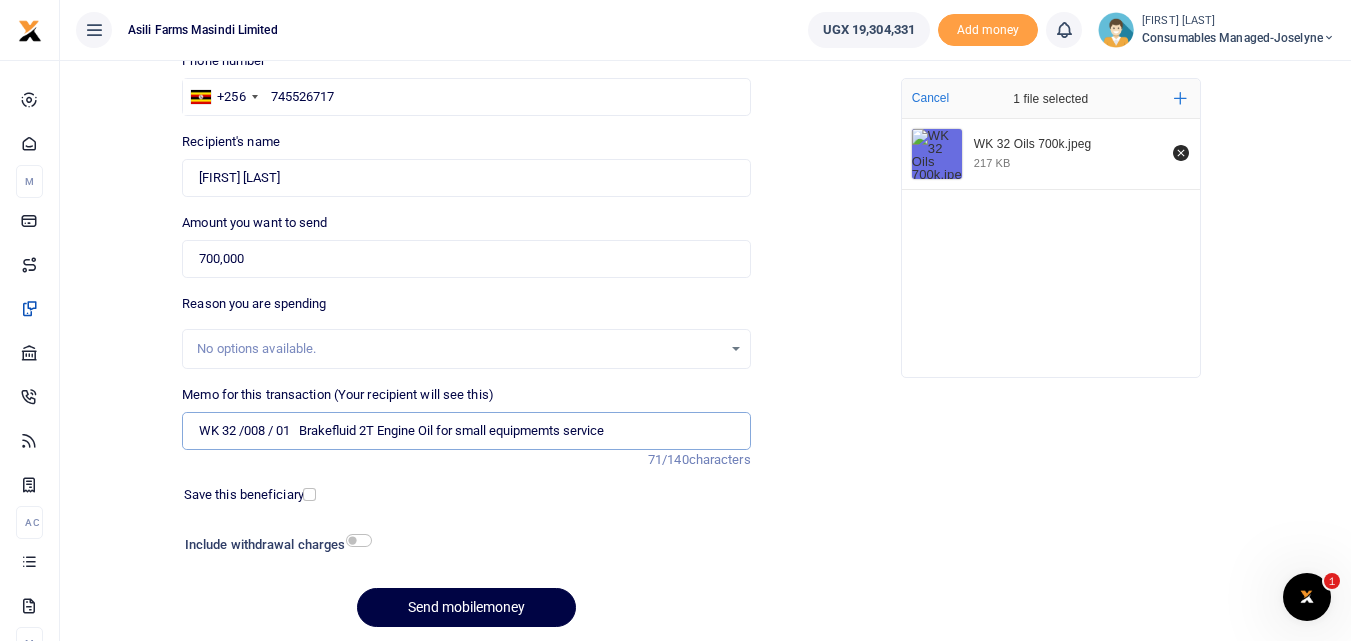 click on "WK 32 /008 / 01   Brakefluid 2T Engine Oil for small equipmemts service" at bounding box center (466, 431) 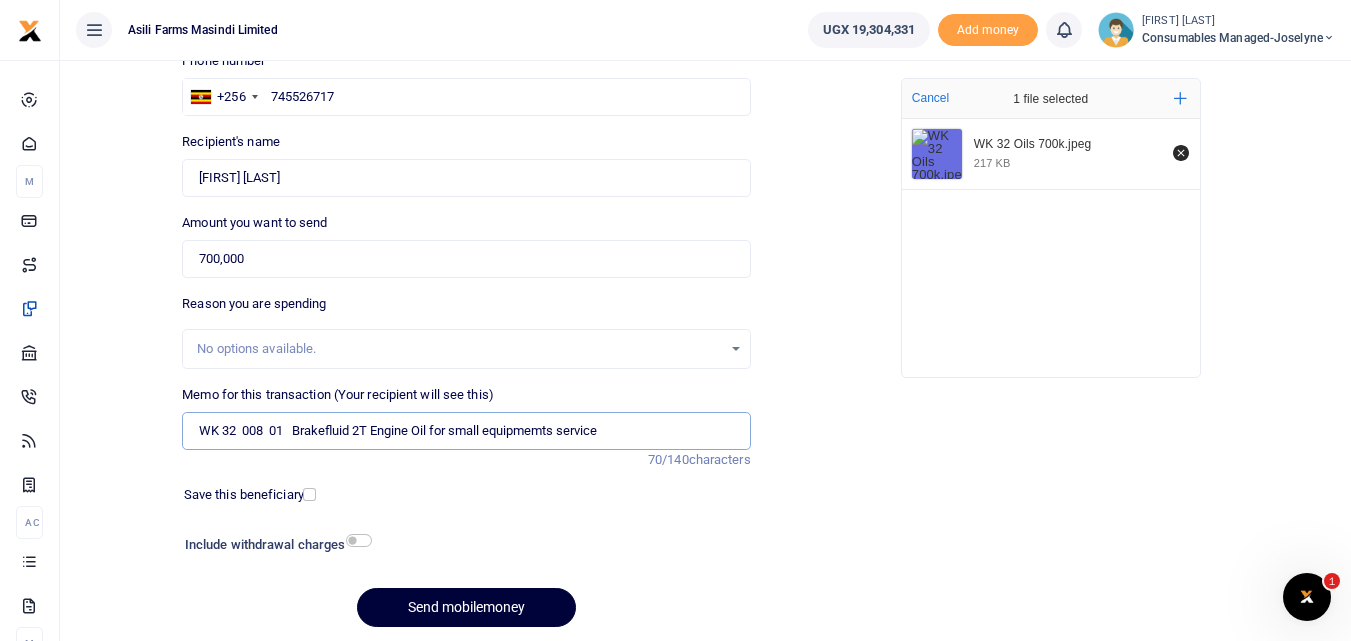 type on "WK 32  008  01   Brakefluid 2T Engine Oil for small equipmemts service" 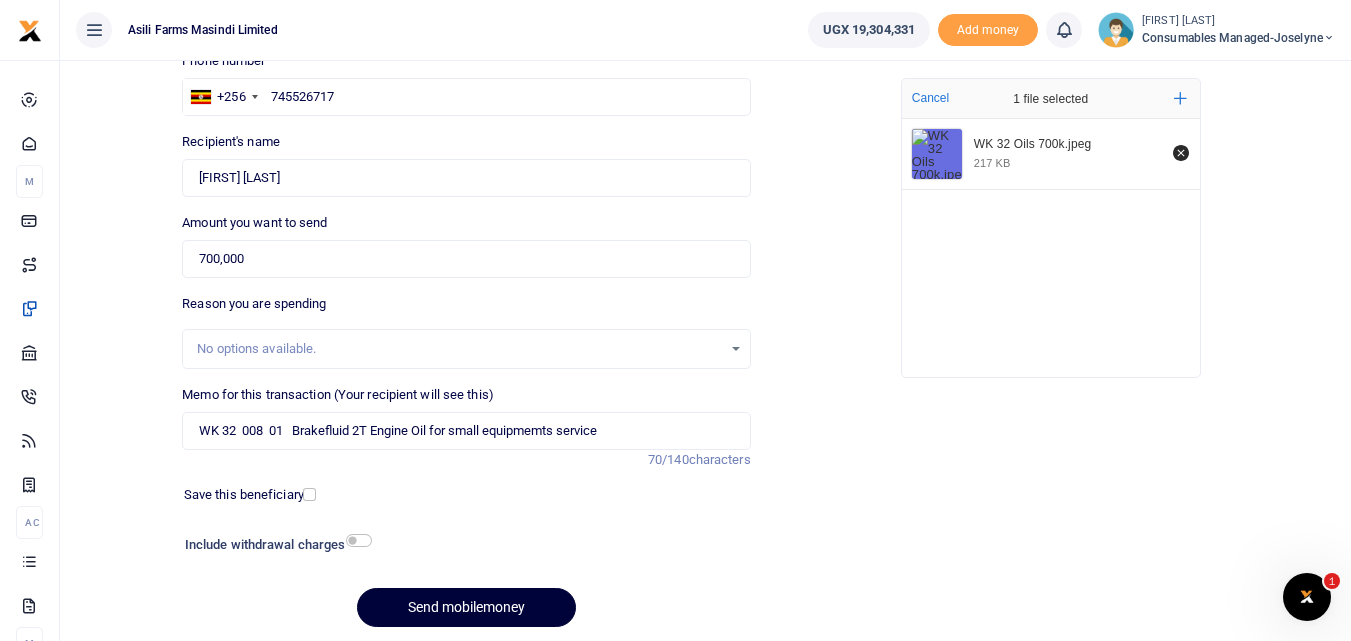 click on "Send mobilemoney" at bounding box center (466, 607) 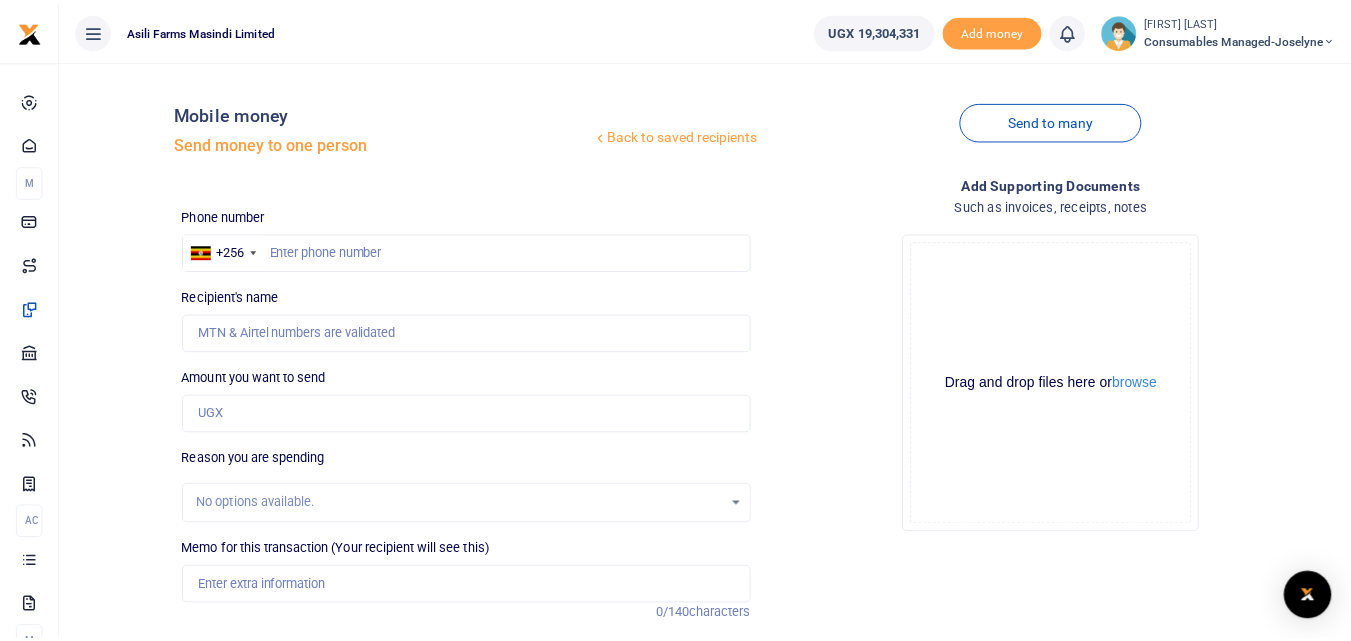 scroll, scrollTop: 155, scrollLeft: 0, axis: vertical 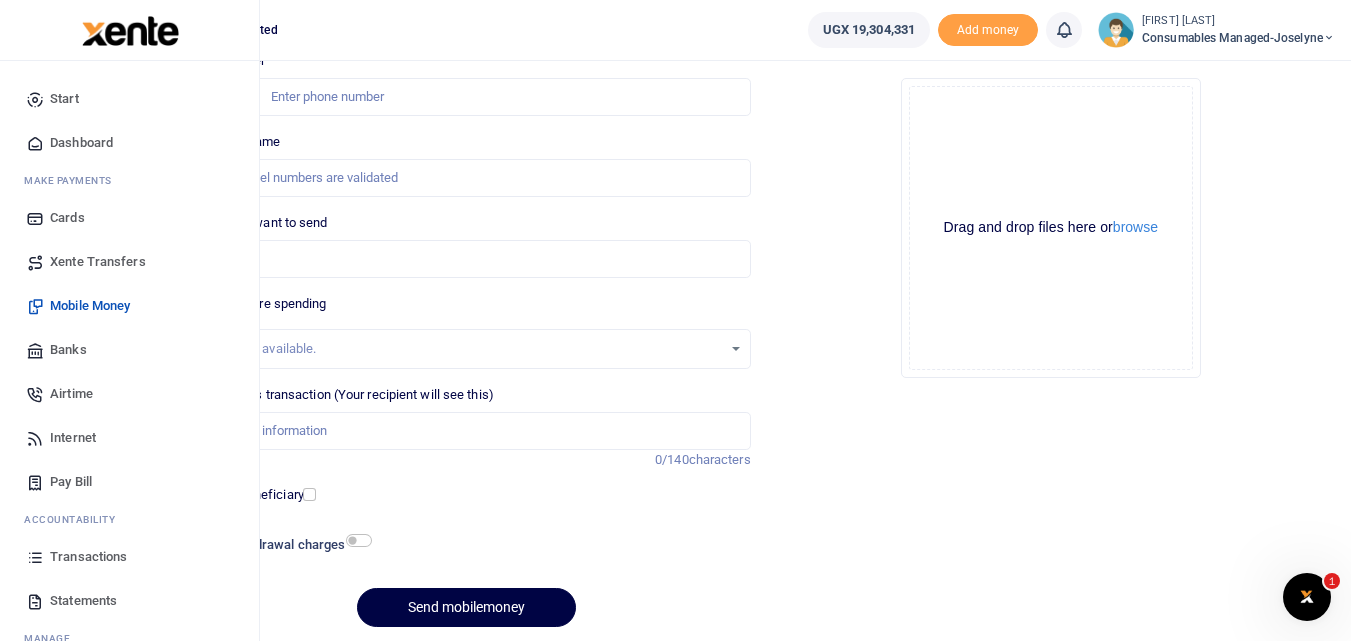 click at bounding box center (35, 557) 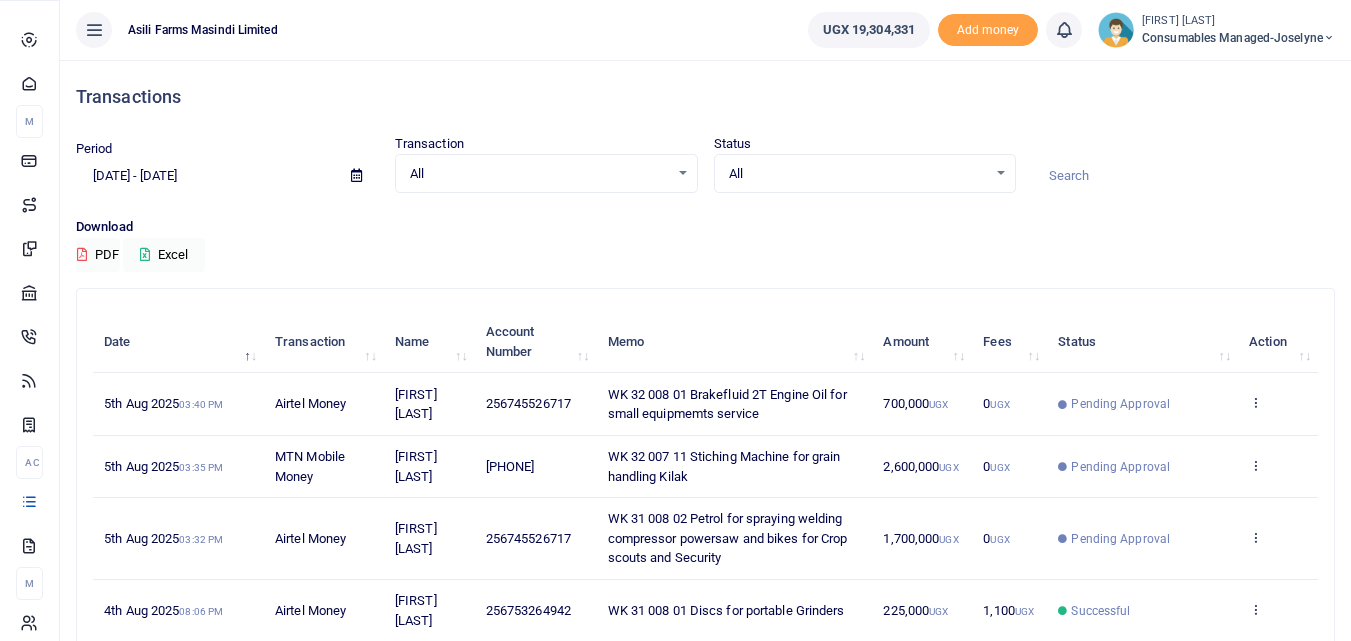 scroll, scrollTop: 0, scrollLeft: 0, axis: both 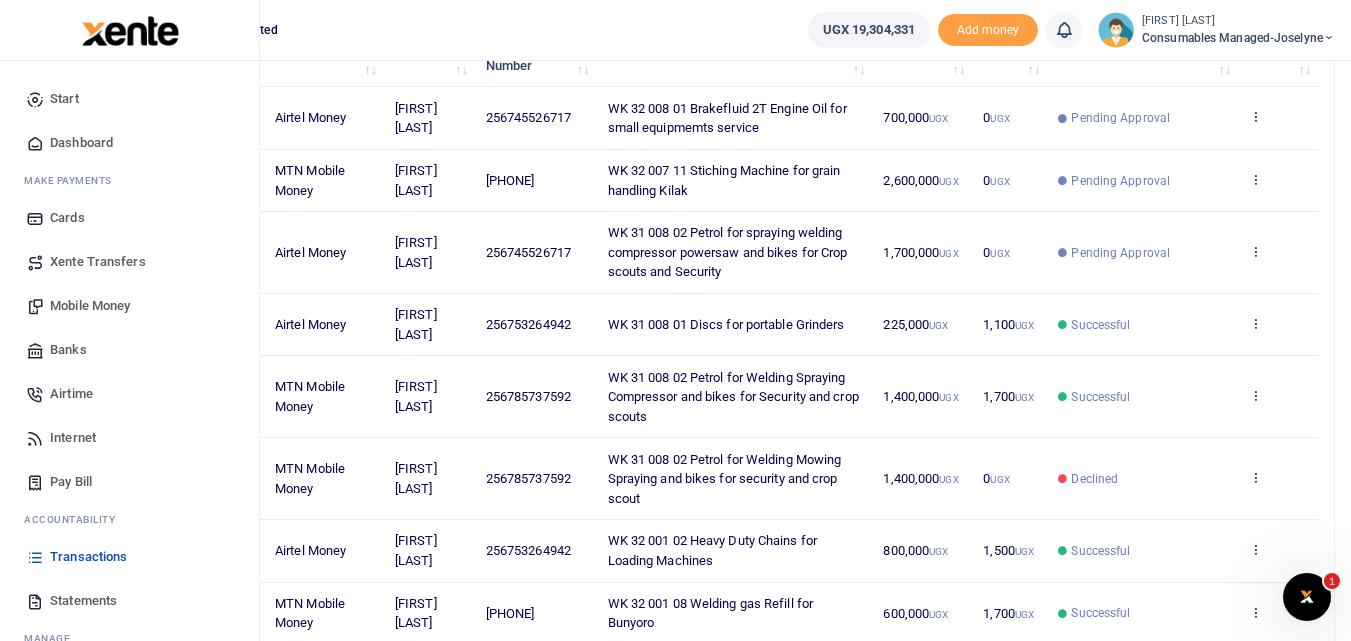 click on "Mobile Money" at bounding box center (90, 306) 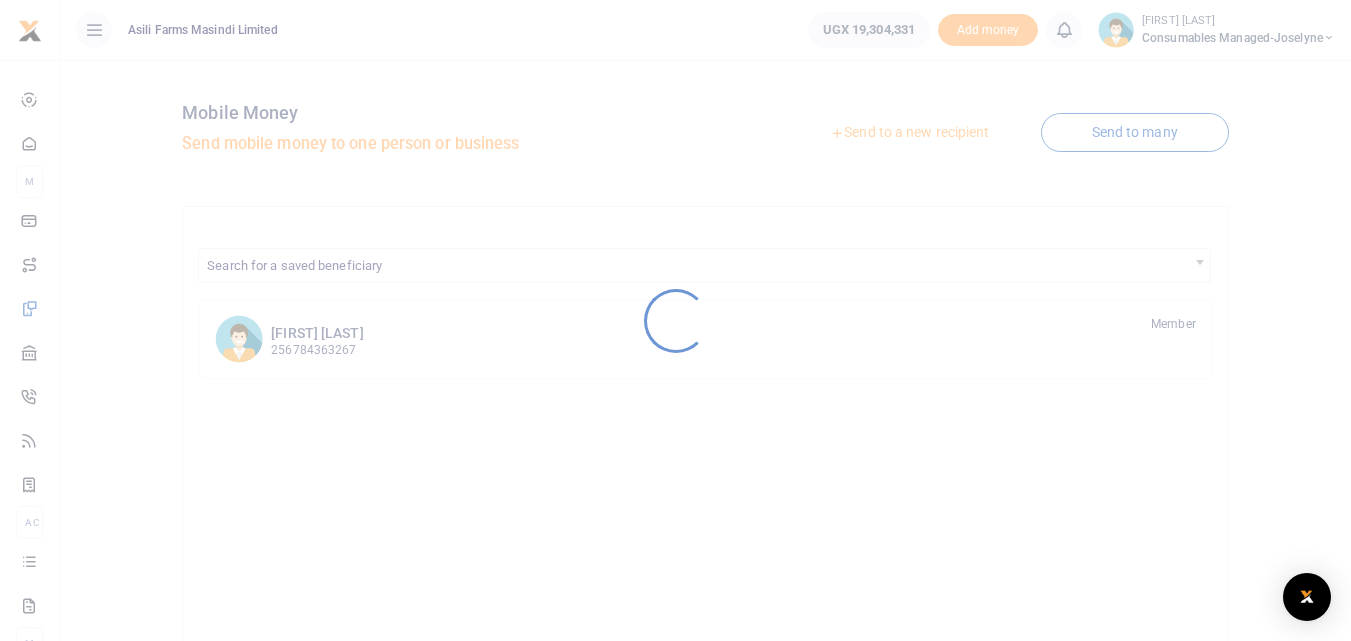 scroll, scrollTop: 0, scrollLeft: 0, axis: both 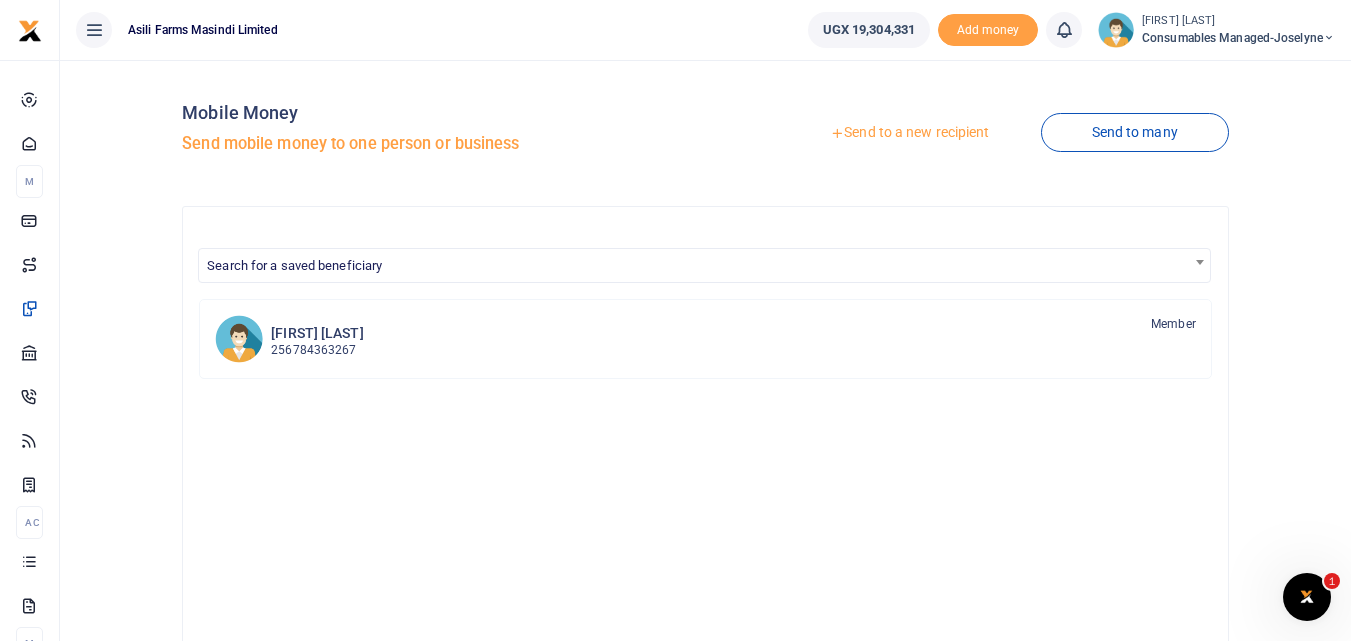 click on "Send to a new recipient" at bounding box center [909, 133] 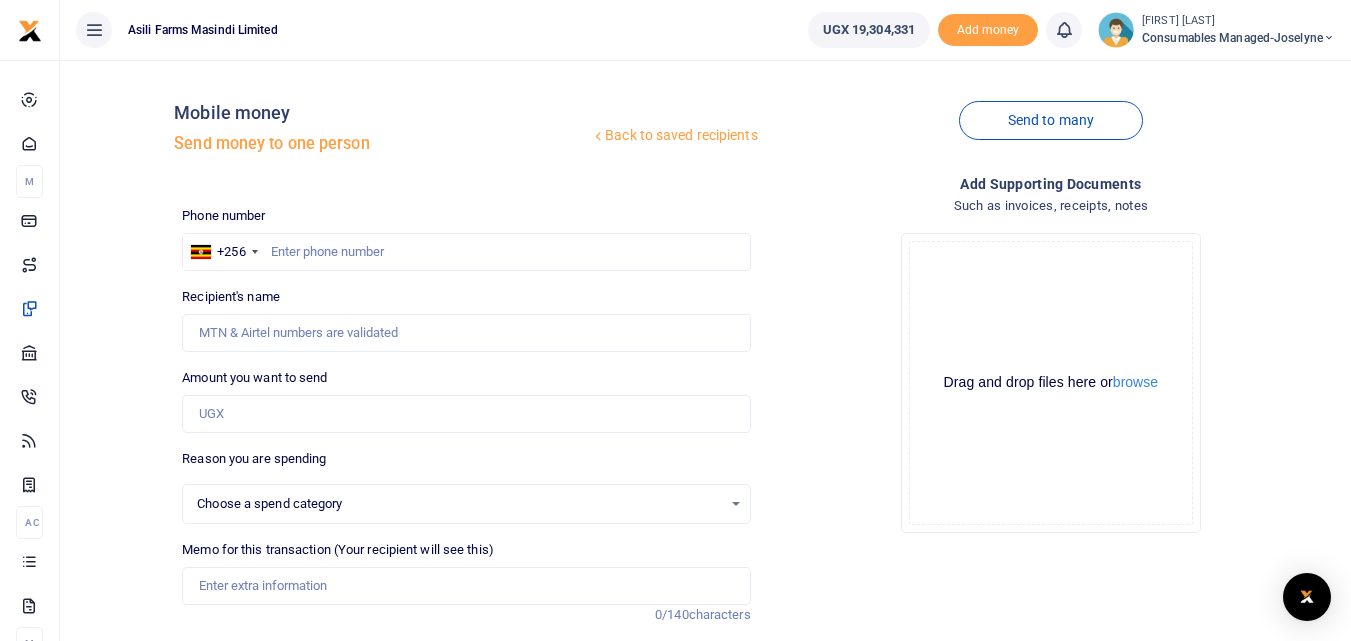 scroll, scrollTop: 0, scrollLeft: 0, axis: both 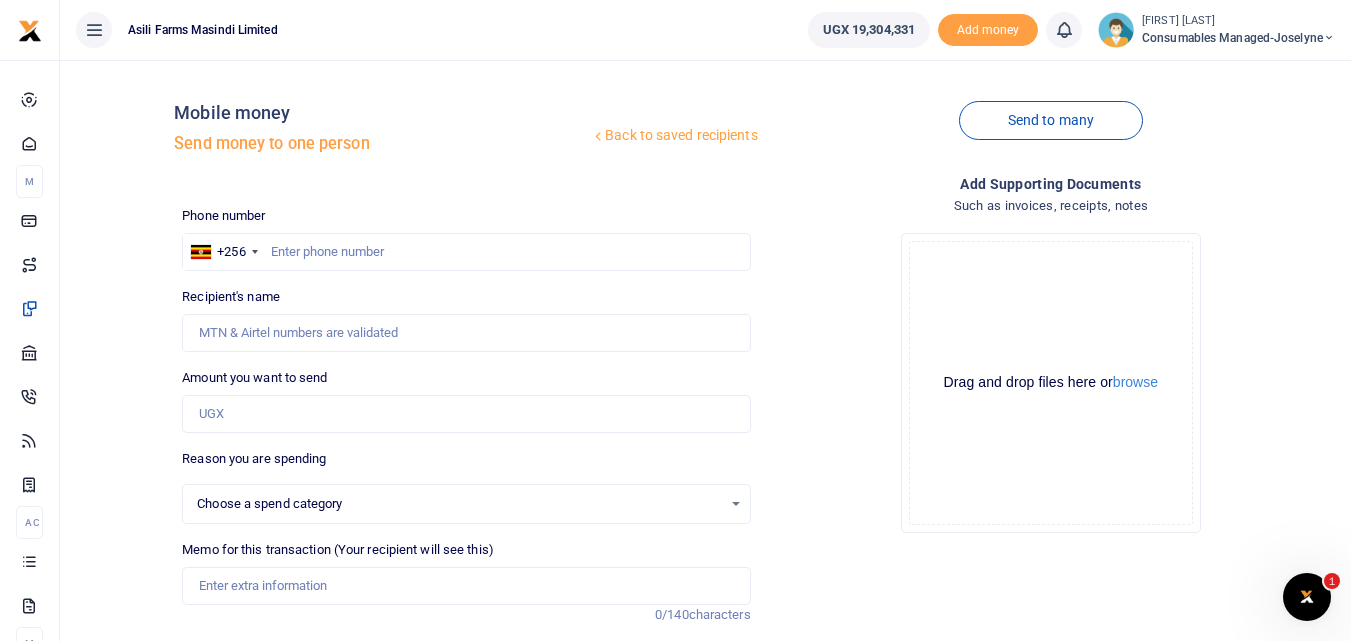 select 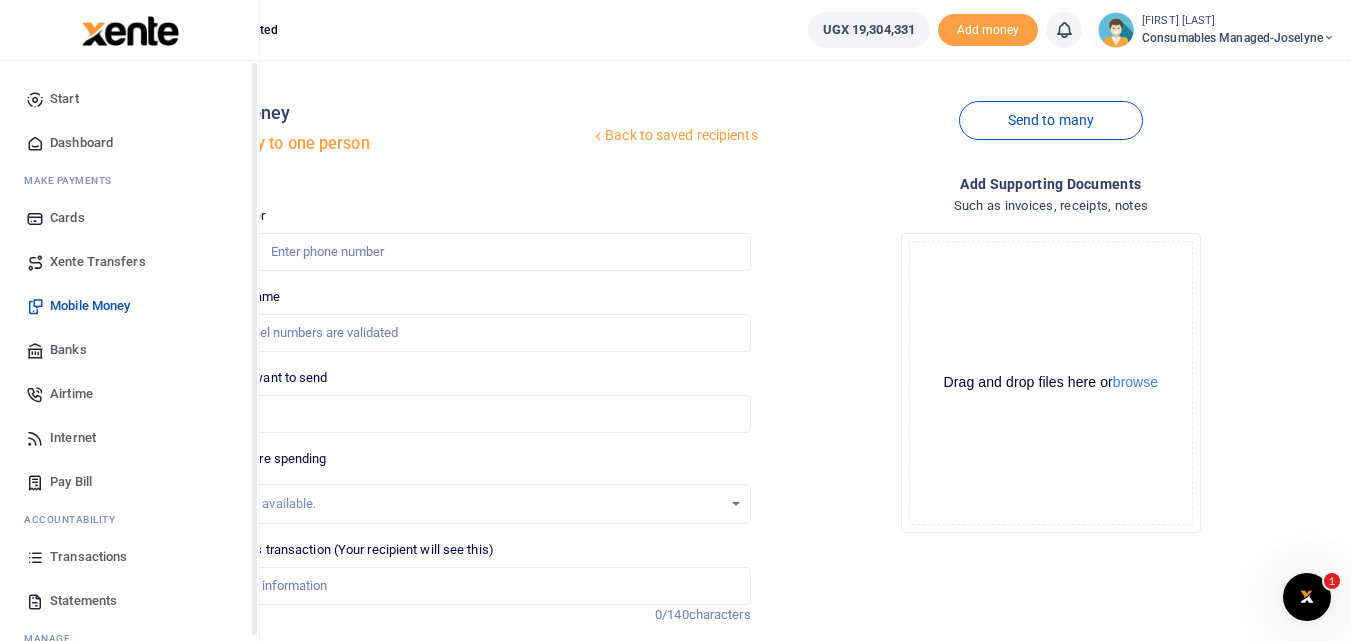 click at bounding box center (35, 557) 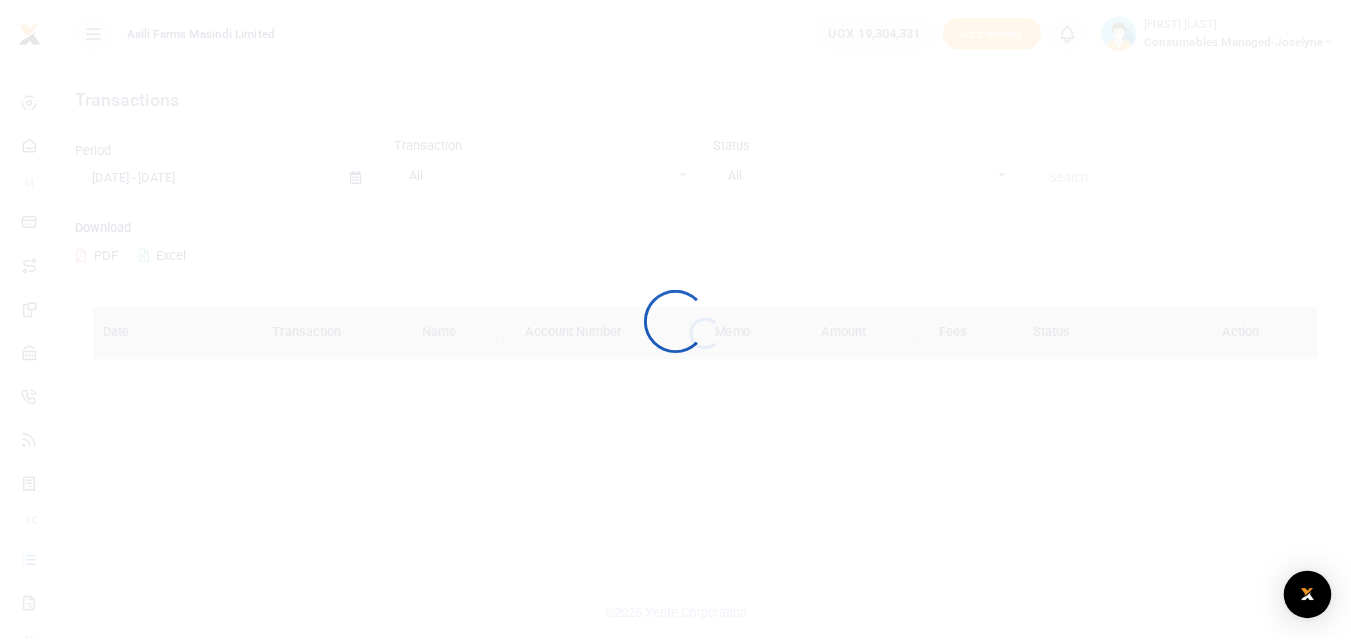 scroll, scrollTop: 0, scrollLeft: 0, axis: both 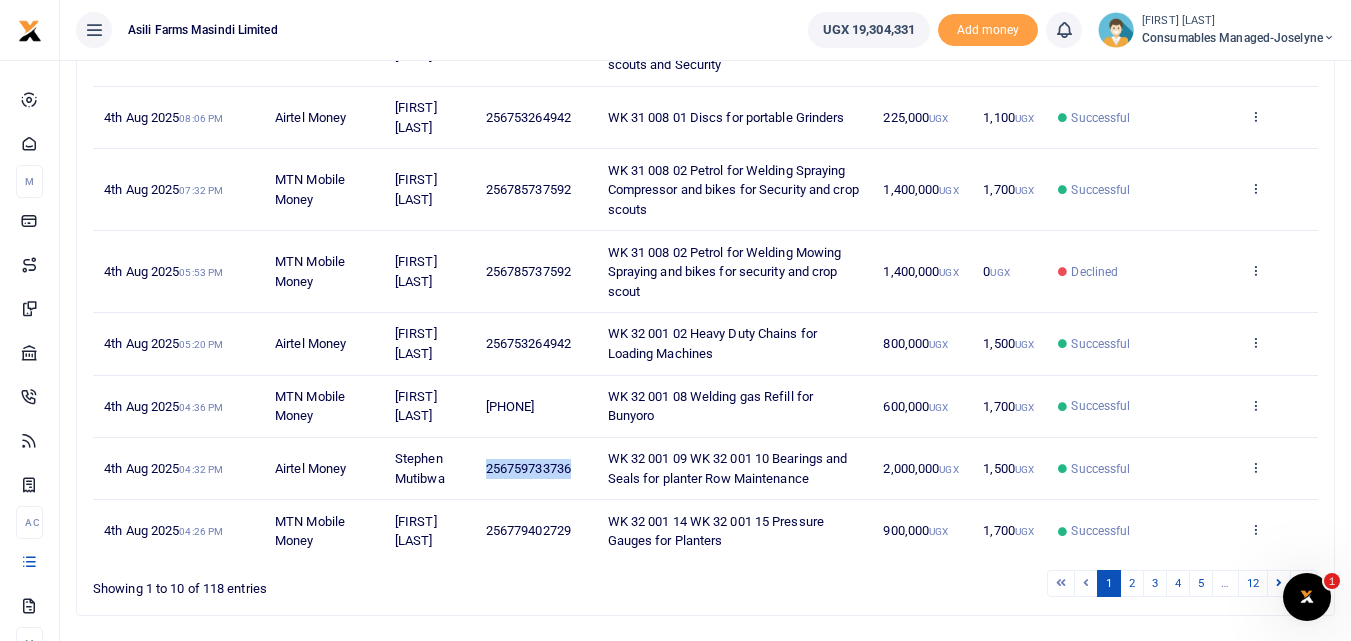drag, startPoint x: 584, startPoint y: 463, endPoint x: 479, endPoint y: 470, distance: 105.23308 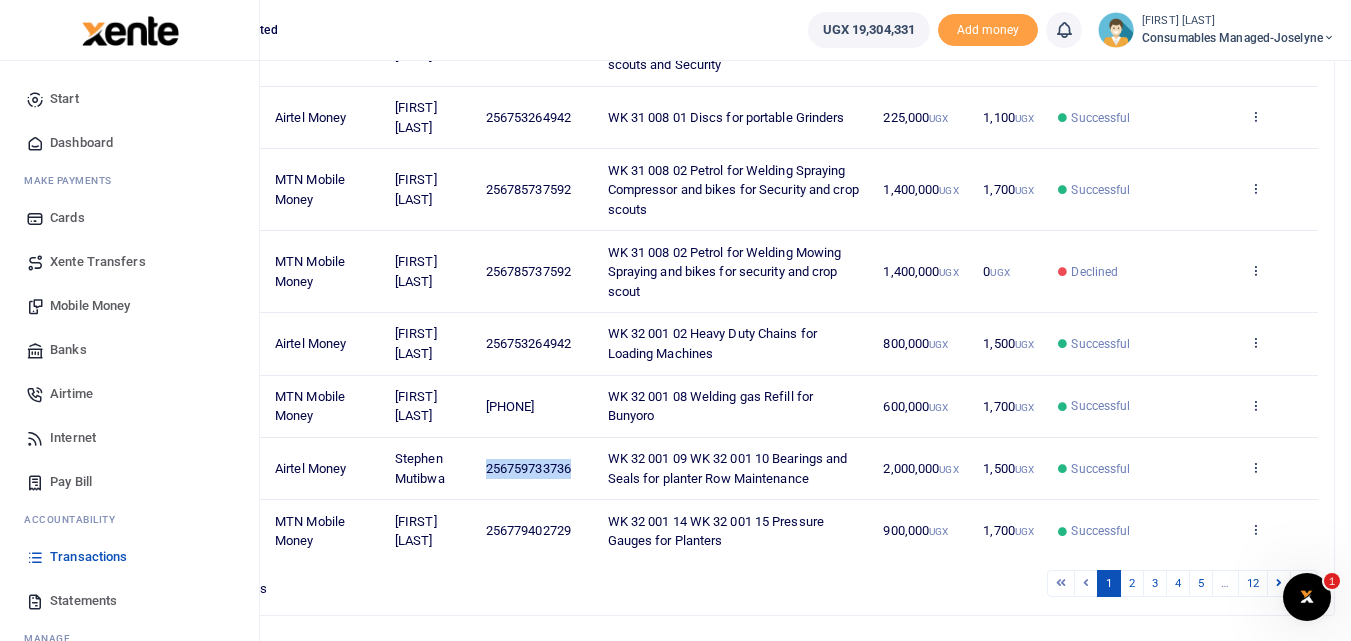 click on "Mobile Money" at bounding box center (90, 306) 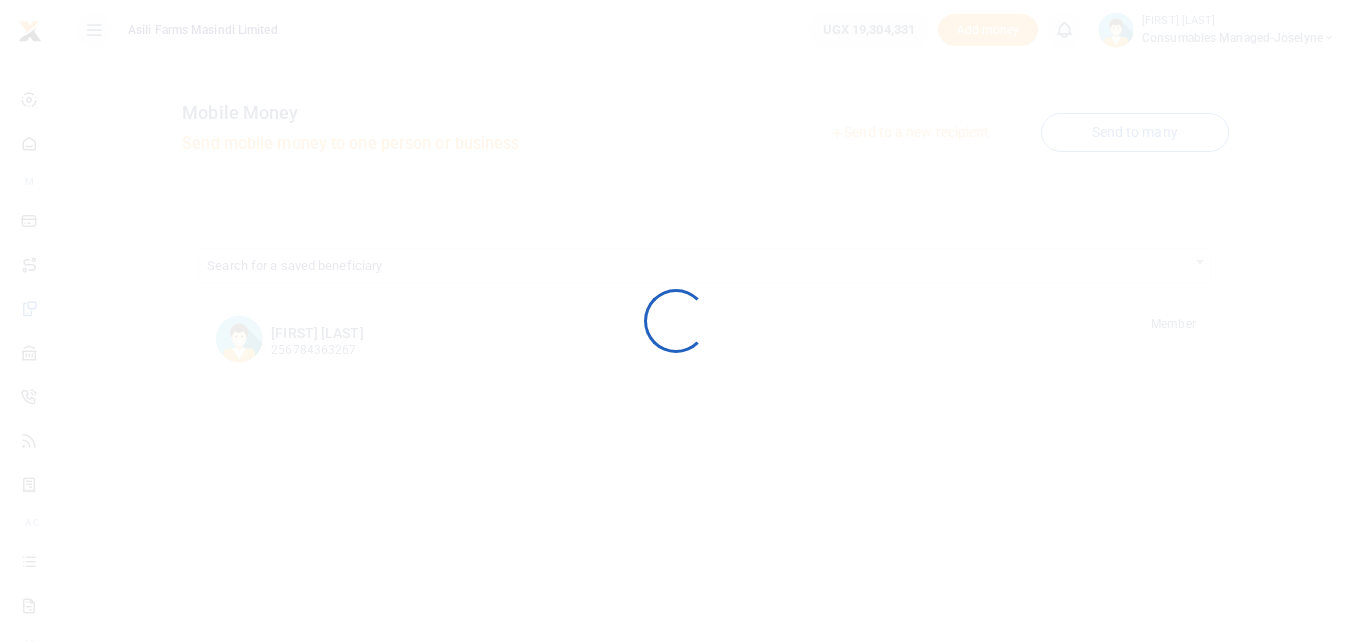 scroll, scrollTop: 0, scrollLeft: 0, axis: both 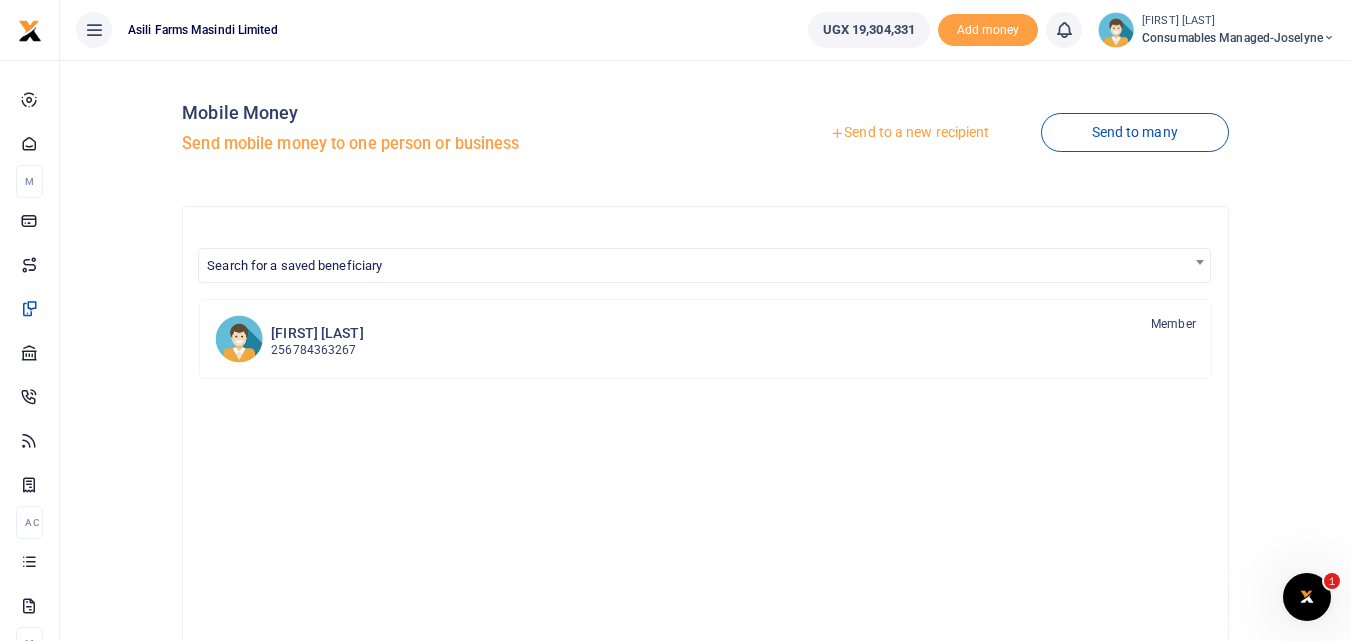 click on "Send to a new recipient" at bounding box center [909, 133] 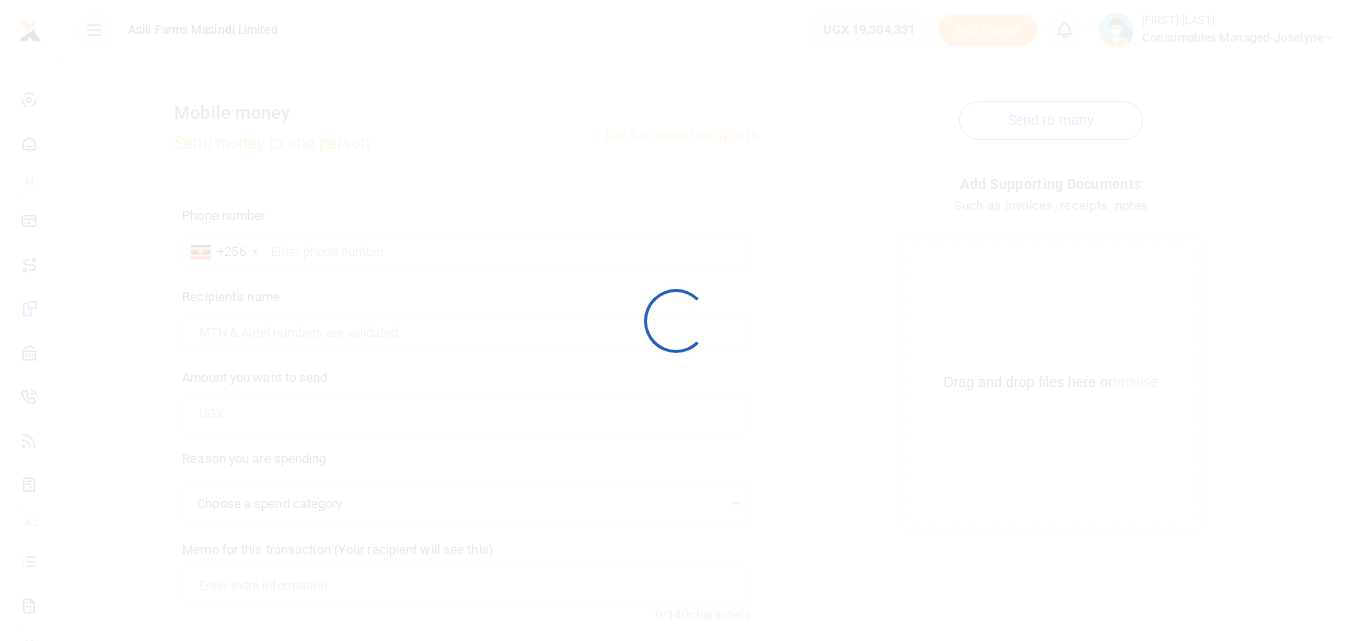 scroll, scrollTop: 0, scrollLeft: 0, axis: both 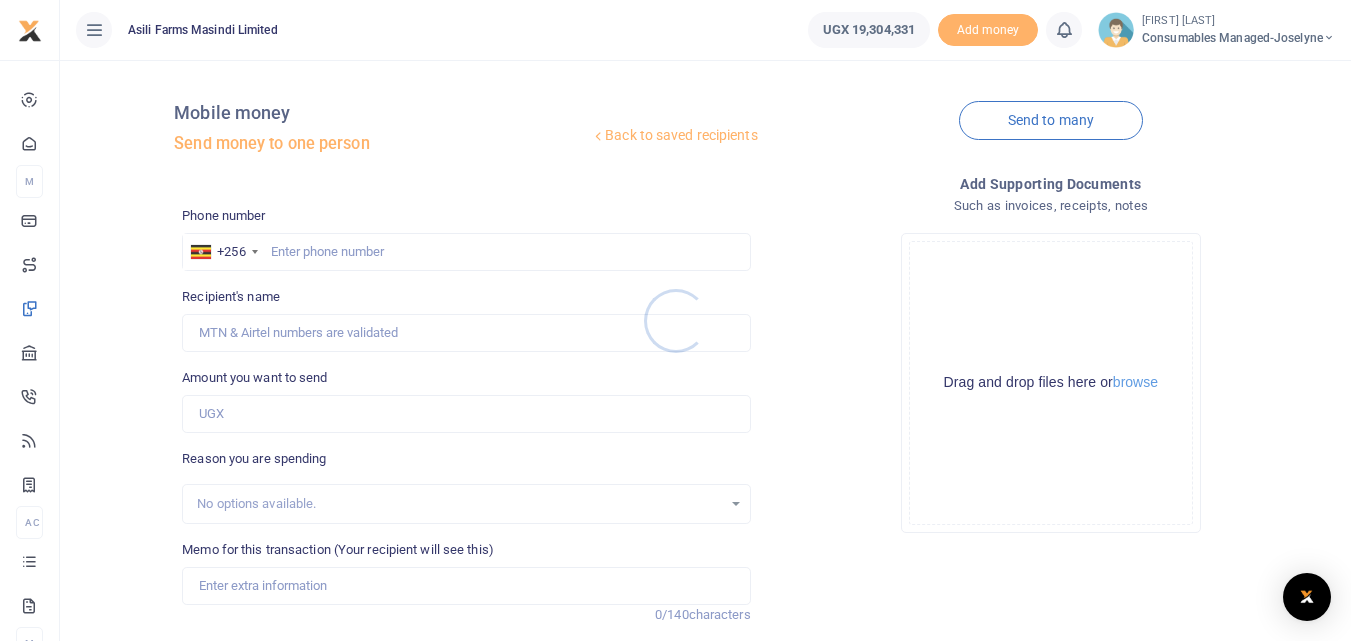 click at bounding box center (675, 320) 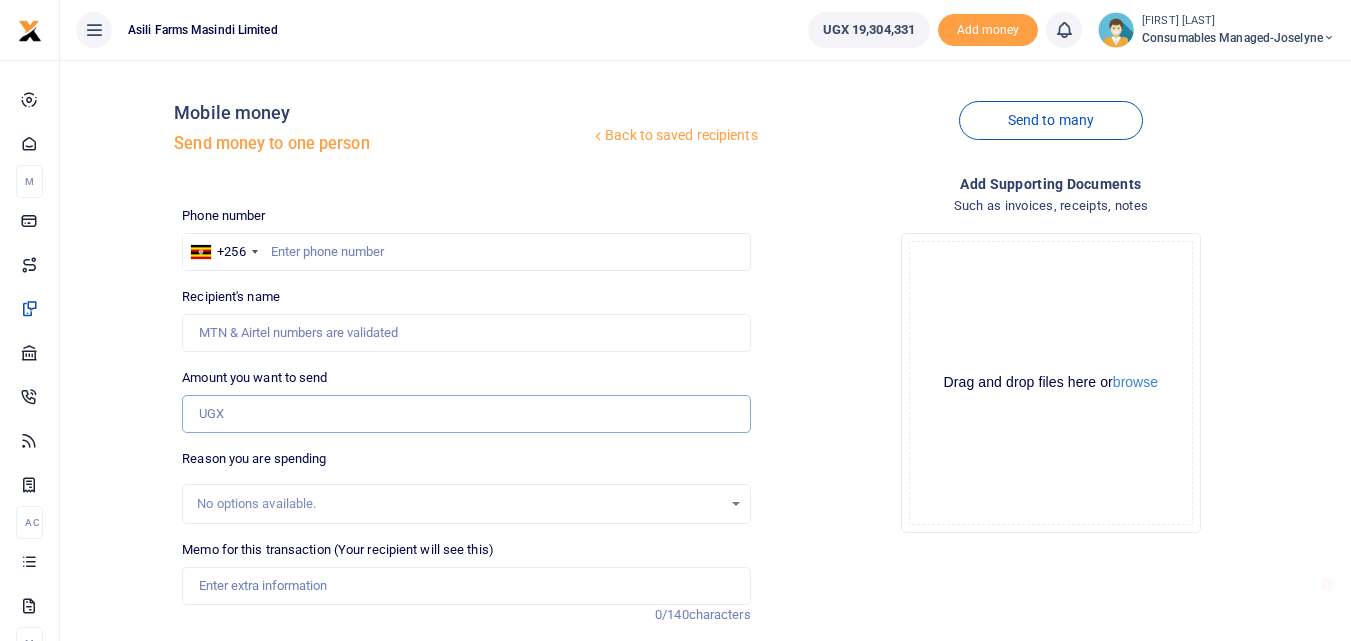 click on "Amount you want to send" at bounding box center (466, 414) 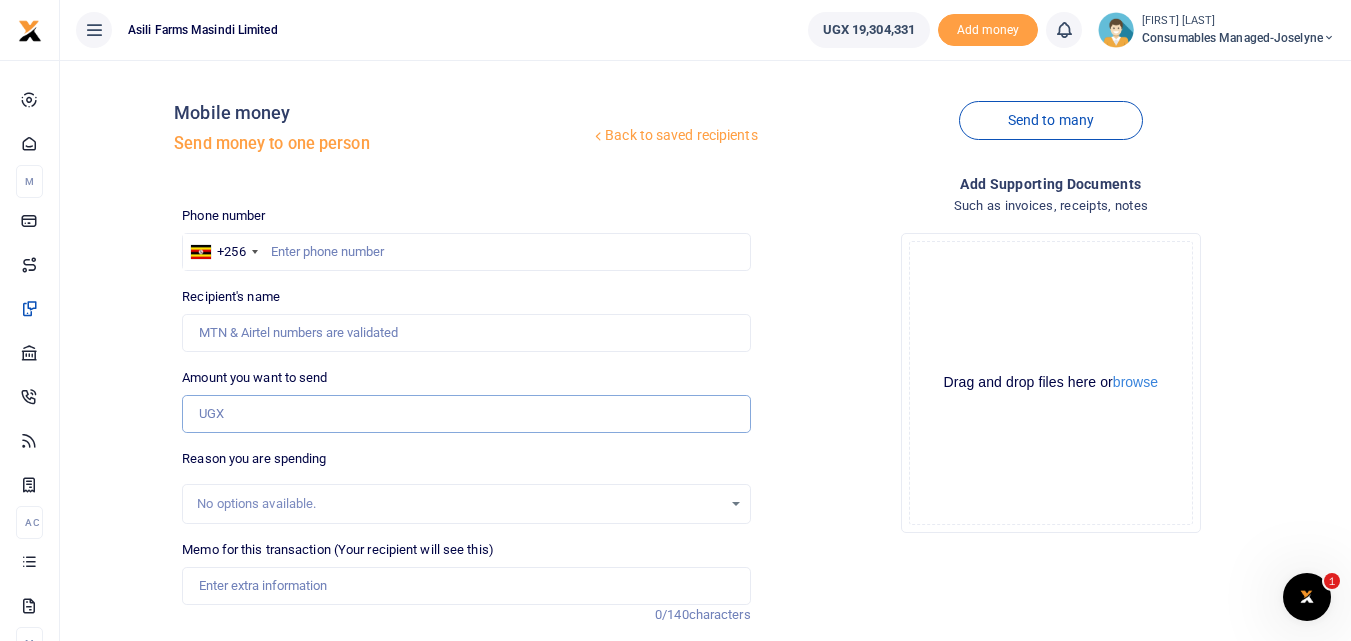 scroll, scrollTop: 0, scrollLeft: 0, axis: both 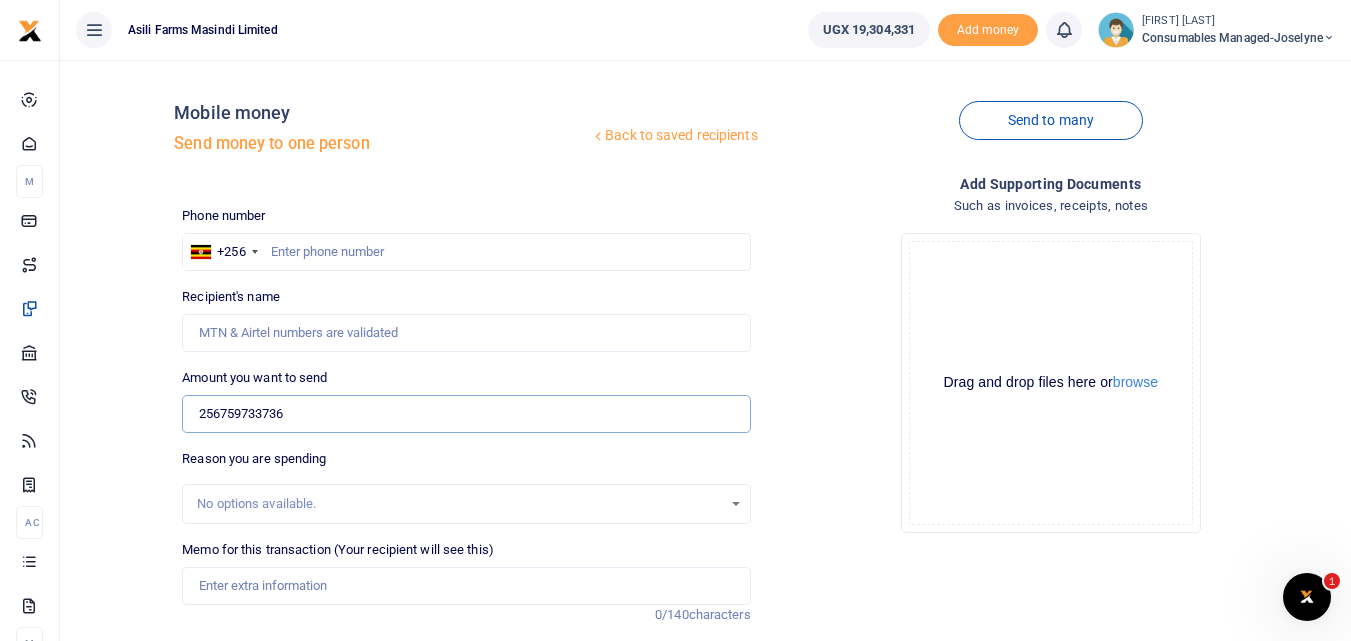 type on "256759733736" 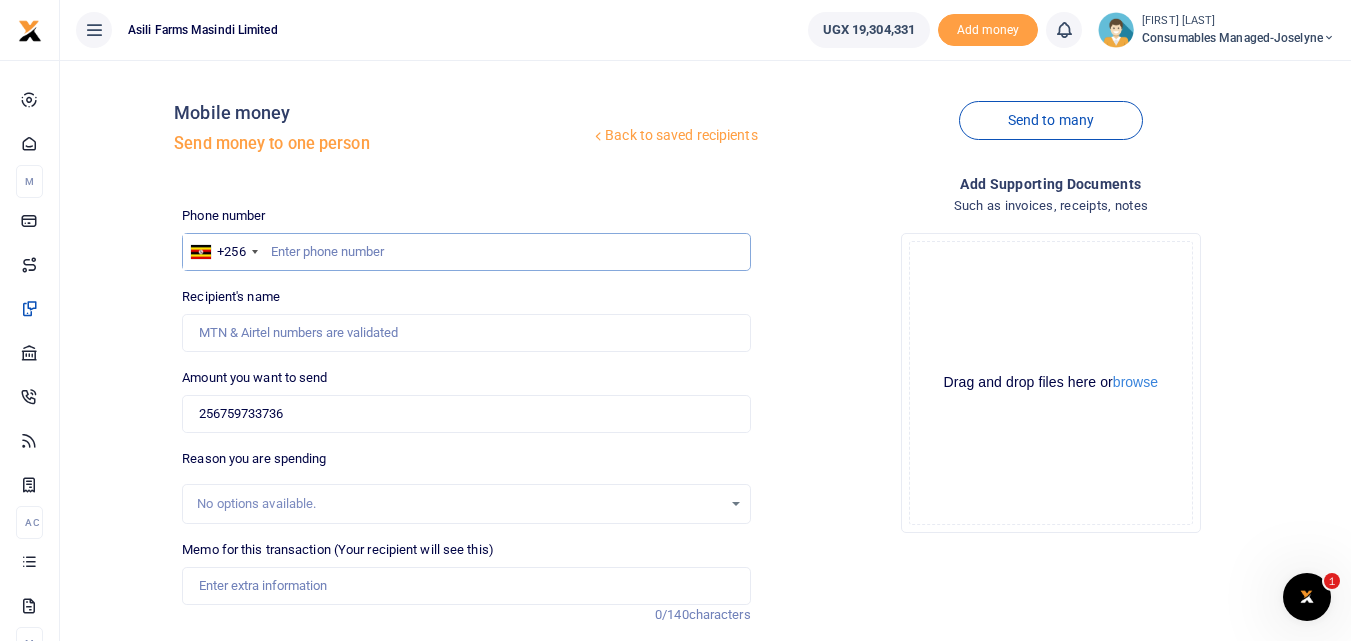 click at bounding box center (466, 252) 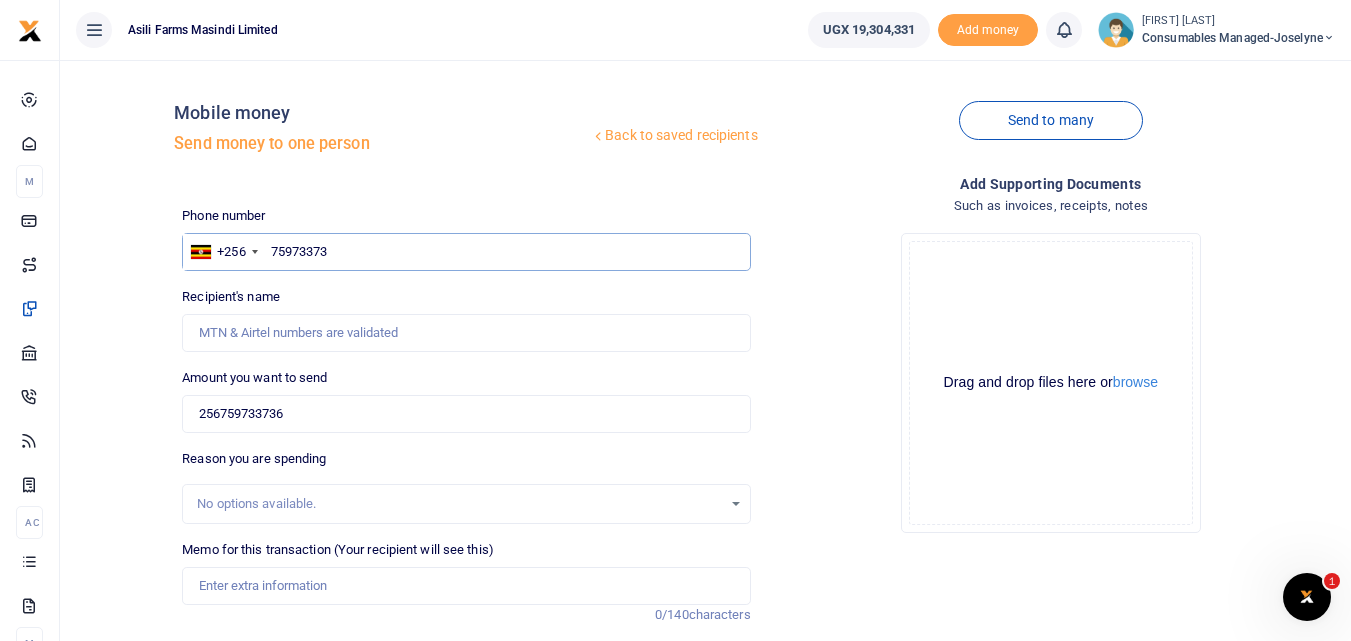 type on "759733736" 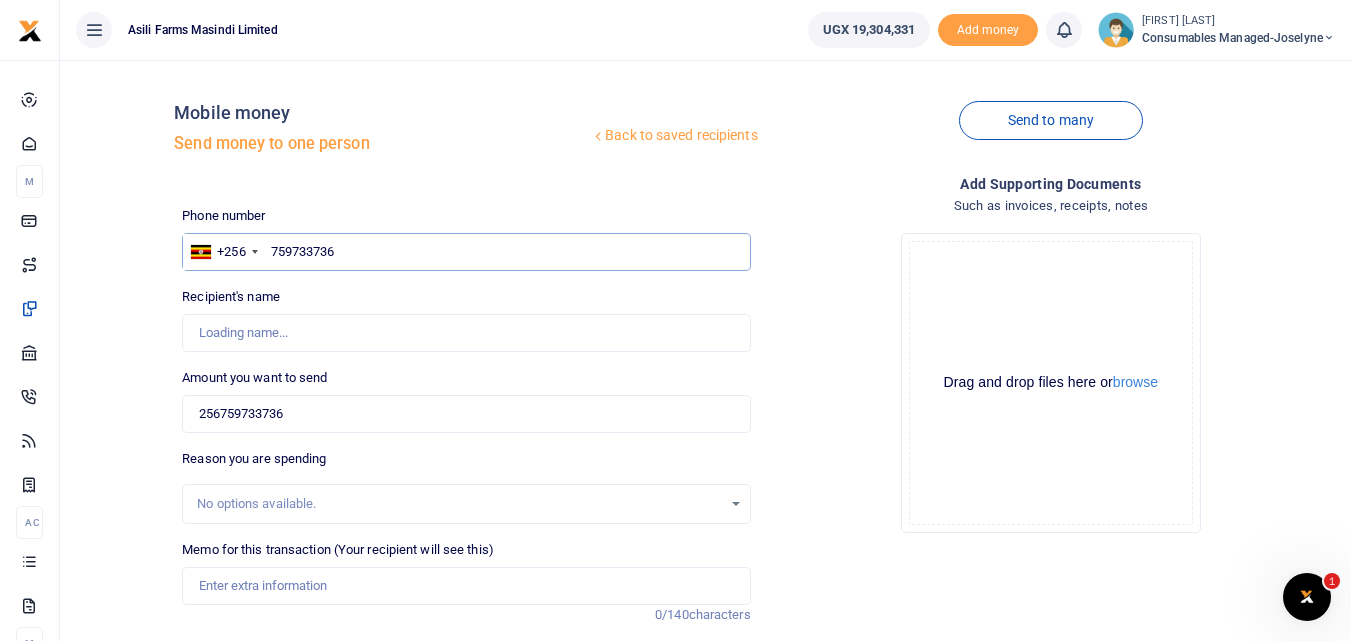 type on "Stephen Mutibwa" 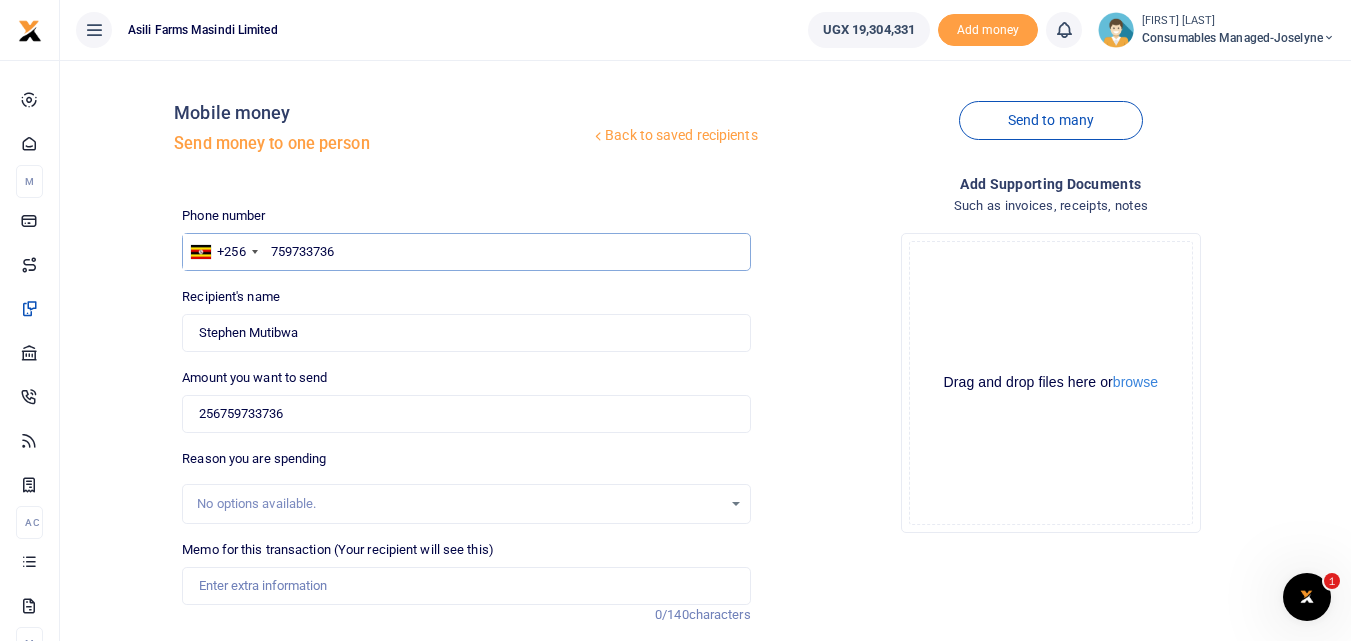 type on "759733736" 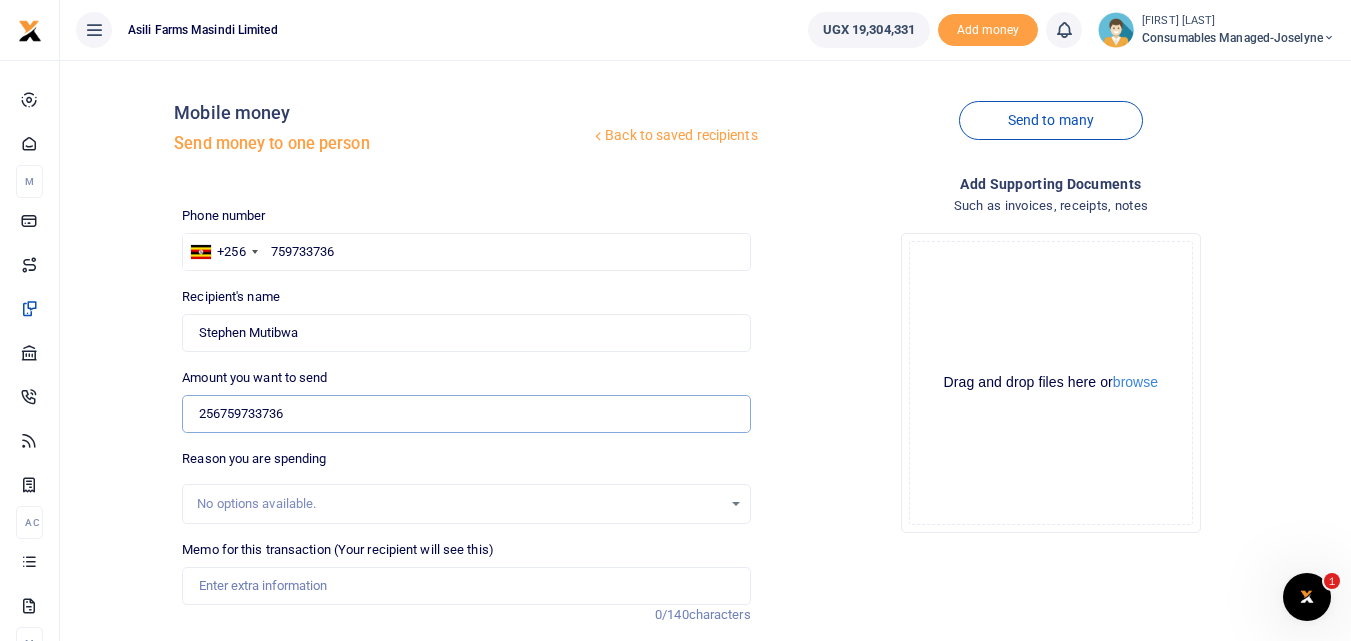 click on "256759733736" at bounding box center (466, 414) 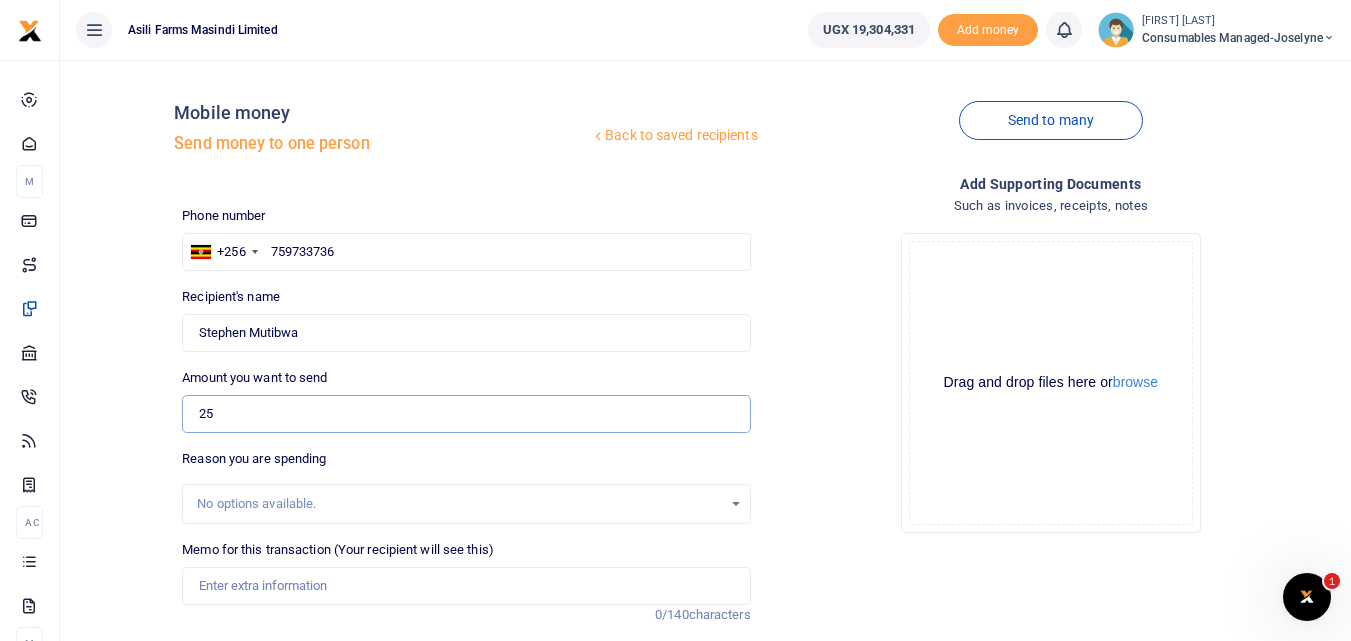 type on "2" 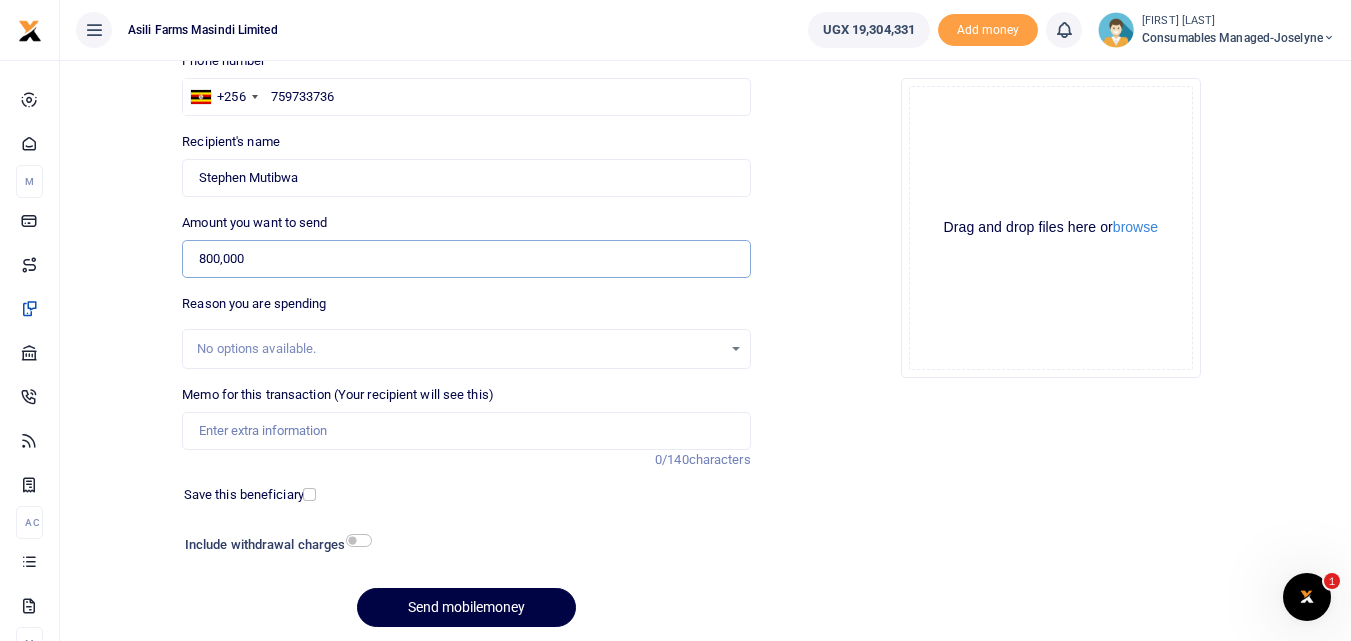 scroll, scrollTop: 156, scrollLeft: 0, axis: vertical 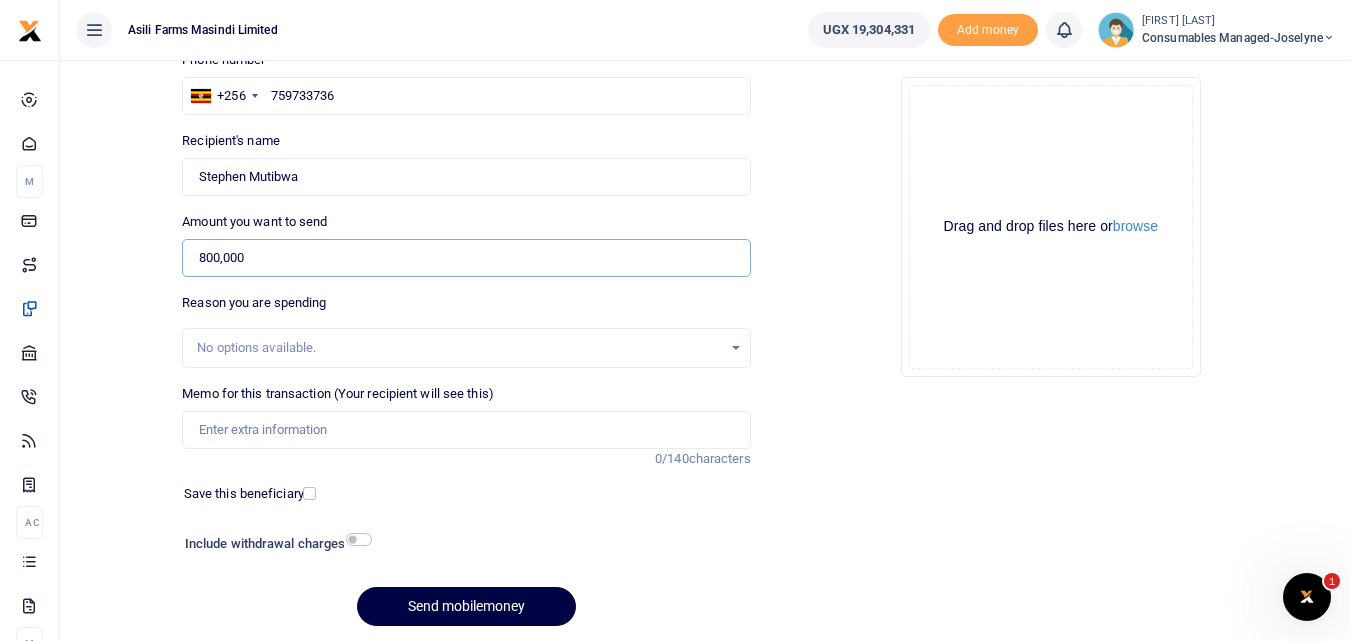 type on "800,000" 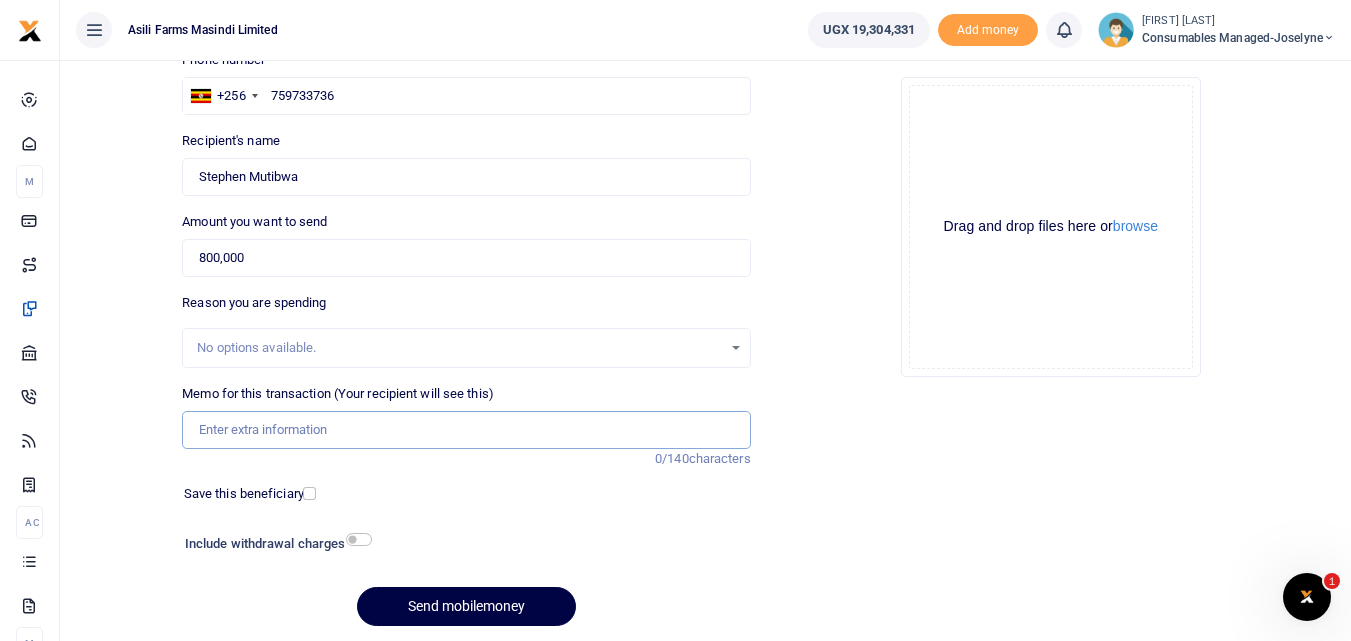 click on "Memo for this transaction (Your recipient will see this)" at bounding box center [466, 430] 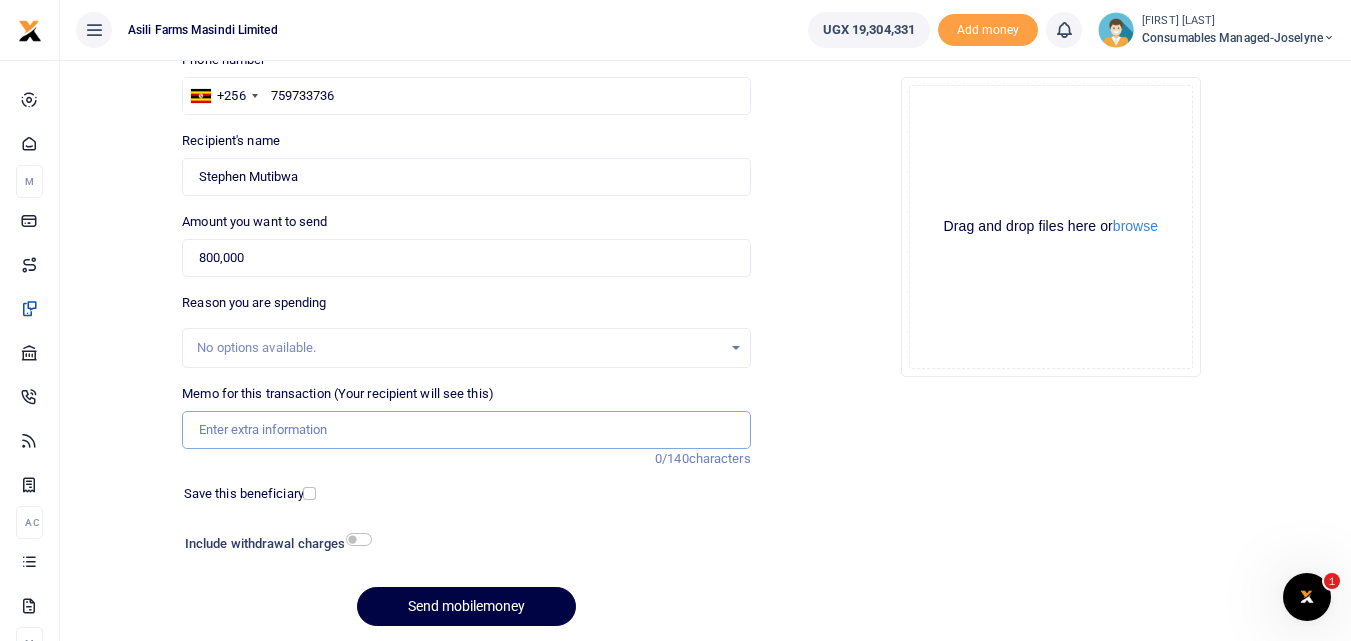 paste on "WK 32 /001 / 16" 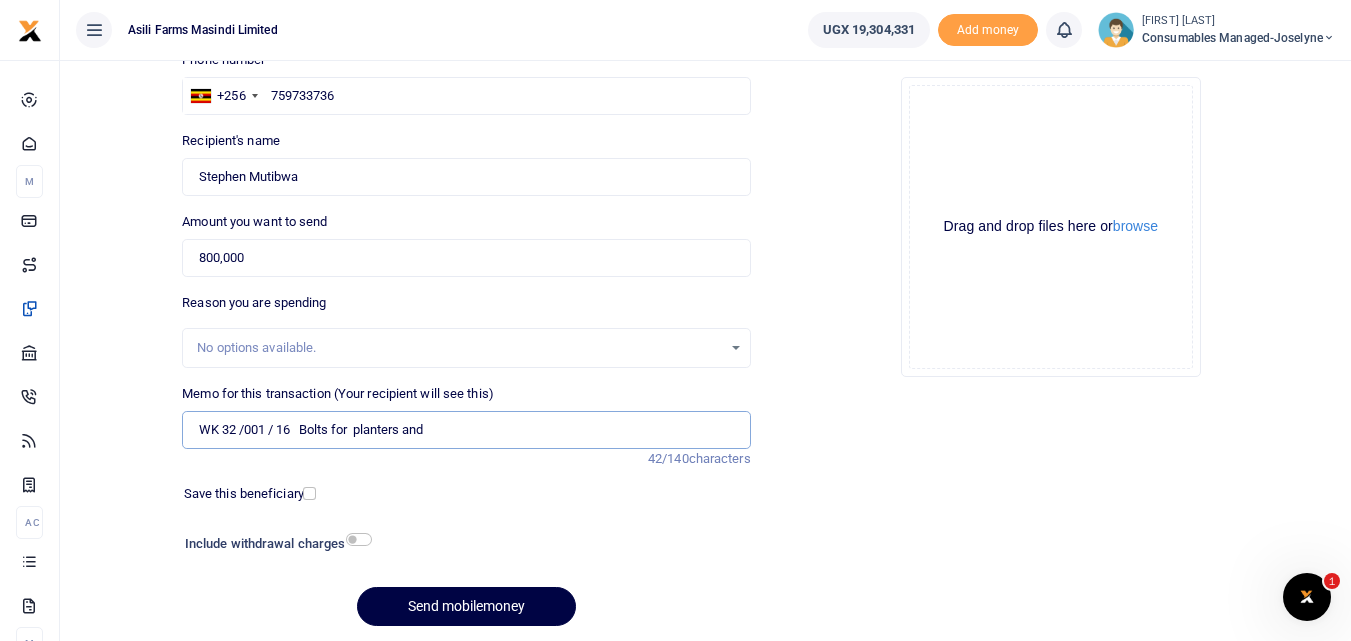 click on "WK 32 /001 / 16   Bolts for  planters and" at bounding box center [466, 430] 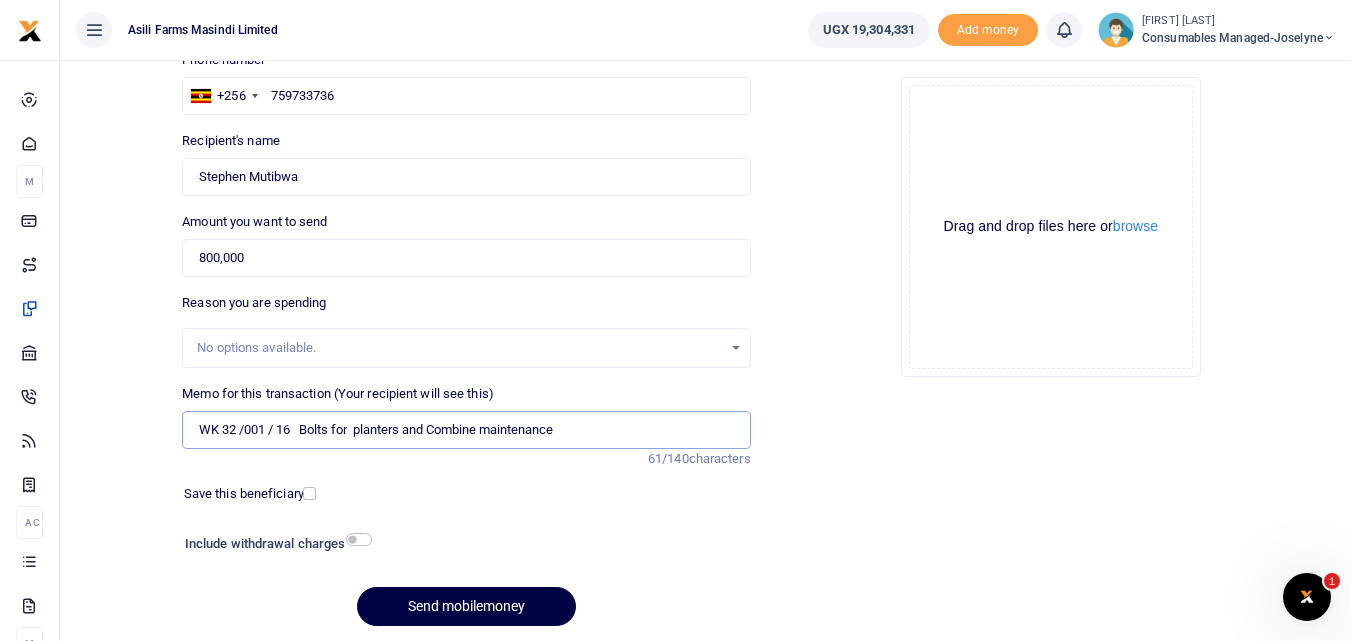 click on "WK 32 /001 / 16   Bolts for  planters and Combine maintenance" at bounding box center [466, 430] 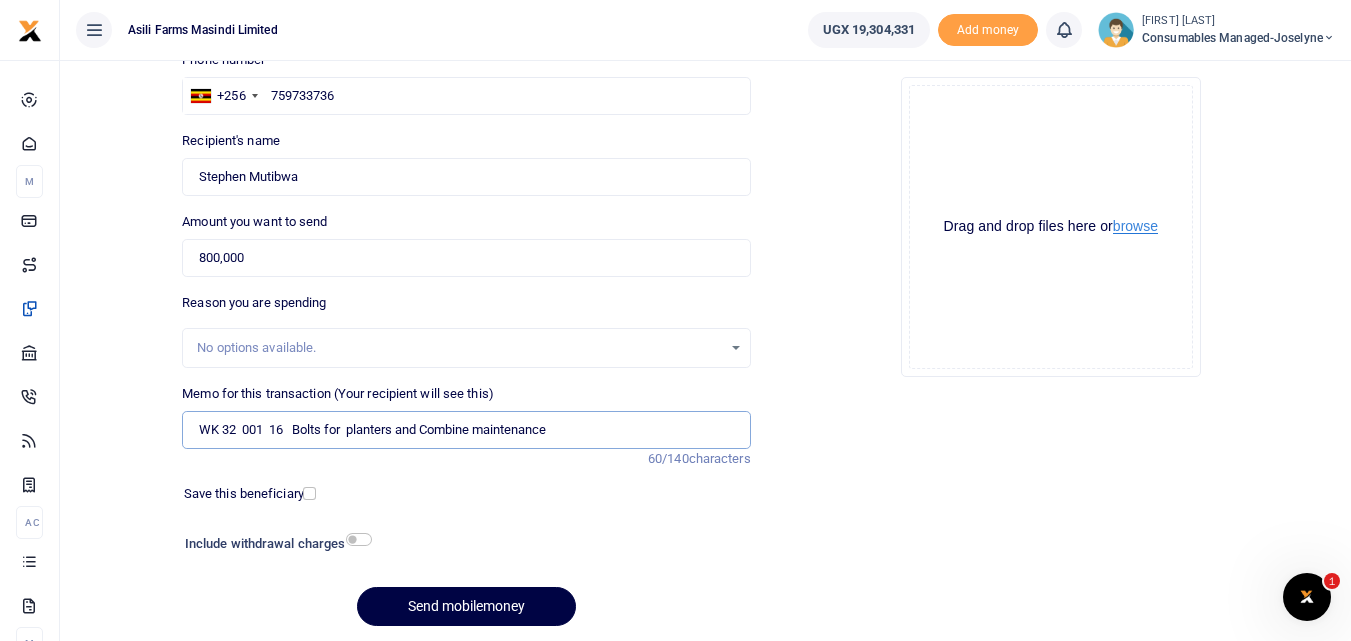 type on "WK 32  001  16   Bolts for  planters and Combine maintenance" 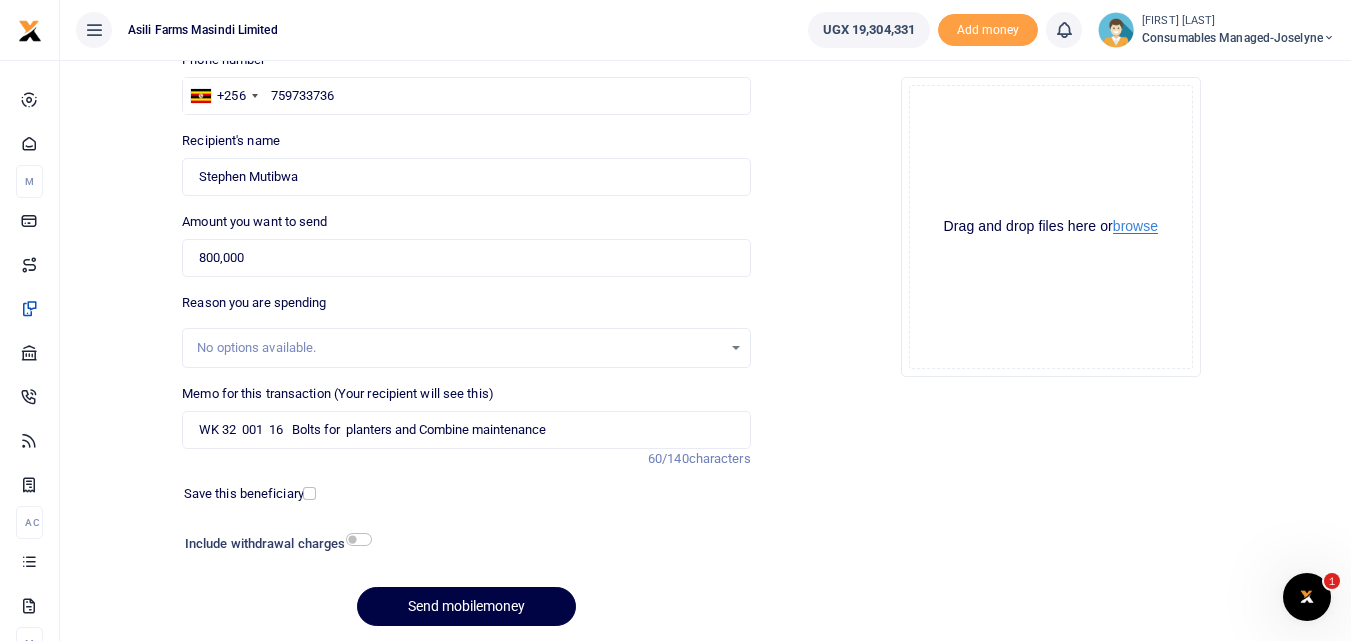 click on "browse" at bounding box center (1135, 226) 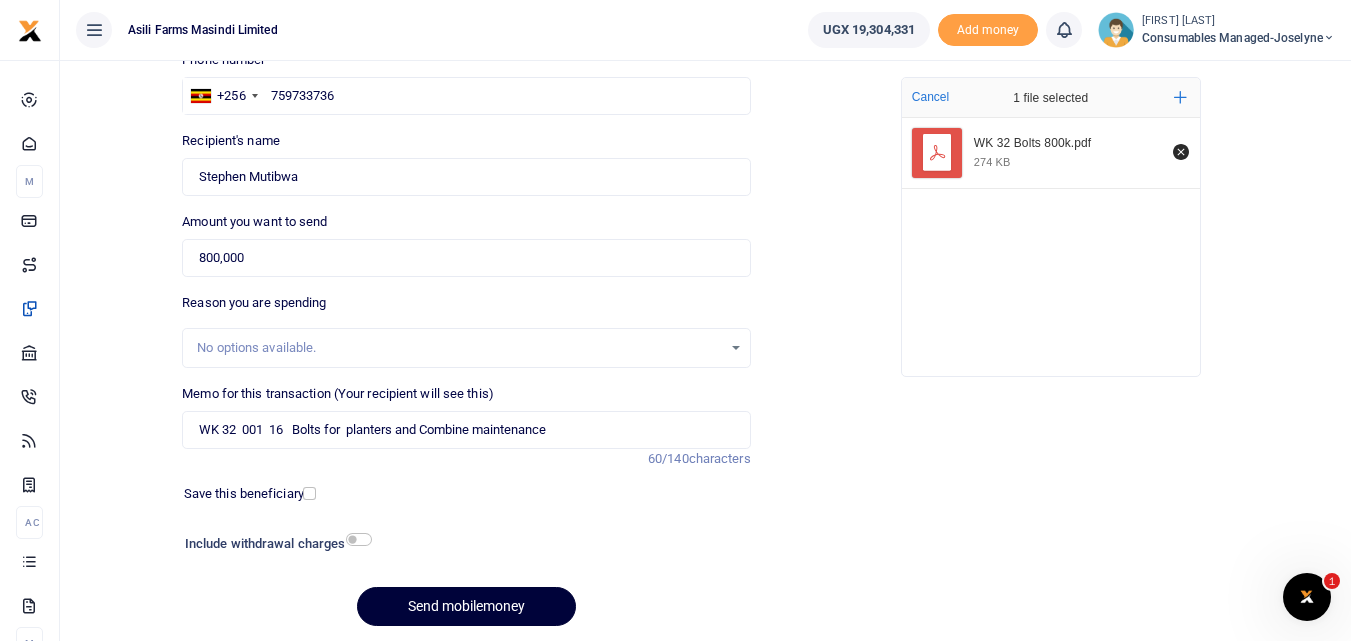 click on "Send mobilemoney" at bounding box center [466, 606] 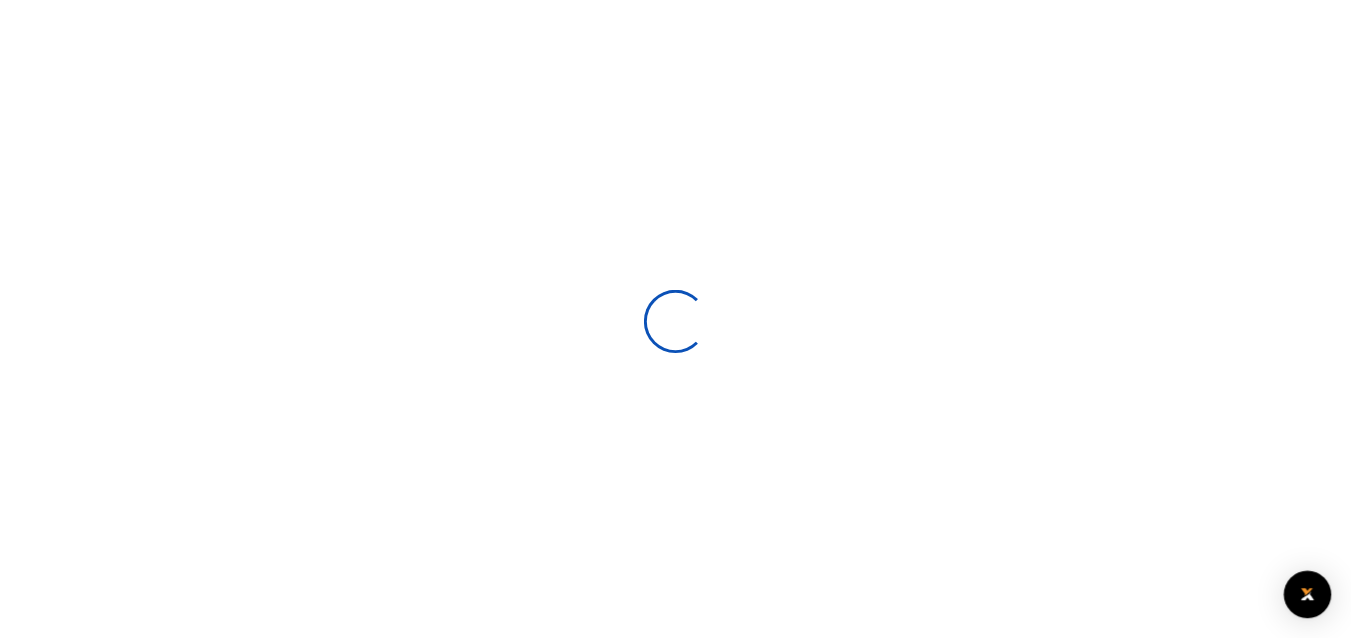 scroll, scrollTop: 156, scrollLeft: 0, axis: vertical 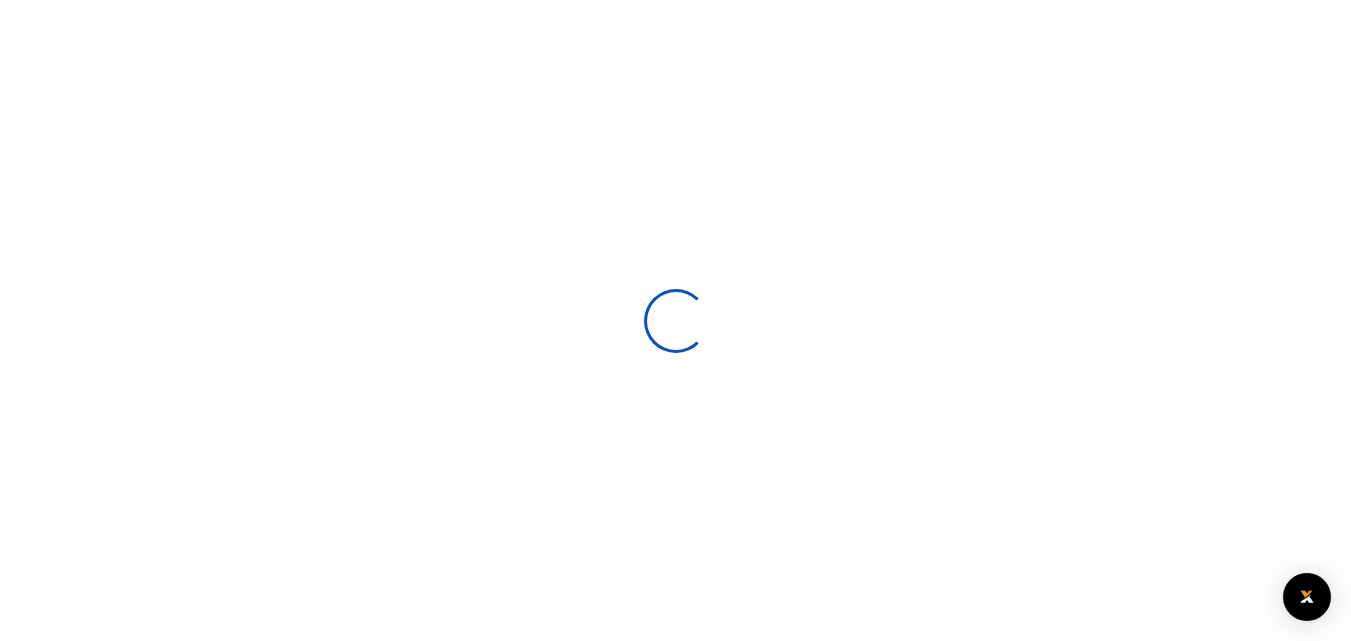 select 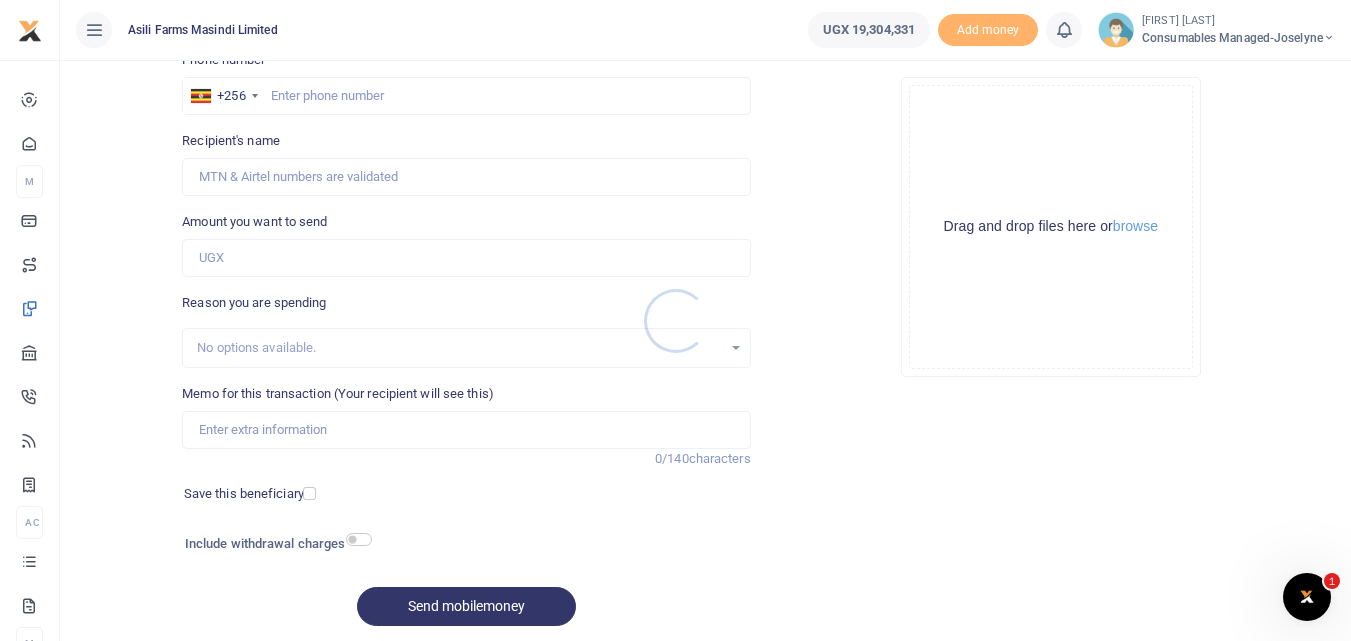 scroll, scrollTop: 0, scrollLeft: 0, axis: both 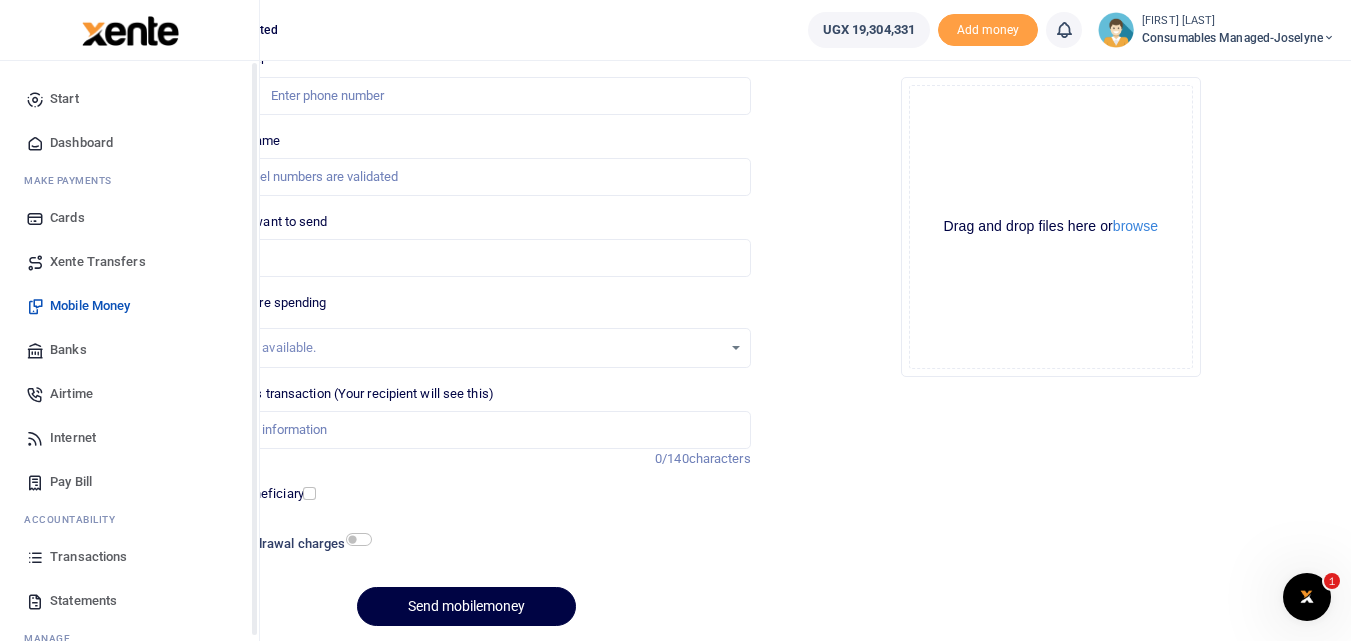 click at bounding box center [35, 557] 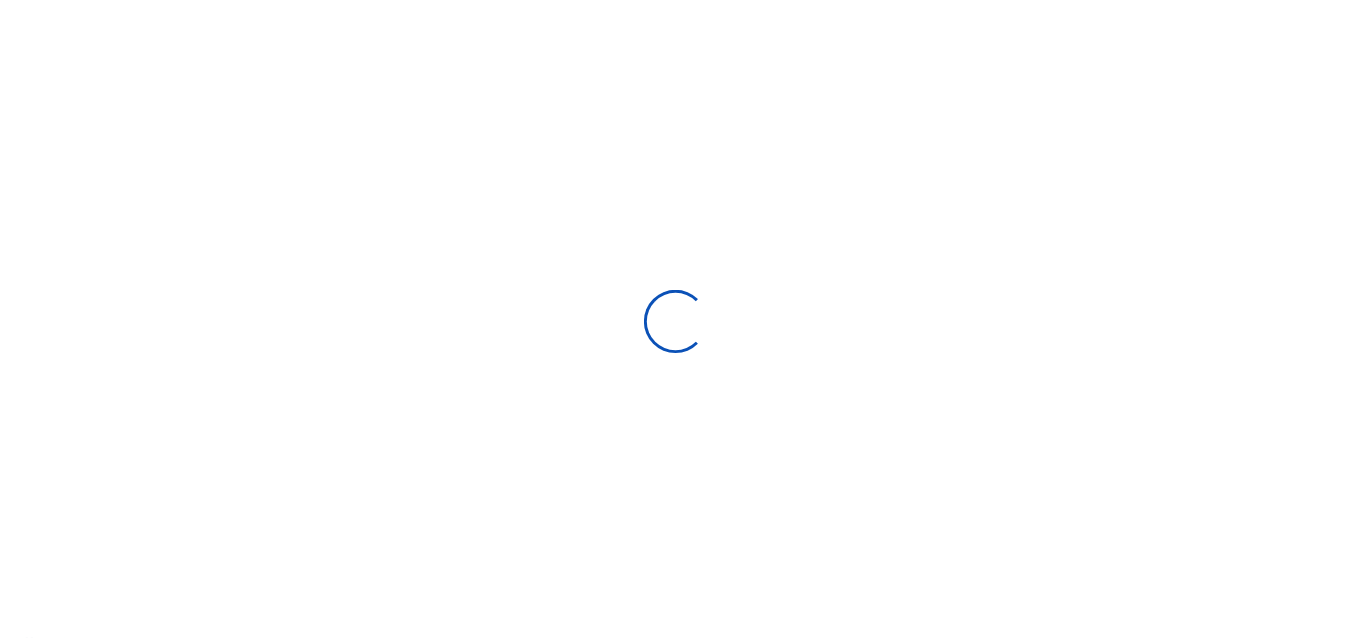 scroll, scrollTop: 0, scrollLeft: 0, axis: both 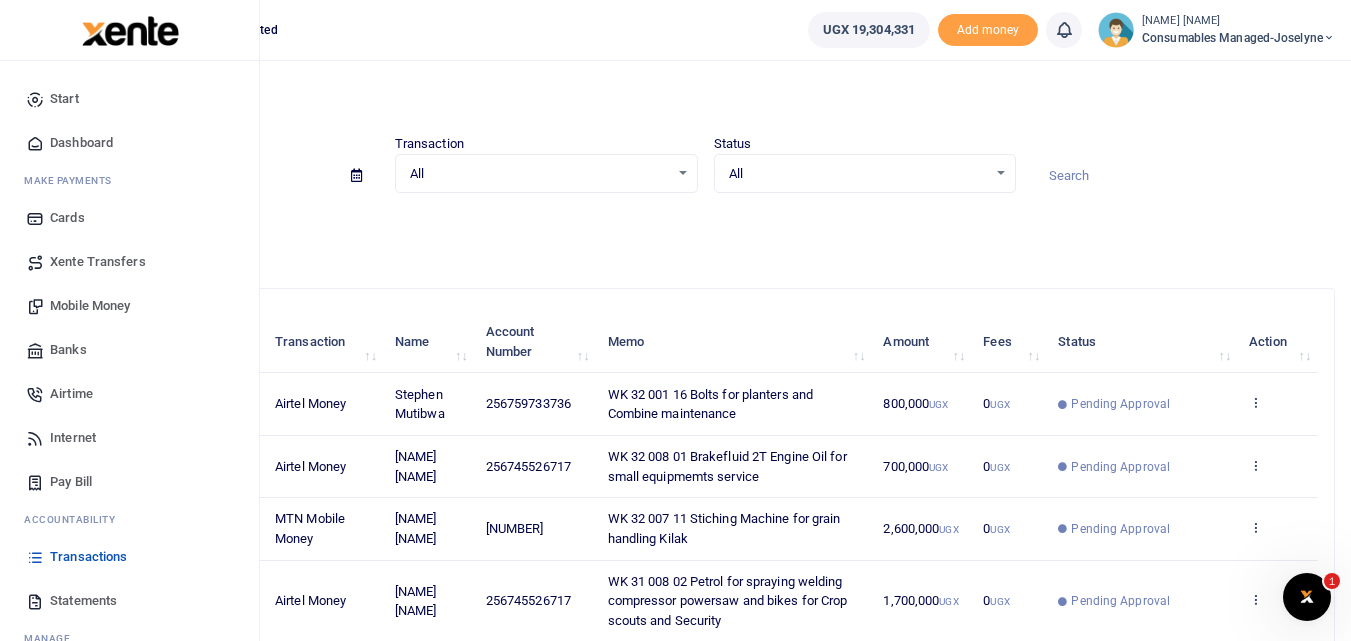 click on "Mobile Money" at bounding box center (90, 306) 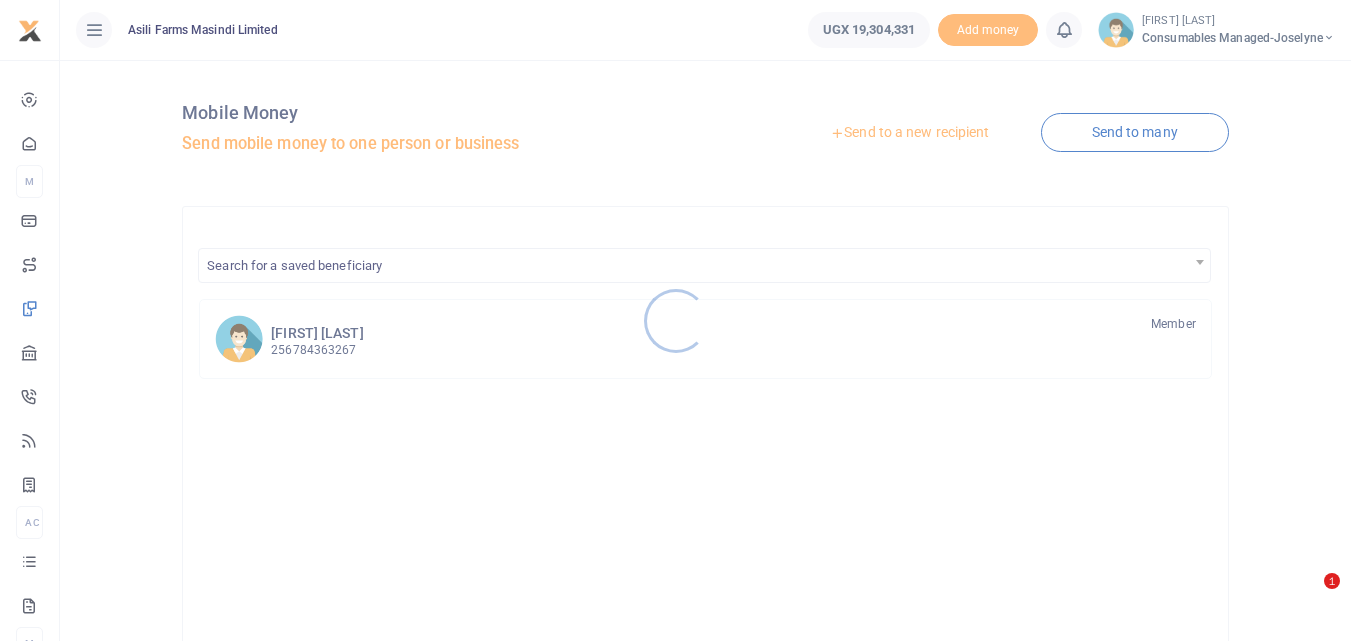 scroll, scrollTop: 0, scrollLeft: 0, axis: both 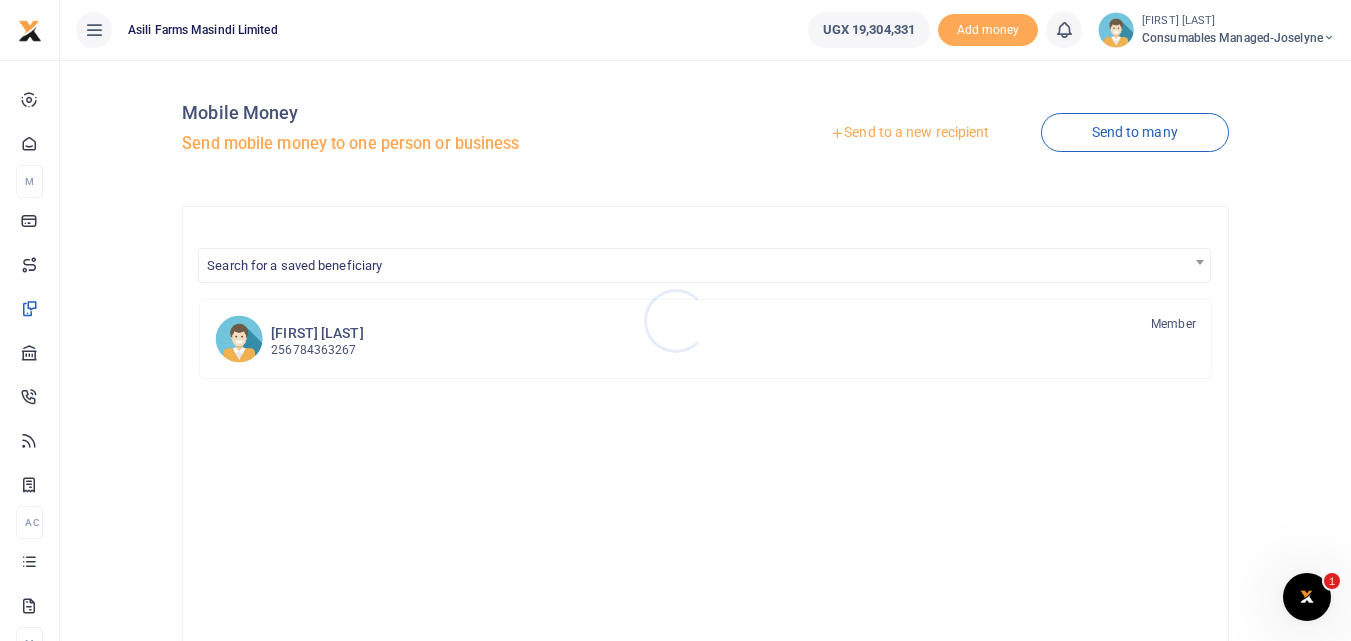 click at bounding box center [675, 320] 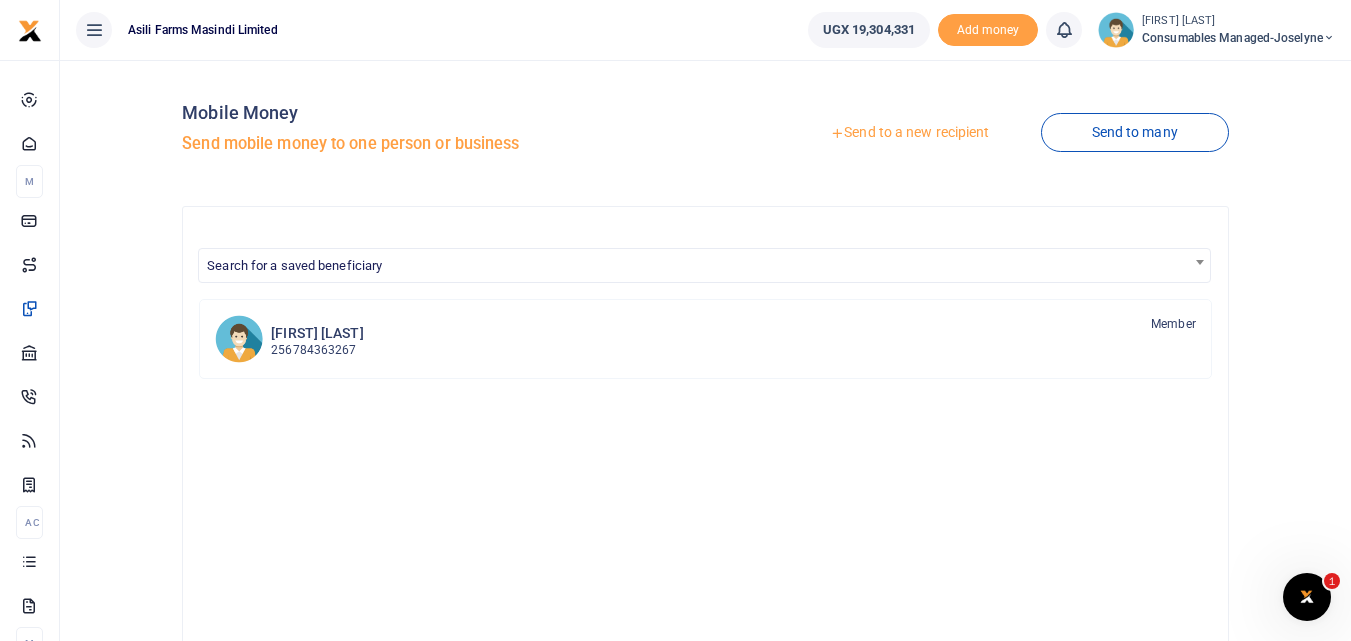 click on "Send to a new recipient" at bounding box center (909, 133) 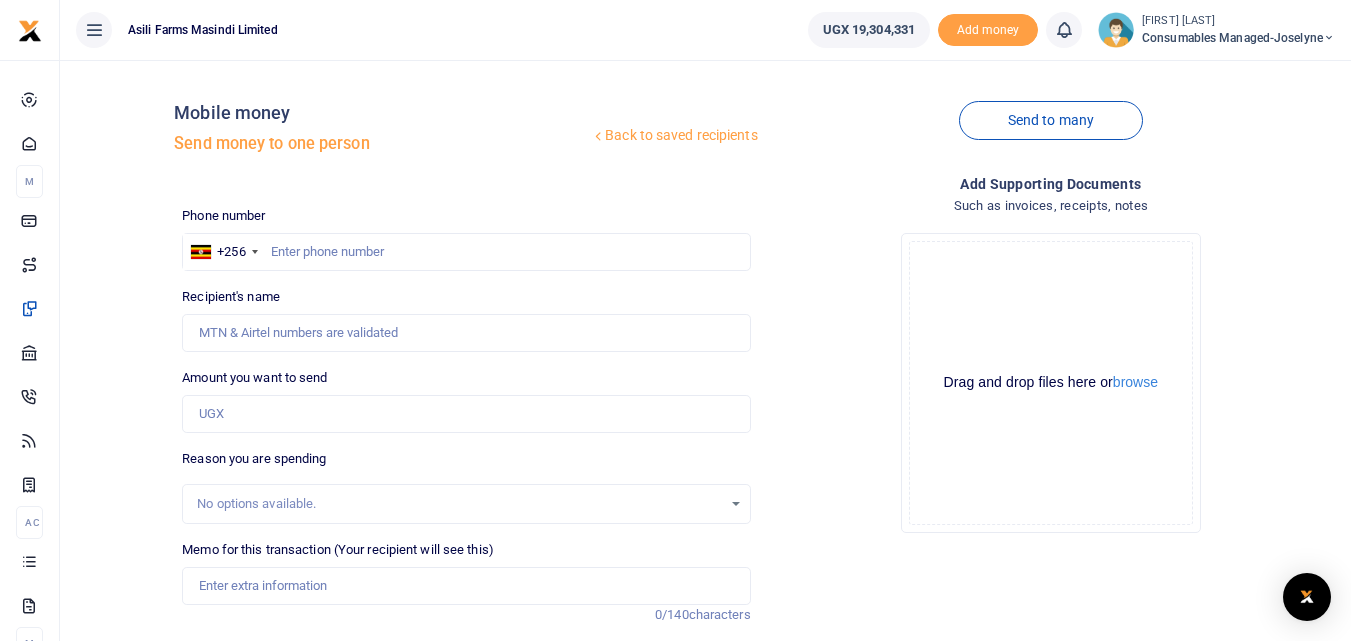 scroll, scrollTop: 0, scrollLeft: 0, axis: both 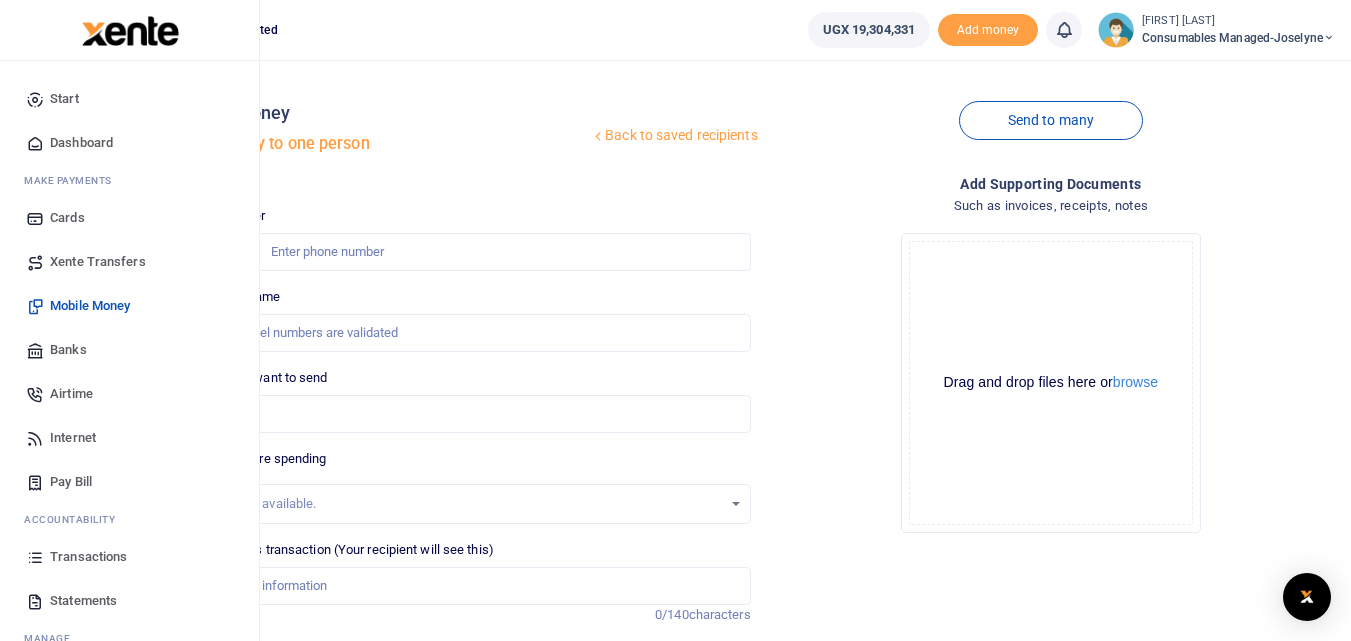 click at bounding box center [35, 557] 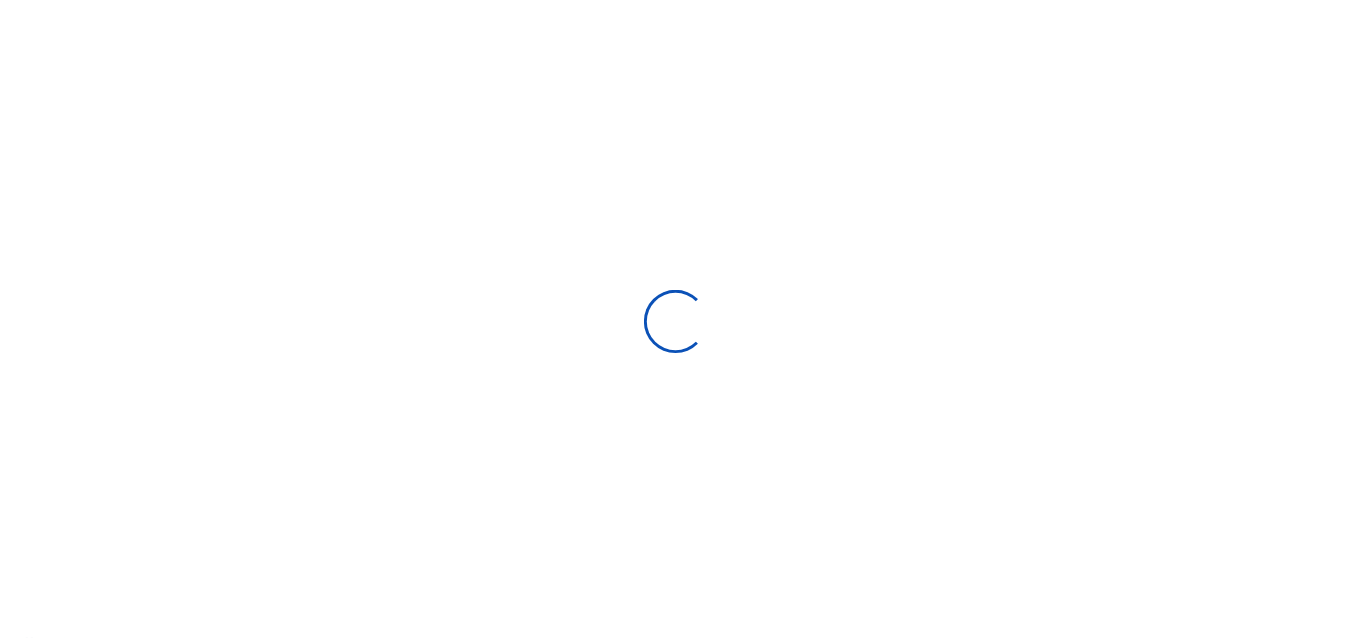 scroll, scrollTop: 0, scrollLeft: 0, axis: both 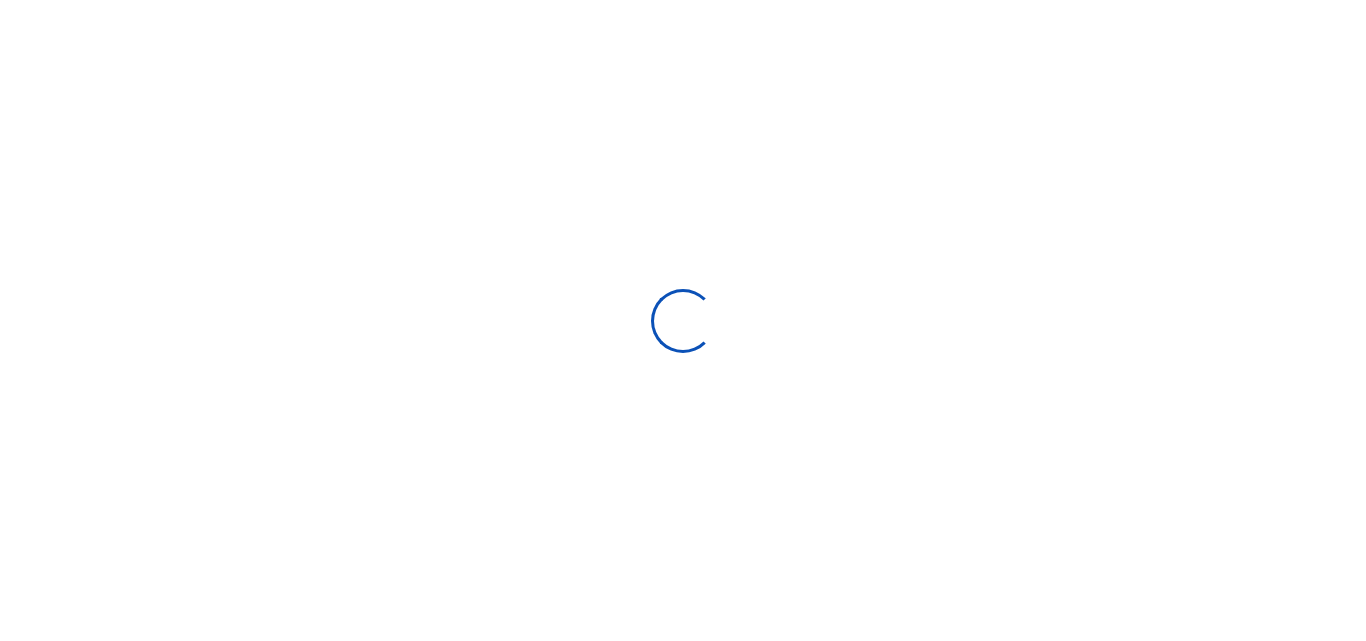 select 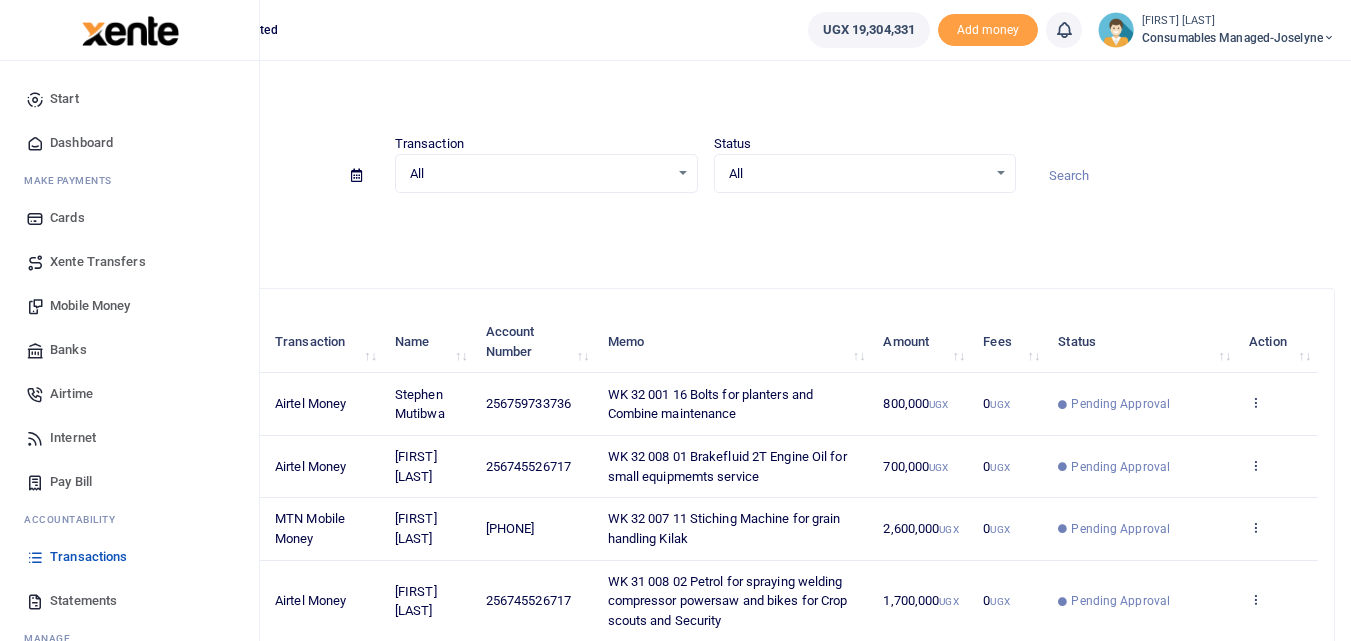 click on "Mobile Money" at bounding box center [90, 306] 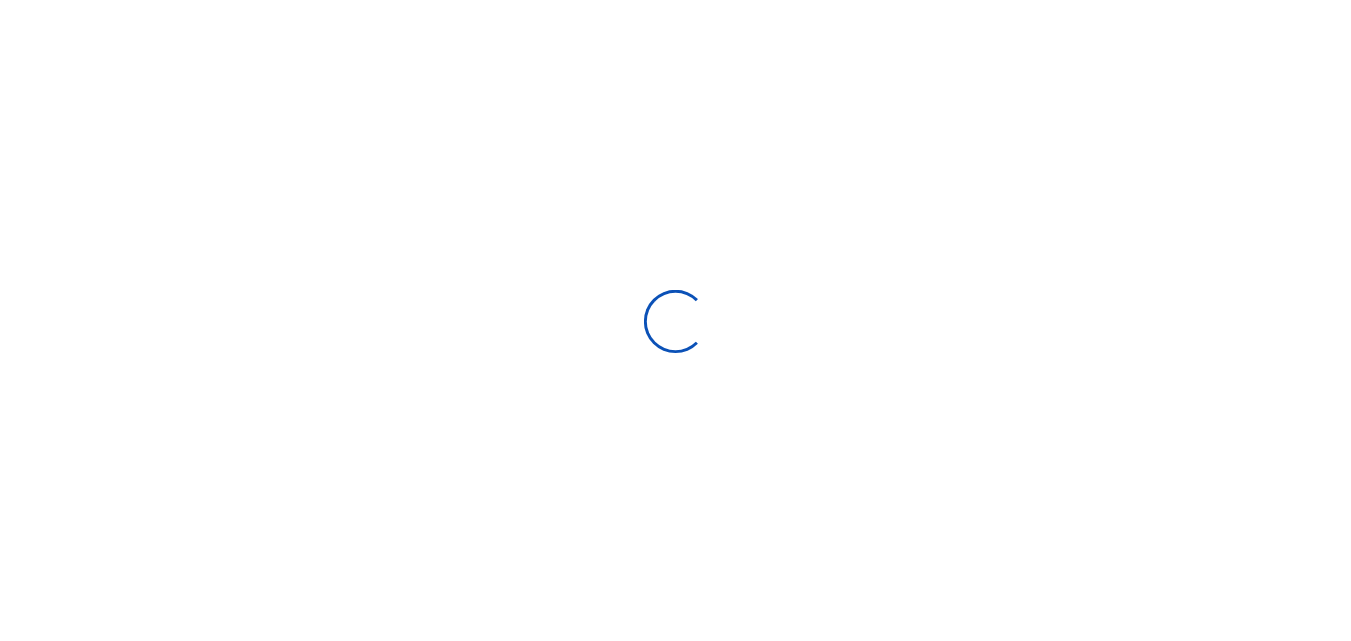 scroll, scrollTop: 0, scrollLeft: 0, axis: both 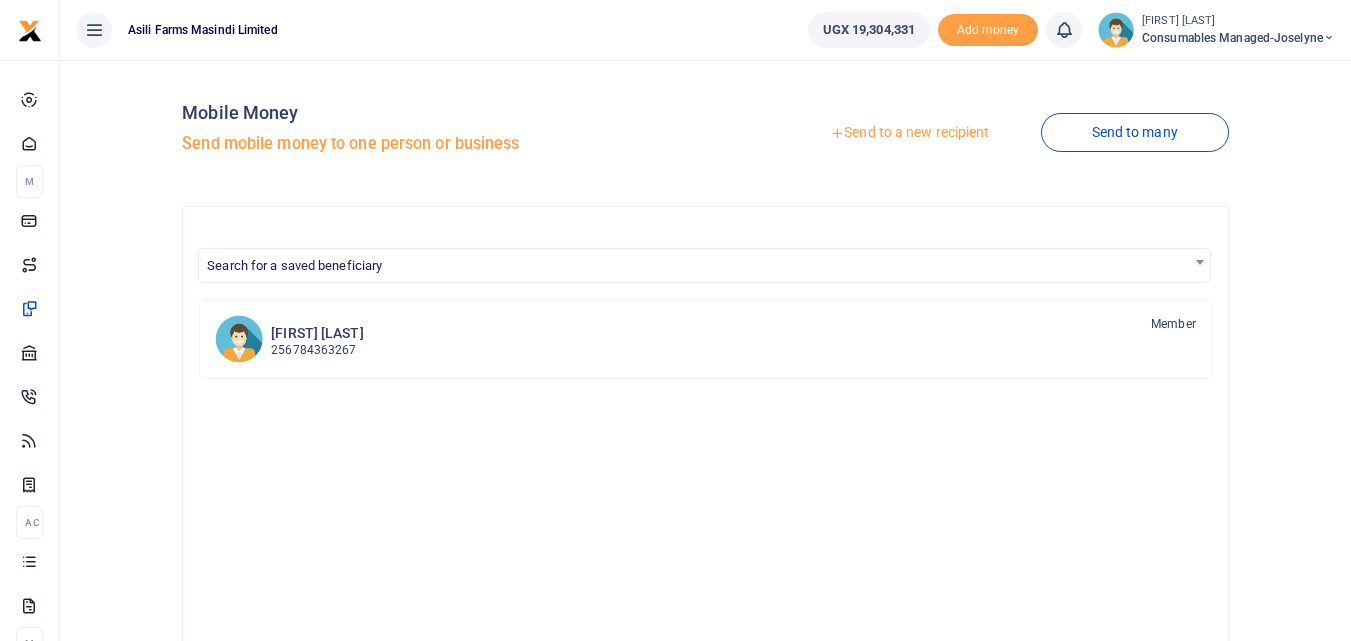 click on "Send to a new recipient" at bounding box center (909, 133) 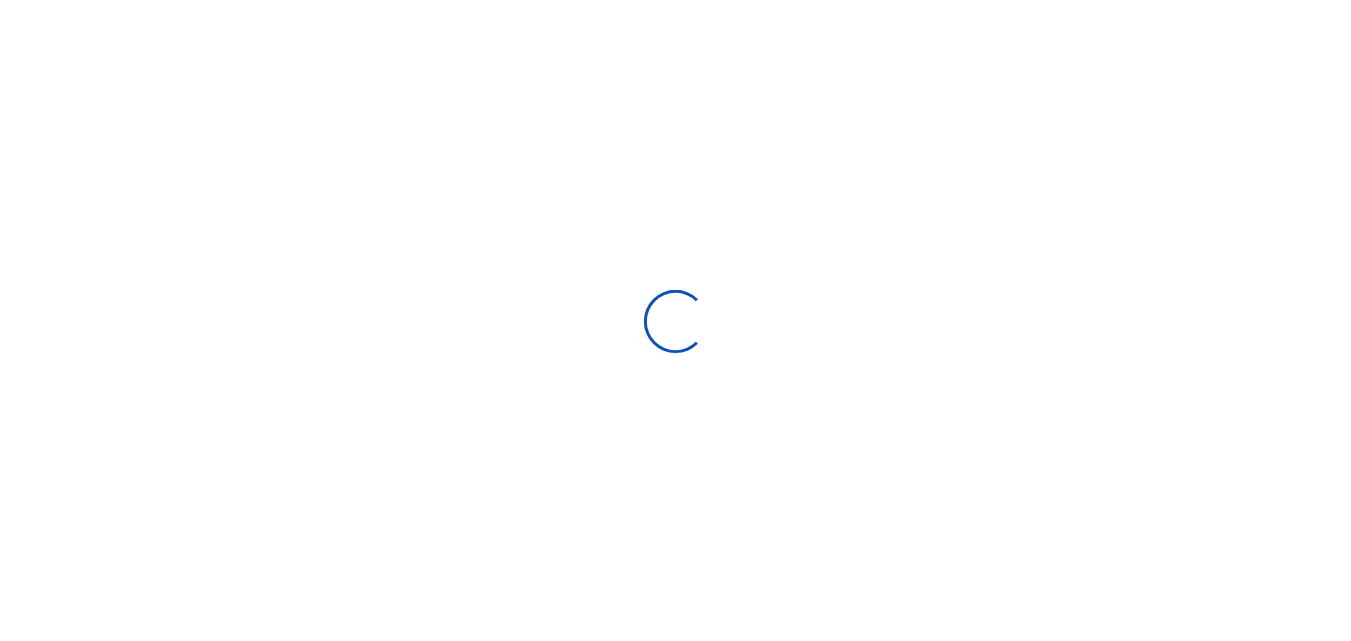 scroll, scrollTop: 0, scrollLeft: 0, axis: both 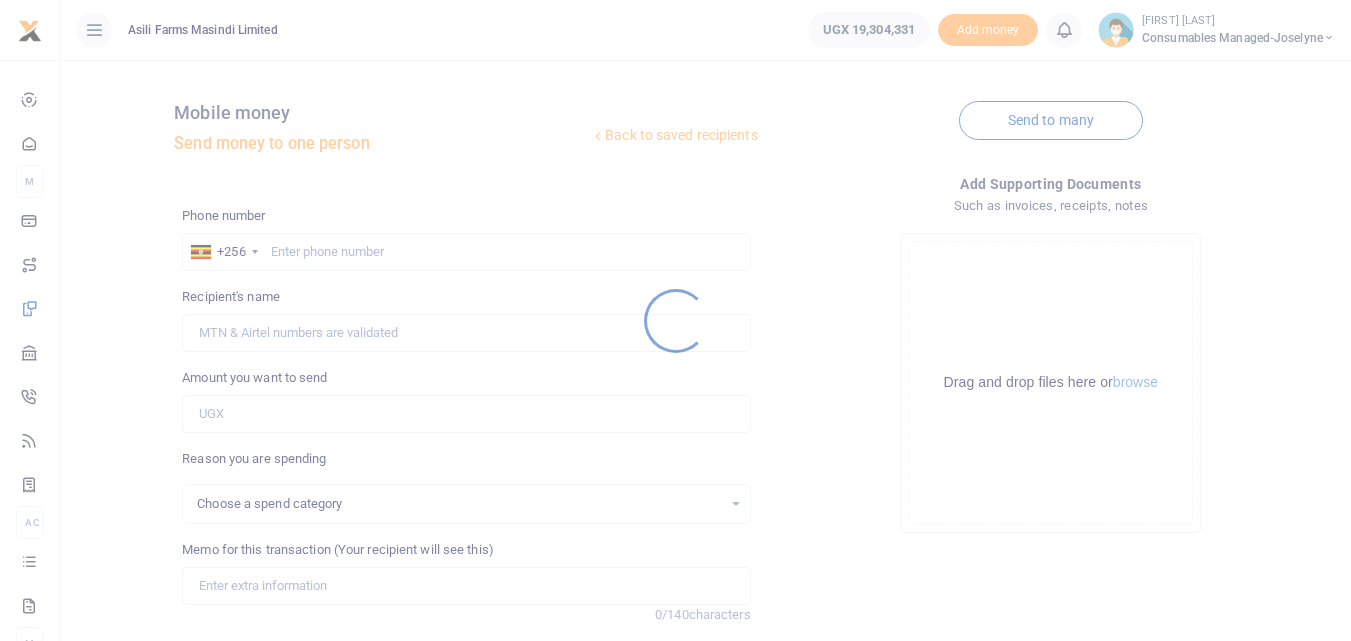 select 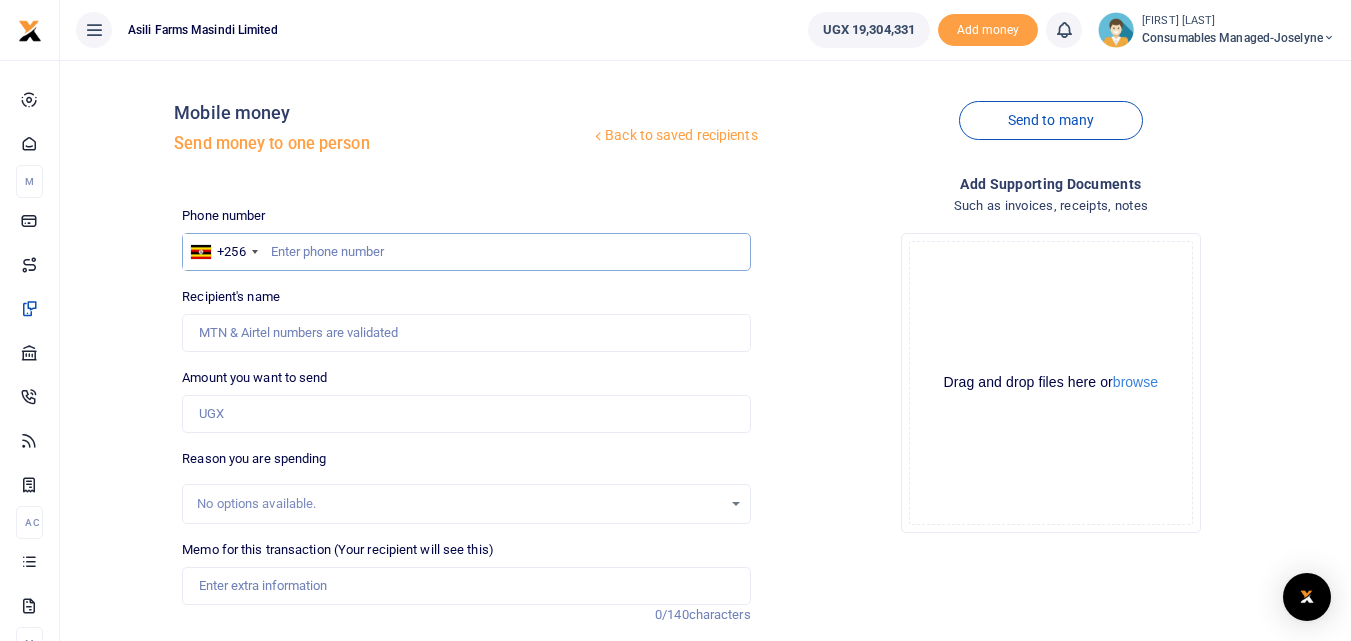 click at bounding box center (466, 252) 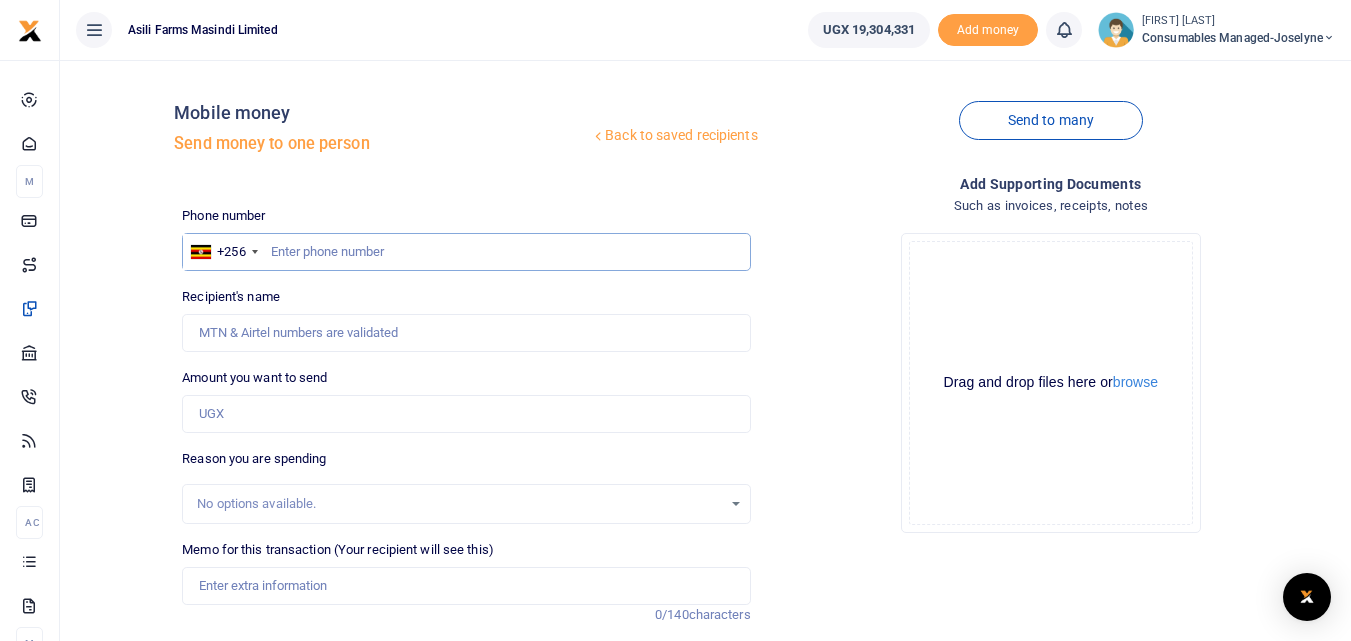 click at bounding box center (466, 252) 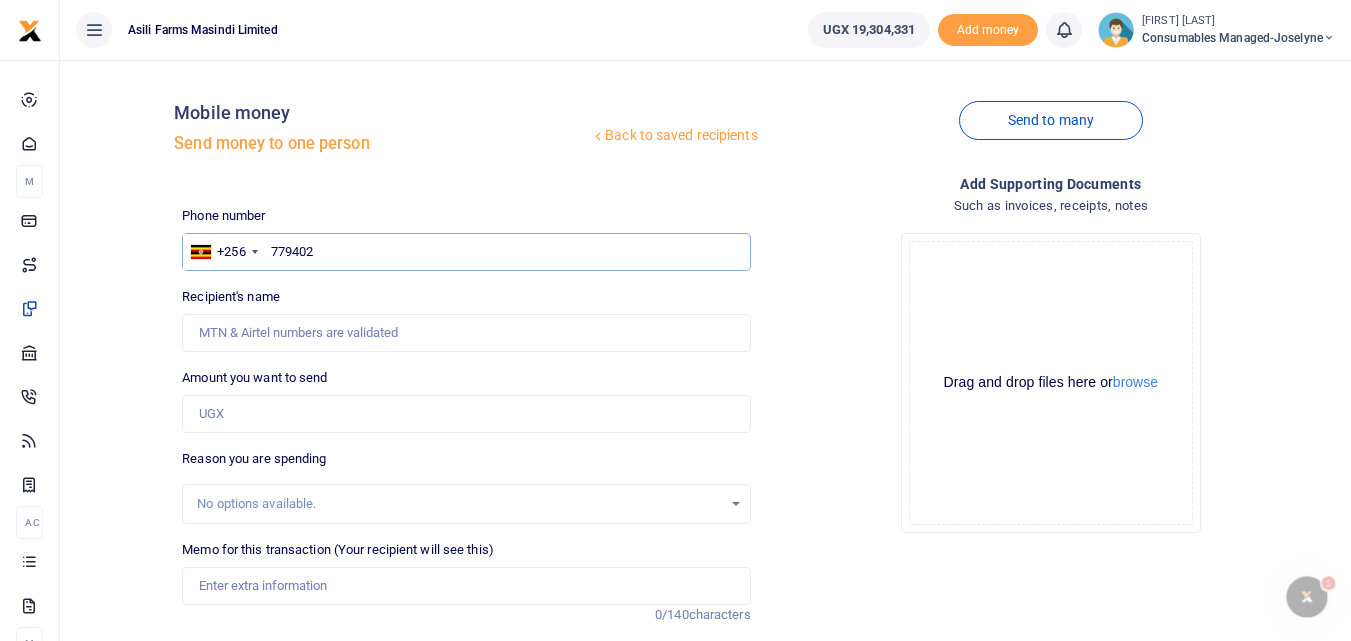 scroll, scrollTop: 0, scrollLeft: 0, axis: both 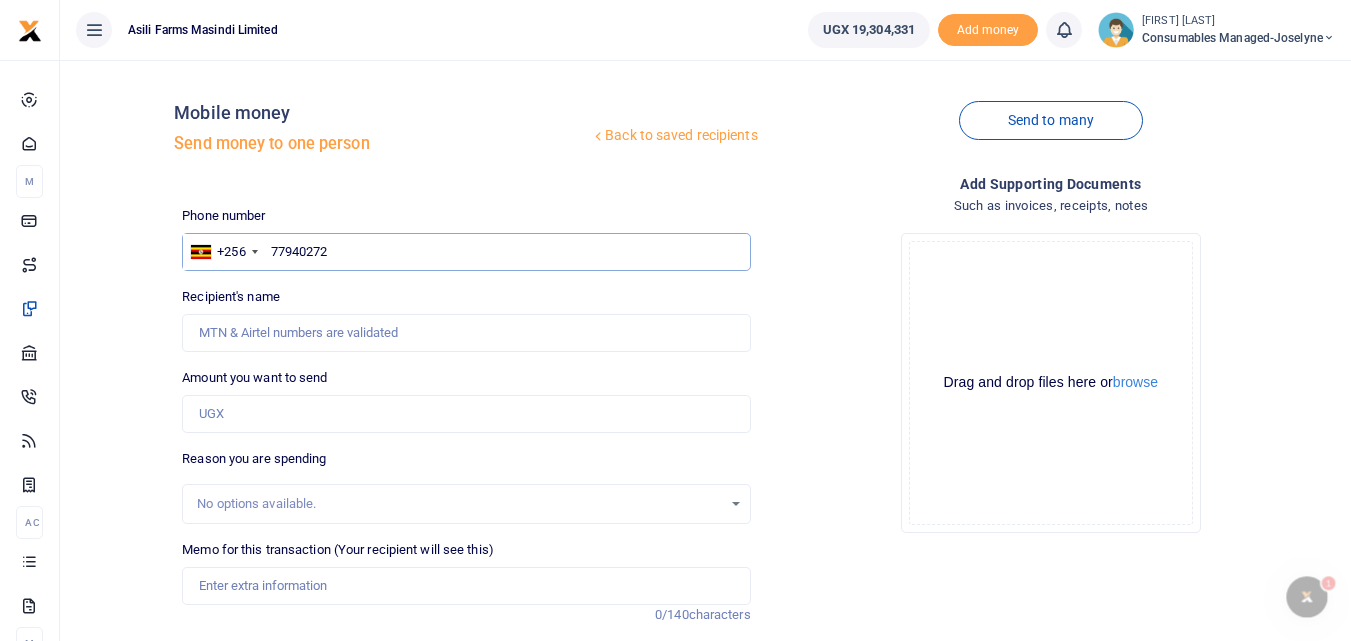 type on "779402729" 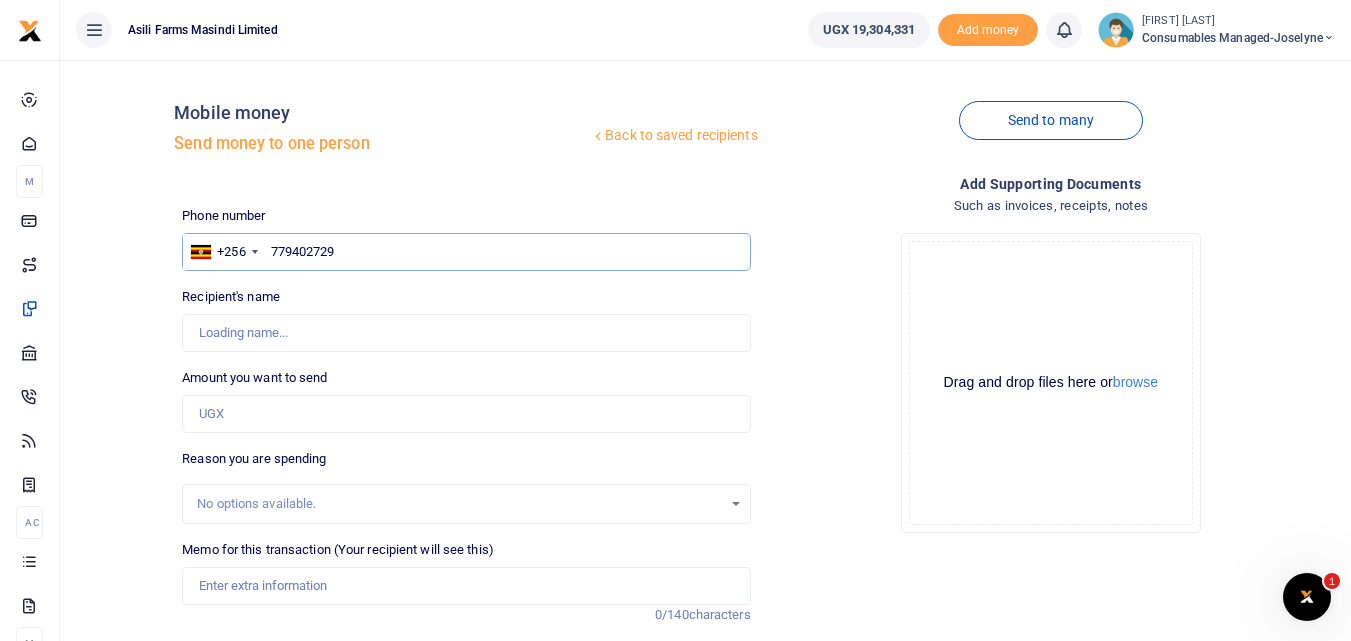 type on "Juliet Auma" 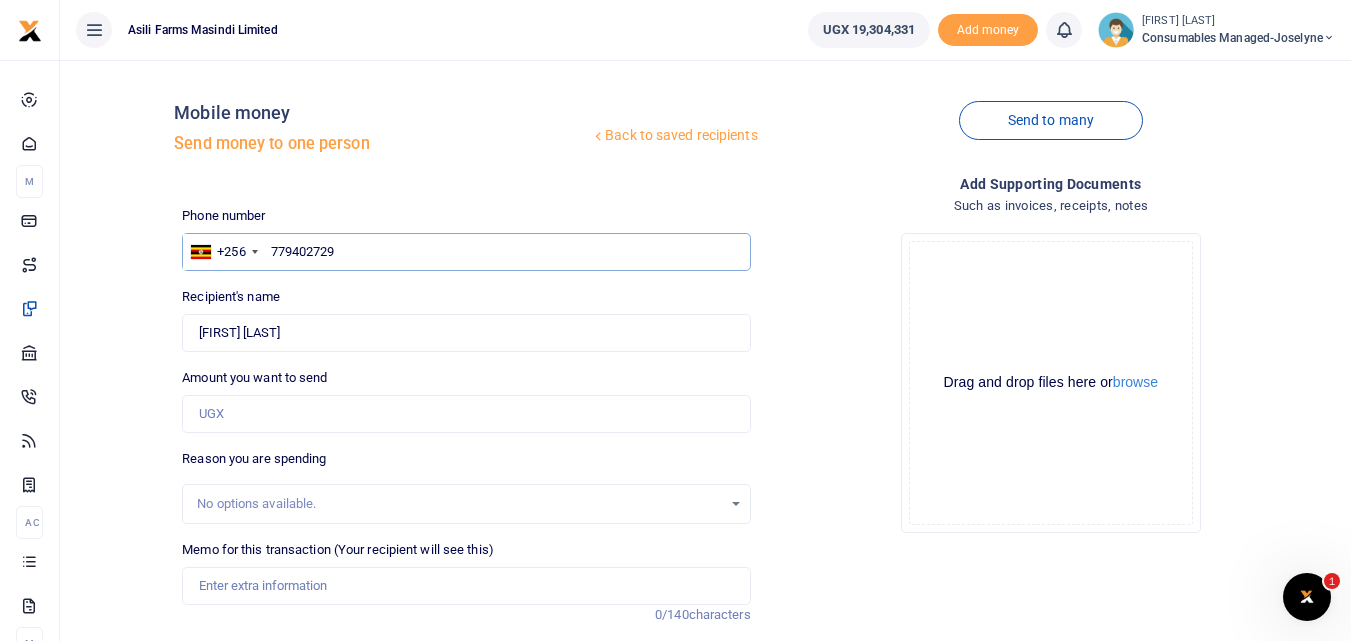 type on "779402729" 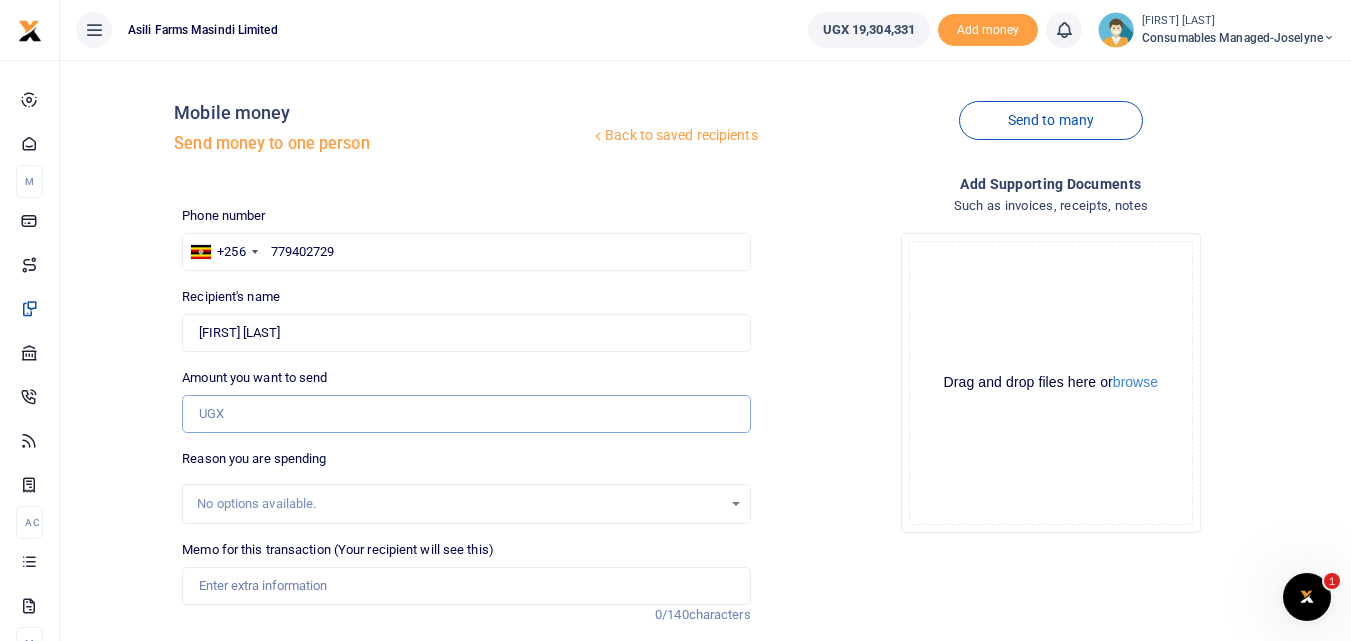click on "Amount you want to send" at bounding box center (466, 414) 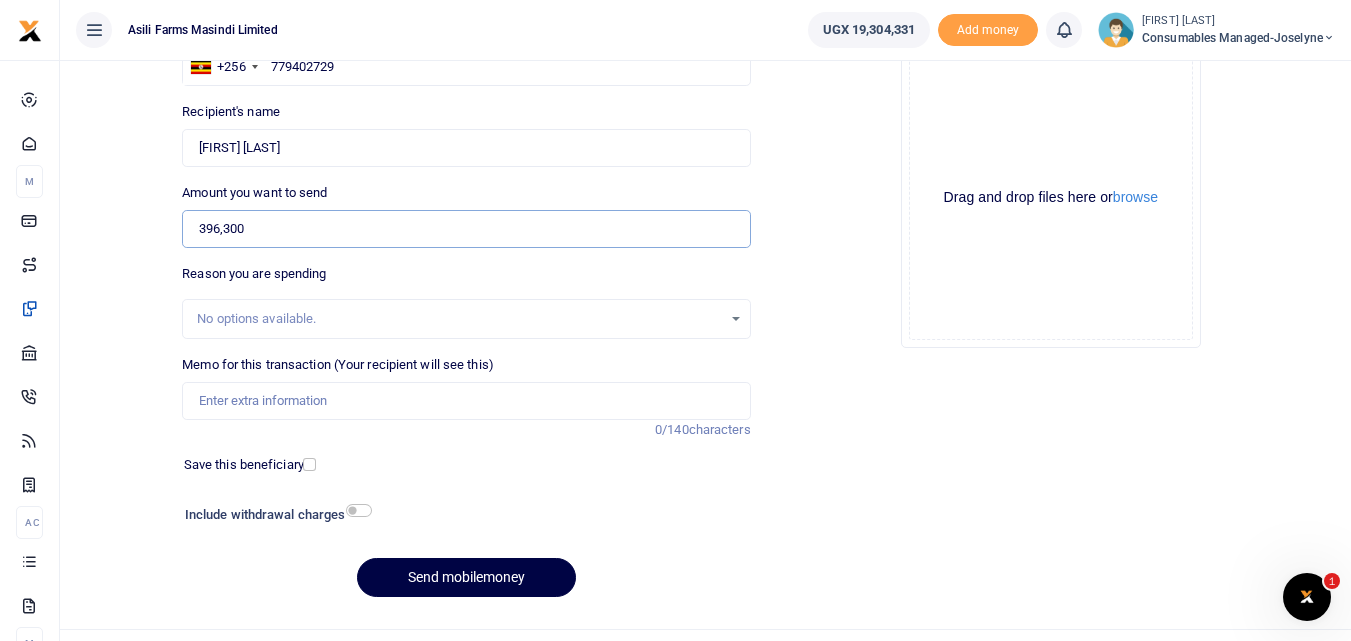 scroll, scrollTop: 225, scrollLeft: 0, axis: vertical 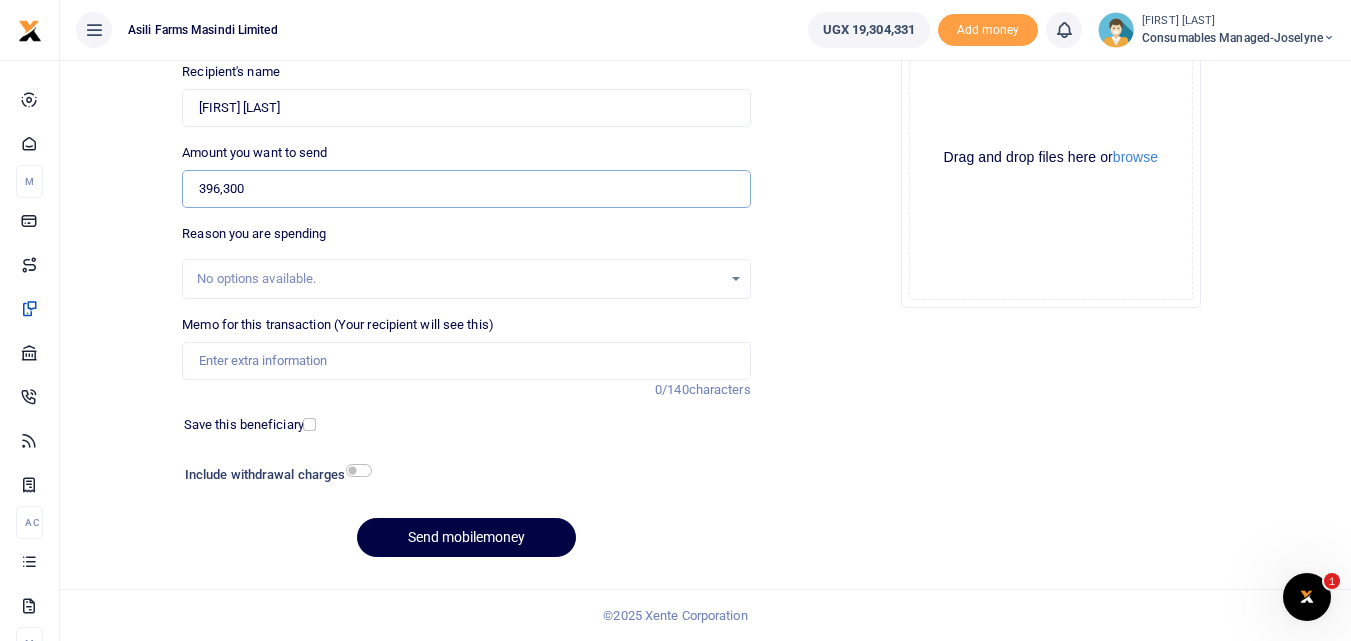 type on "396,300" 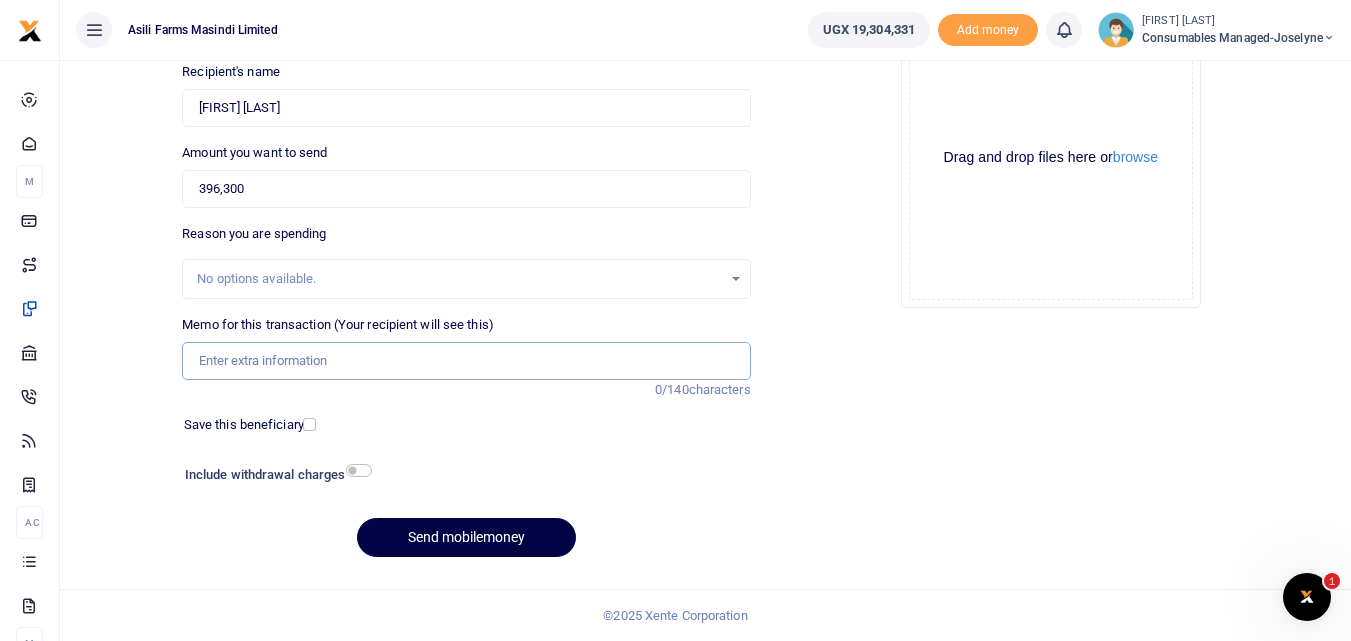 click on "Memo for this transaction (Your recipient will see this)" at bounding box center [466, 361] 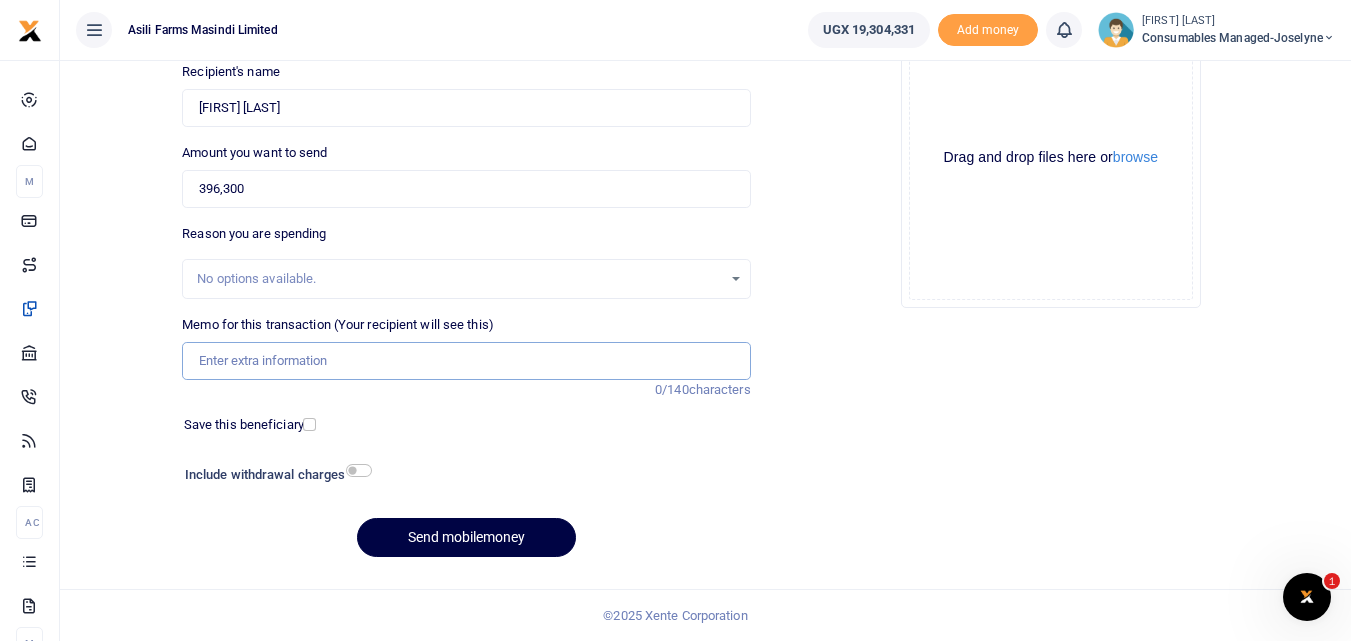 click on "Memo for this transaction (Your recipient will see this)" at bounding box center [466, 361] 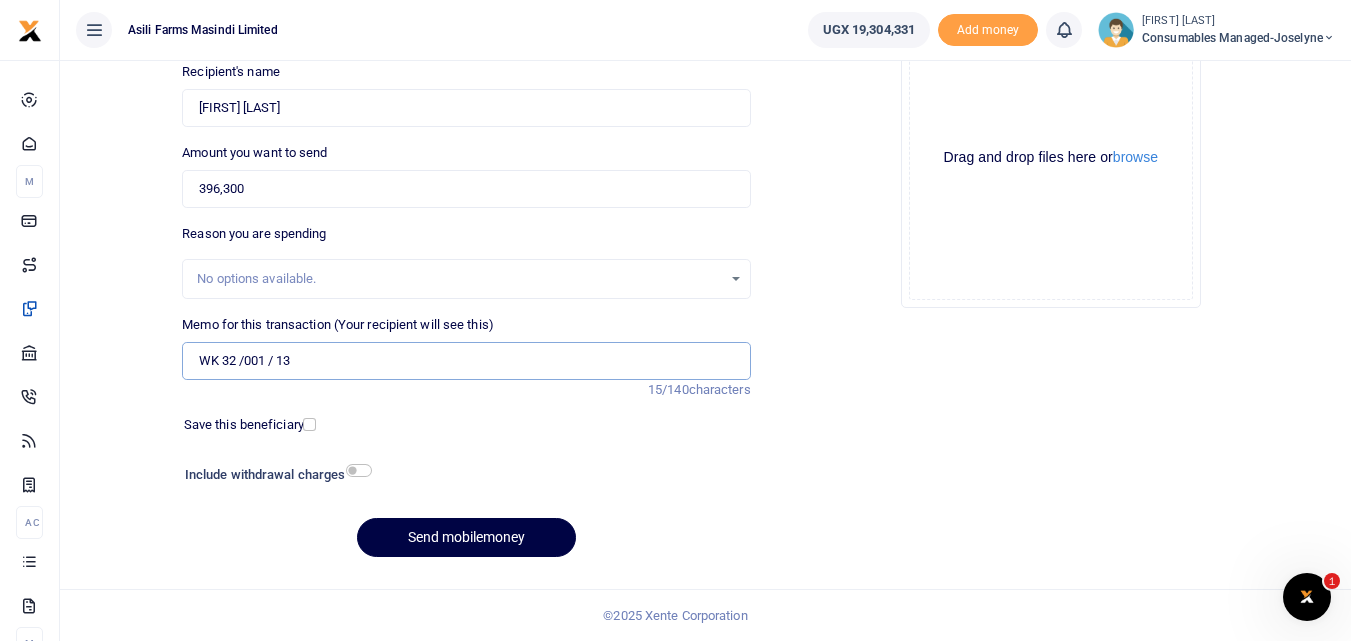click on "WK 32 /001 / 13" at bounding box center [466, 361] 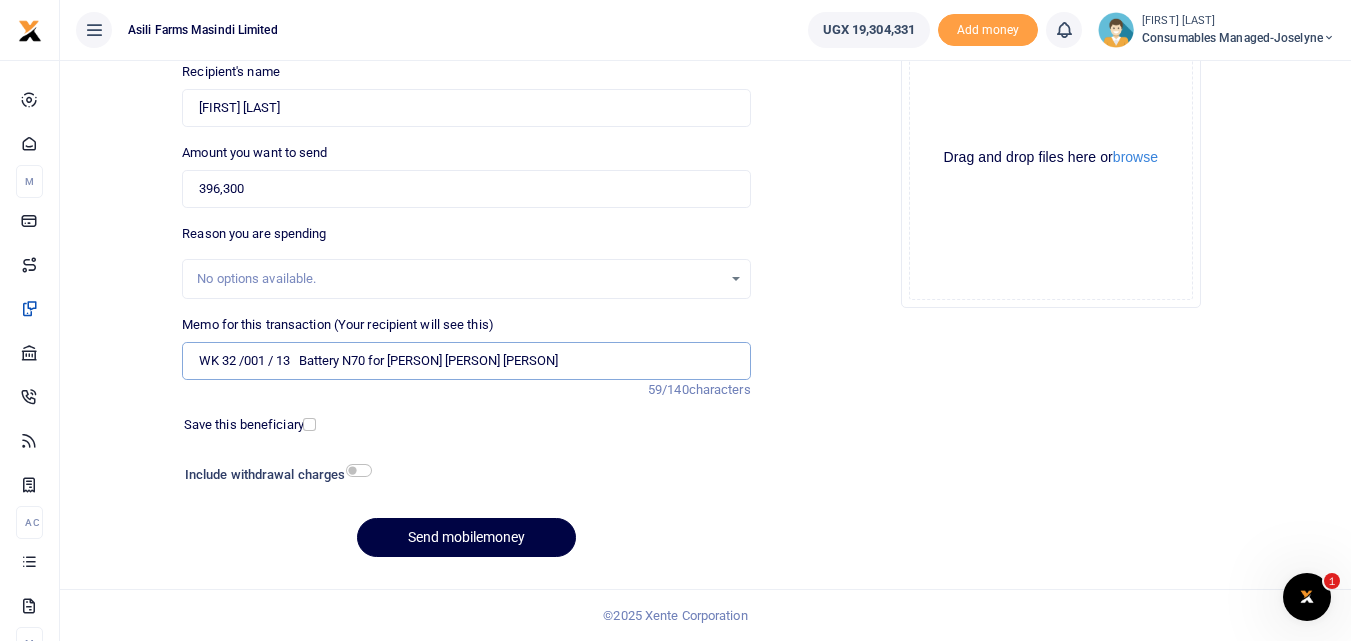 click on "WK 32 /001 / 13   Battery N70 for Kigumba Perkins Generator" at bounding box center [466, 361] 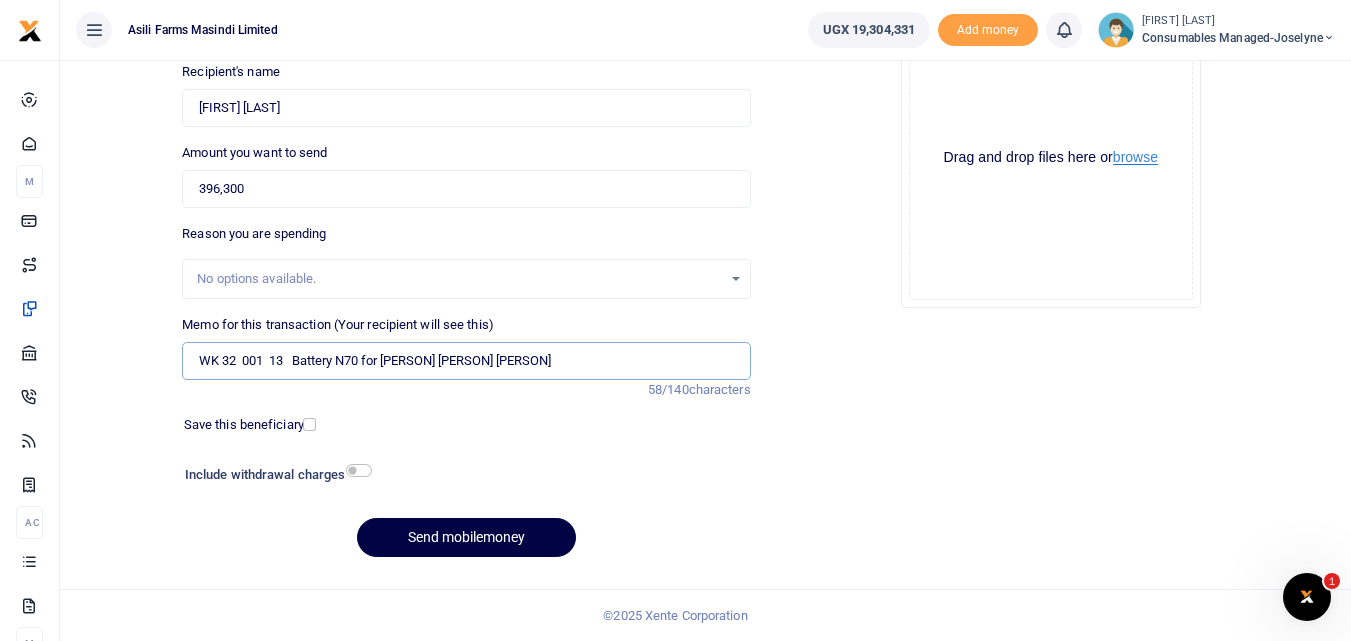 type on "WK 32  001  13   Battery N70 for Kigumba Perkins Generator" 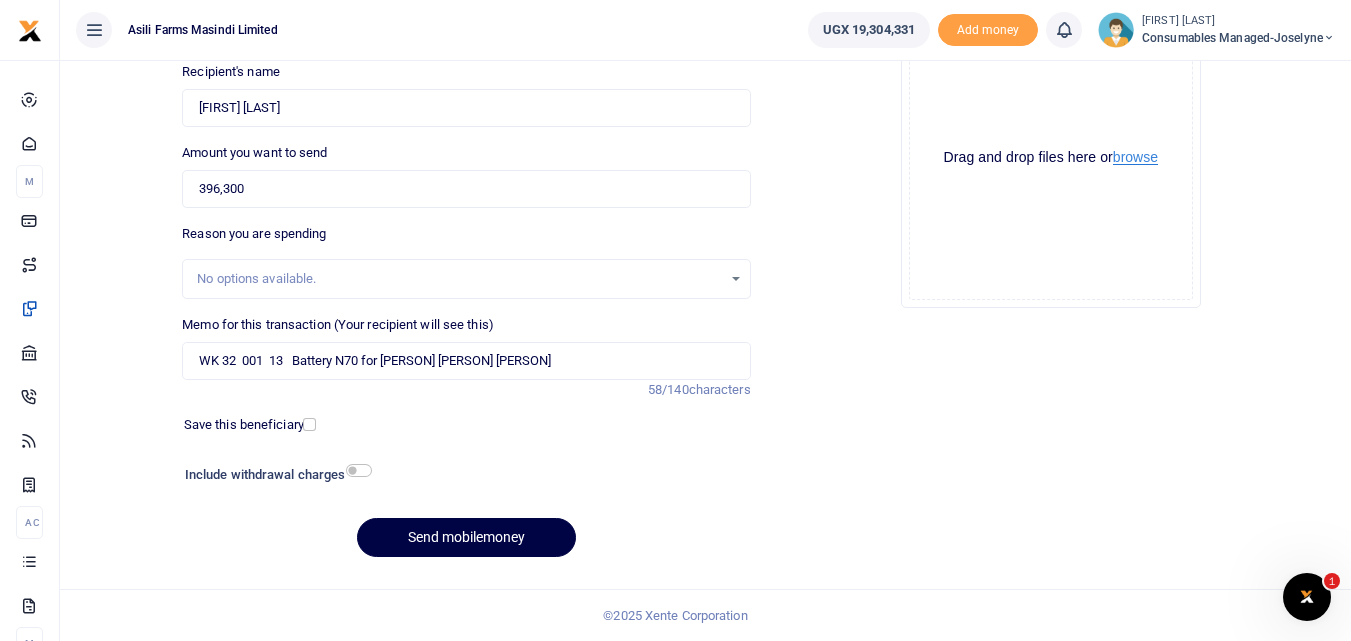 click on "browse" at bounding box center (1135, 157) 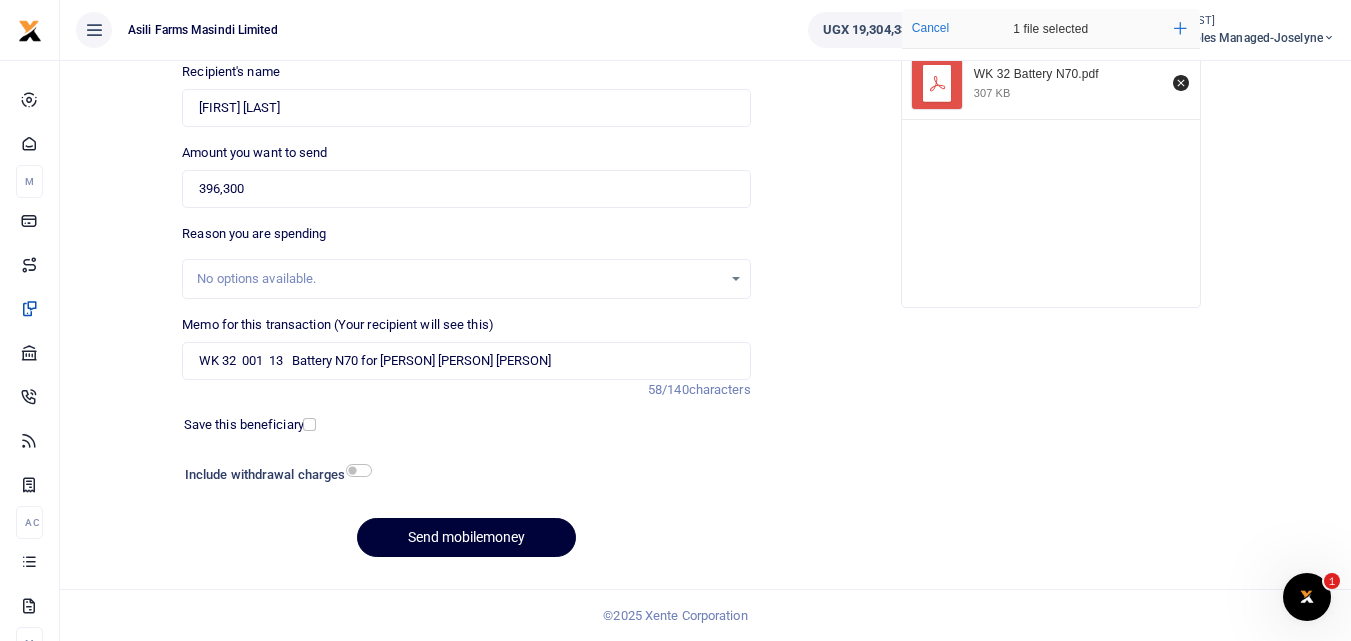 click on "Send mobilemoney" at bounding box center (466, 537) 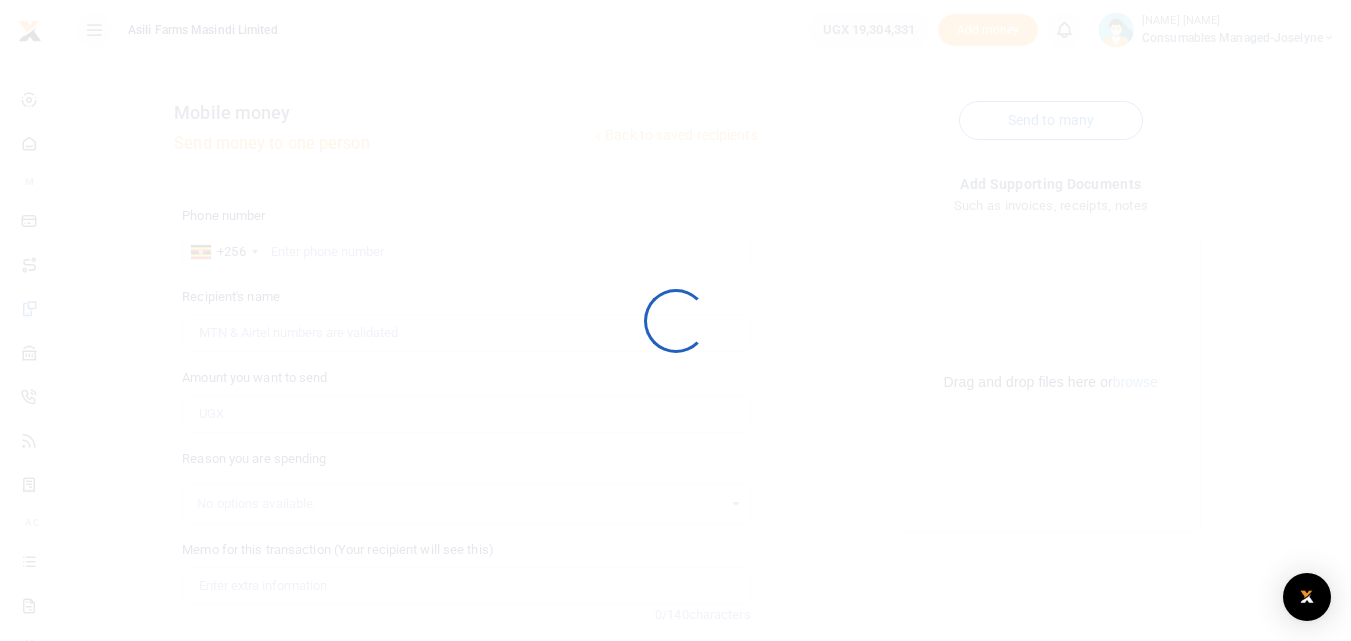 scroll, scrollTop: 225, scrollLeft: 0, axis: vertical 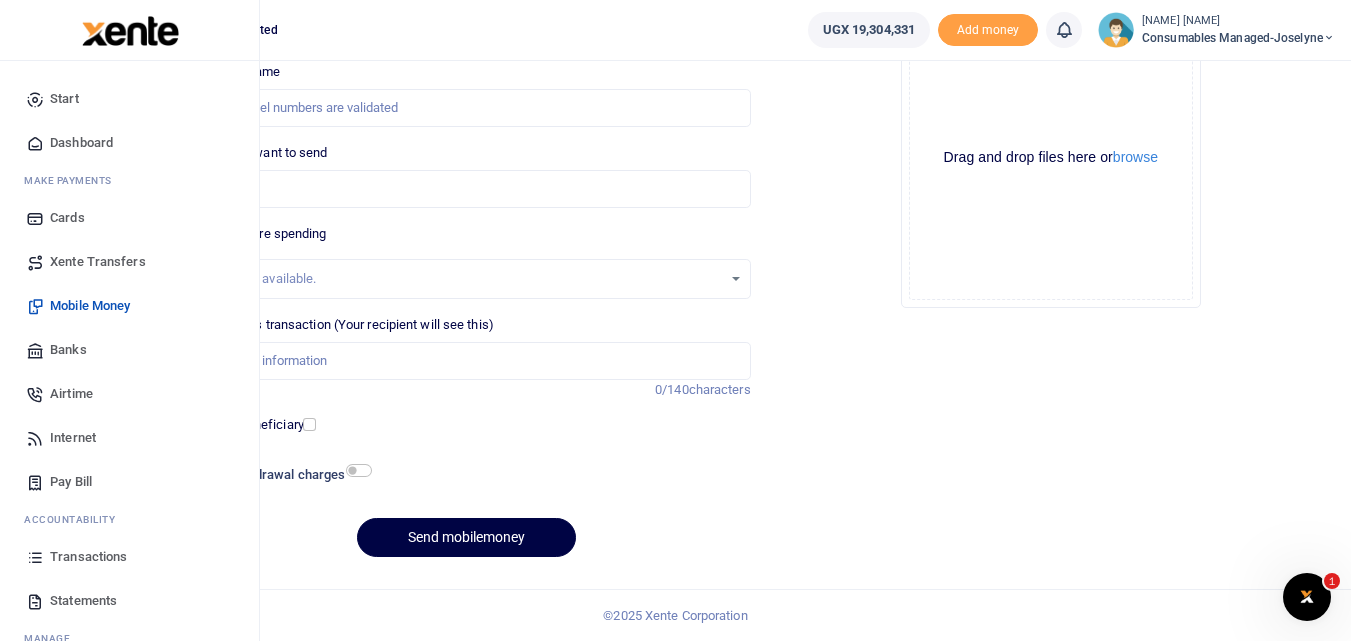 click at bounding box center (35, 557) 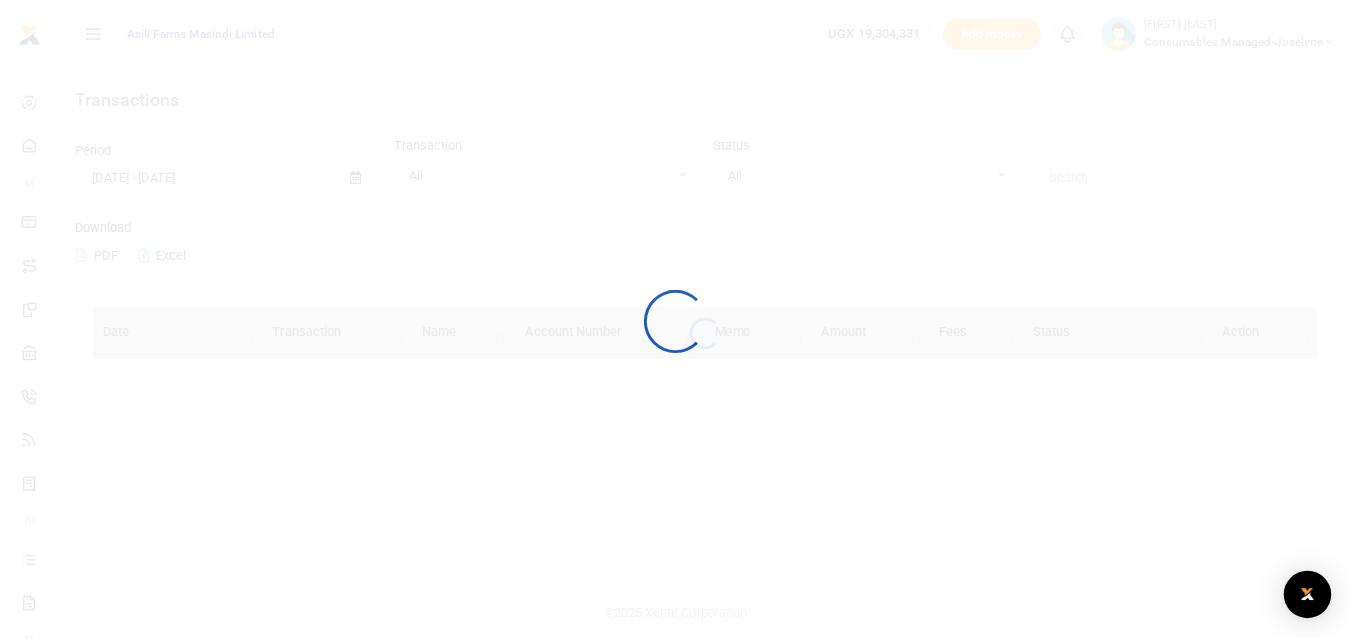 scroll, scrollTop: 0, scrollLeft: 0, axis: both 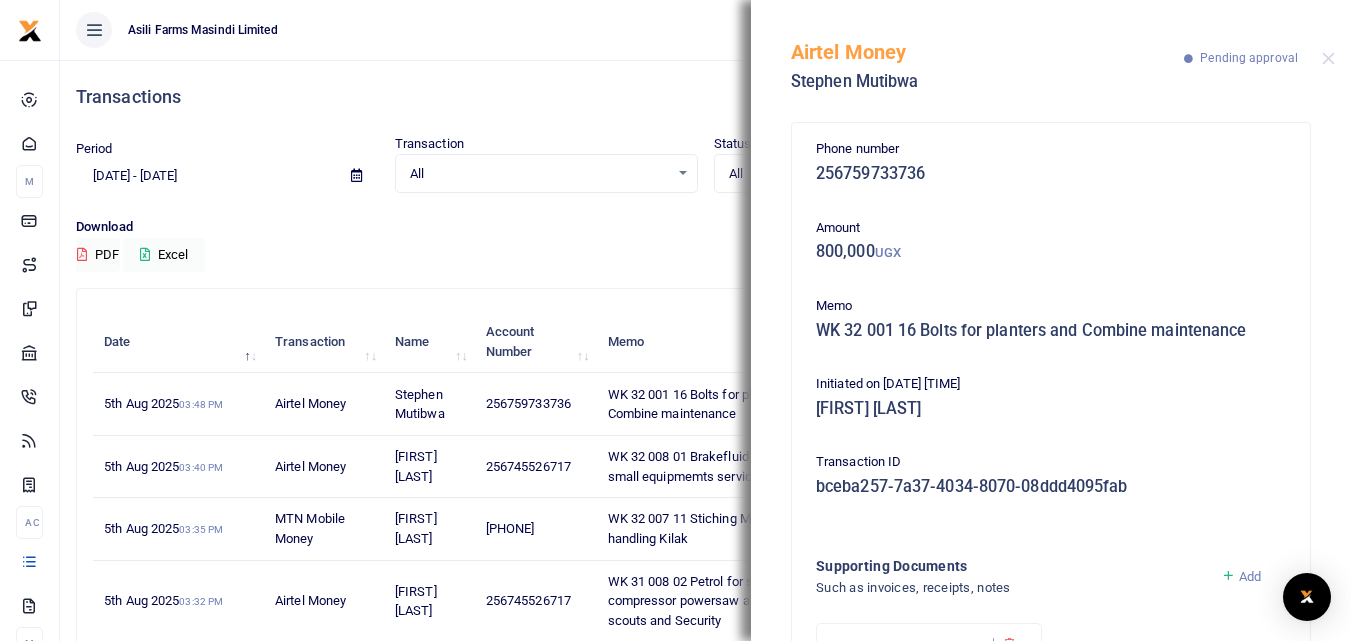 click on "Phone number
[PHONE]
Amount
800,000 UGX
Memo
WK 32 001 16 Bolts for planters and Combine maintenance
Initiated on [DATE] [TIME]
[FIRST] [LAST]
Transaction ID
bceba257-7a37-4034-8070-08ddd4095fab
Supporting Documents
Such as invoices, receipts, notes
Add Drop your files here" at bounding box center (1051, 467) 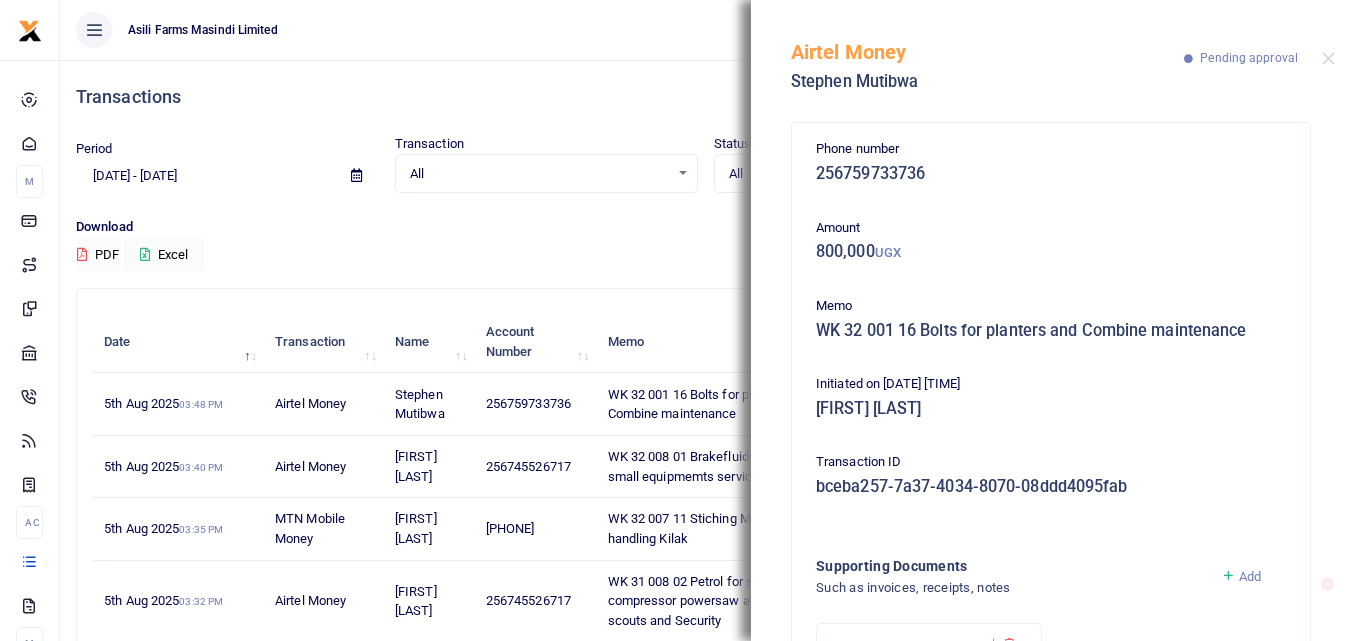 click on "Phone number
[PHONE]
Amount
800,000 UGX
Memo
WK 32 001 16 Bolts for planters and Combine maintenance
Initiated on [DATE] [TIME]
[FIRST] [LAST]
Transaction ID
bceba257-7a37-4034-8070-08ddd4095fab
Supporting Documents
Such as invoices, receipts, notes
Add Drop your files here" at bounding box center (1051, 467) 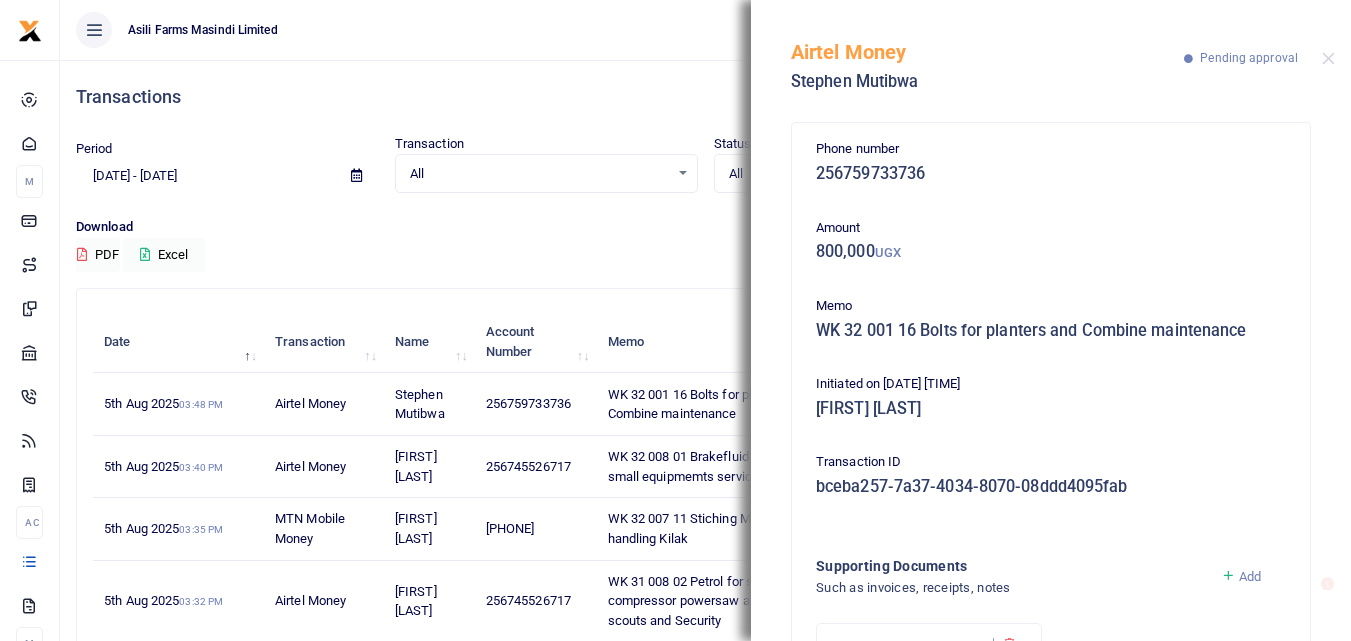 drag, startPoint x: 1334, startPoint y: 382, endPoint x: 1254, endPoint y: 396, distance: 81.21576 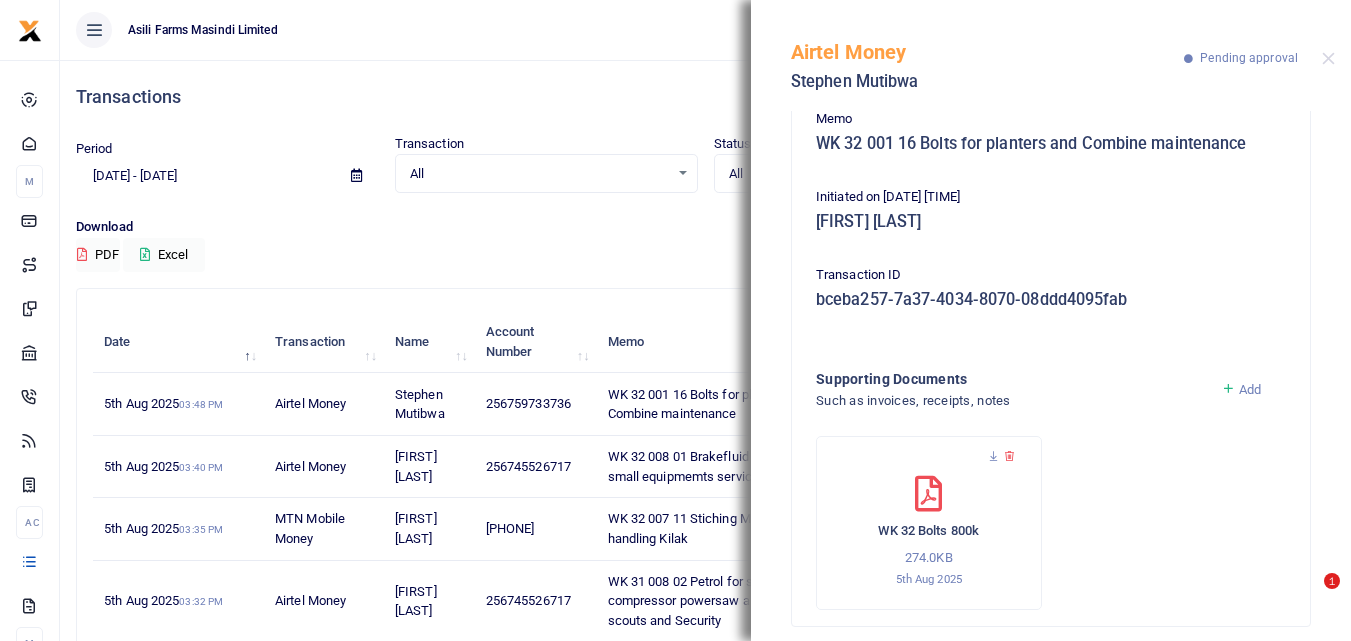 scroll, scrollTop: 205, scrollLeft: 0, axis: vertical 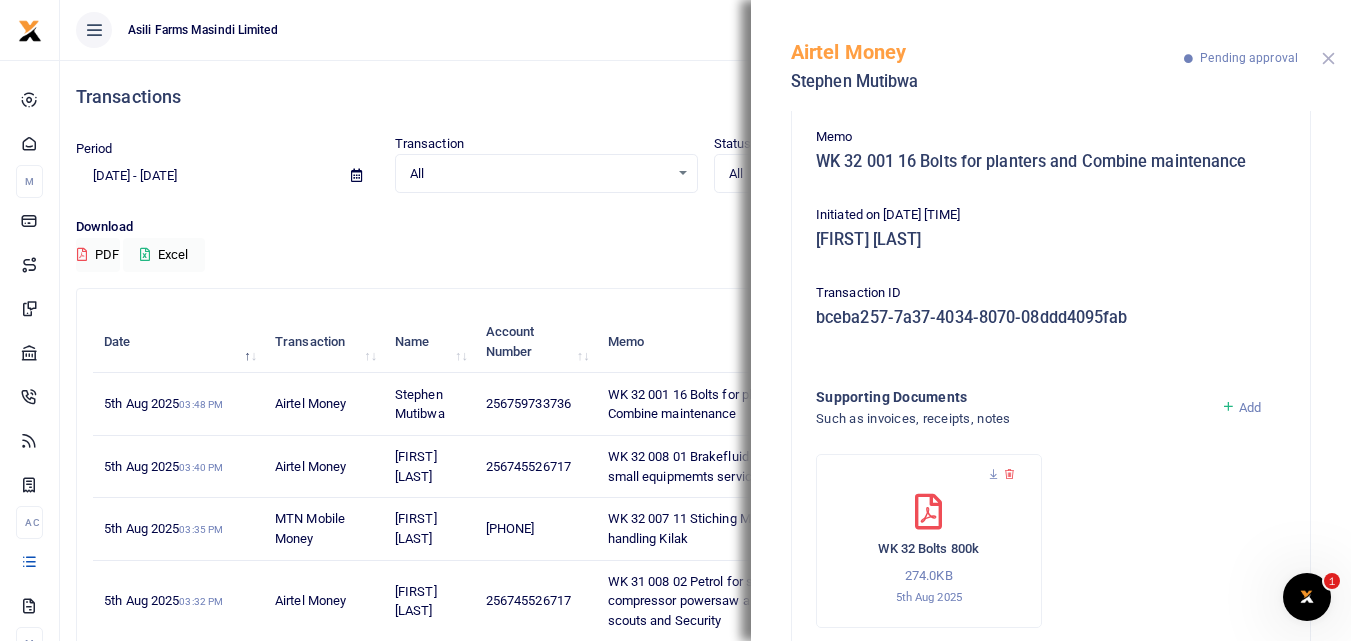 click at bounding box center [1328, 58] 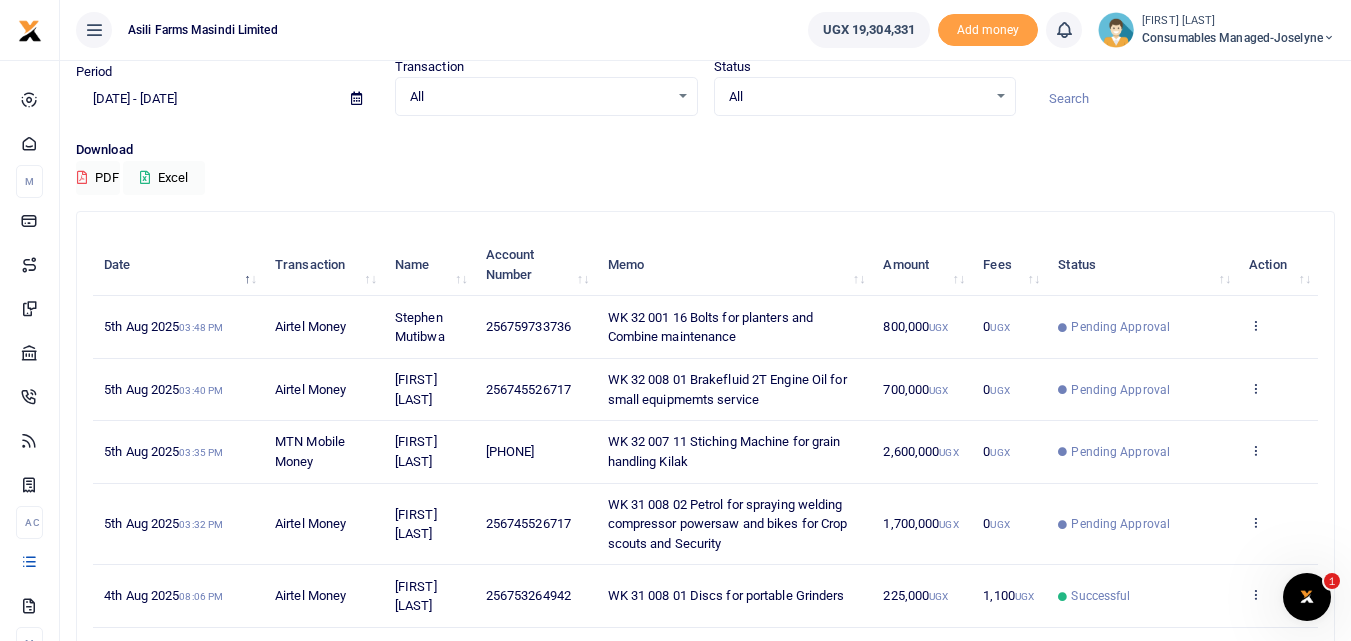 scroll, scrollTop: 79, scrollLeft: 0, axis: vertical 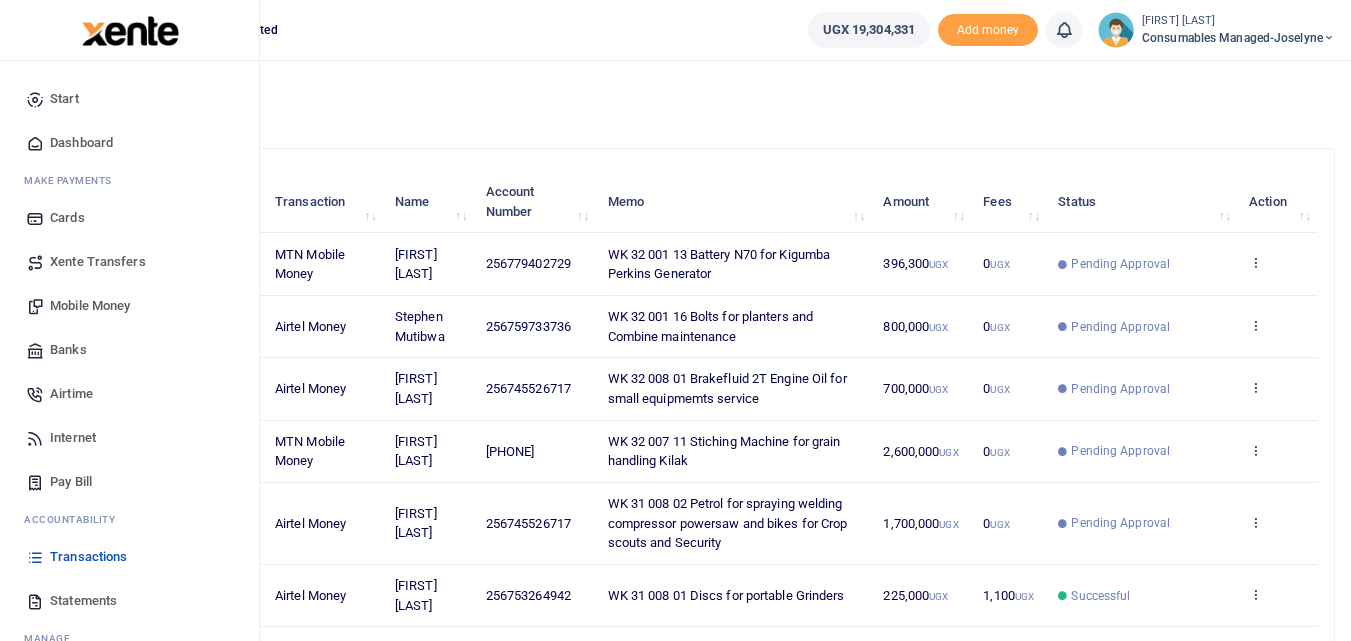 click on "Mobile Money" at bounding box center (90, 306) 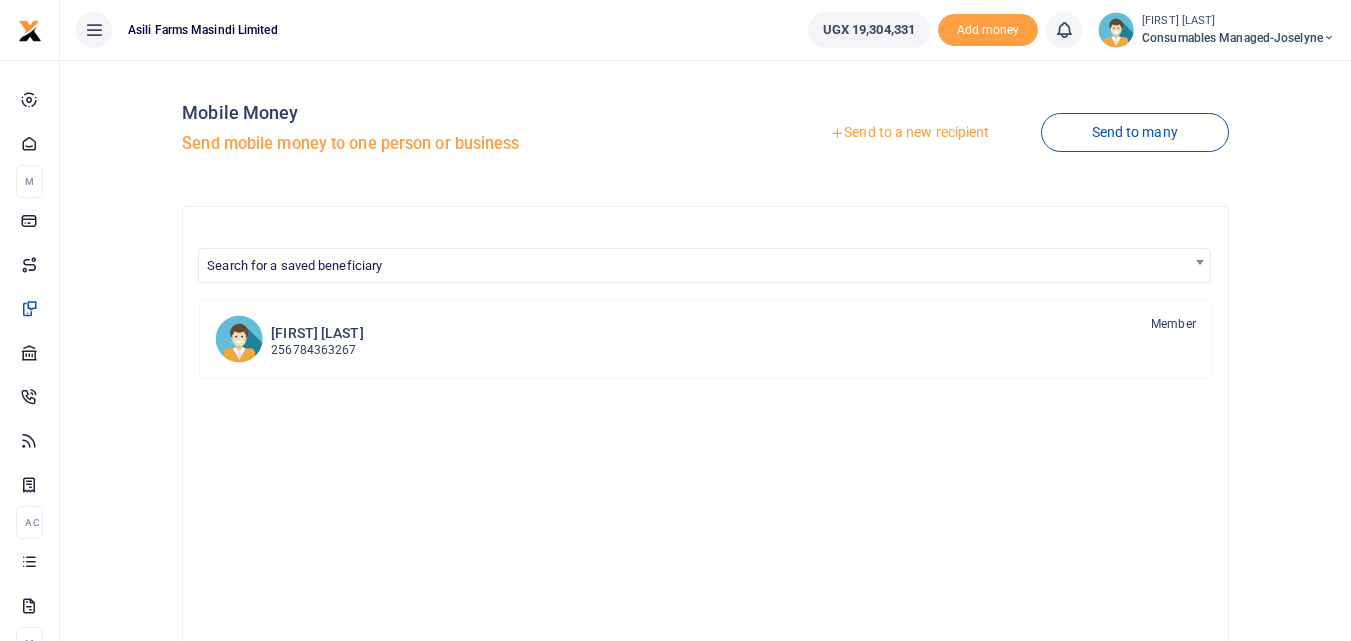 scroll, scrollTop: 0, scrollLeft: 0, axis: both 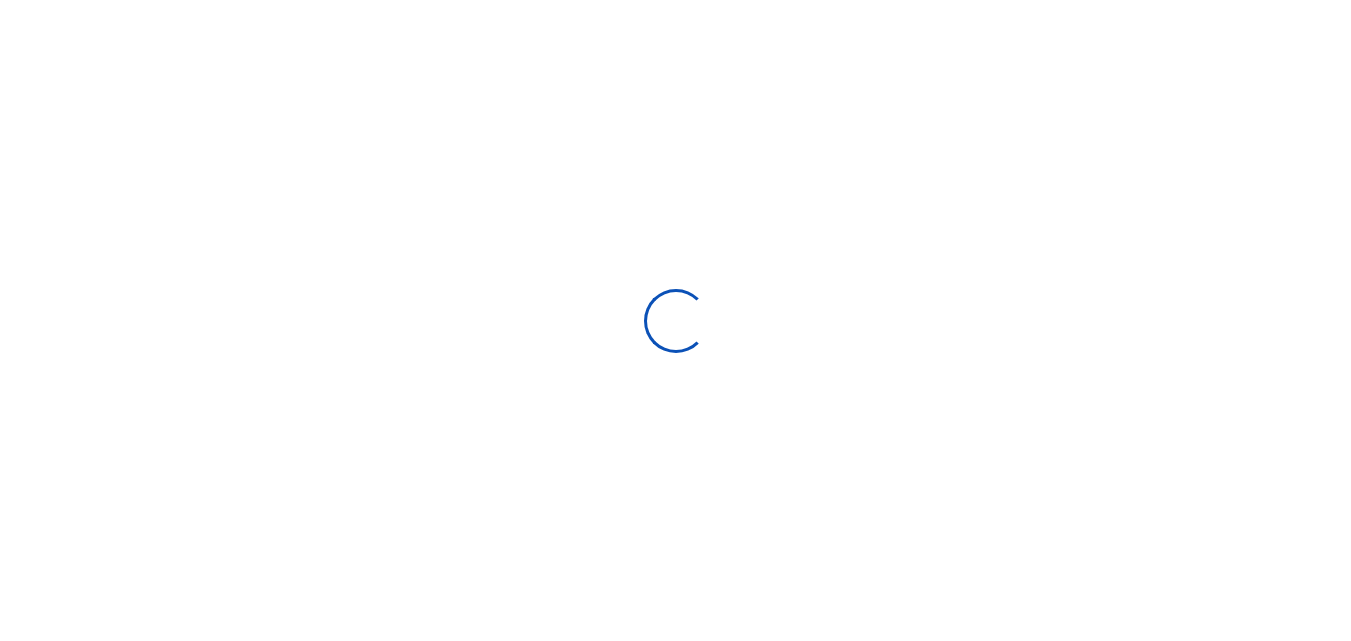 select on "Loading bundles" 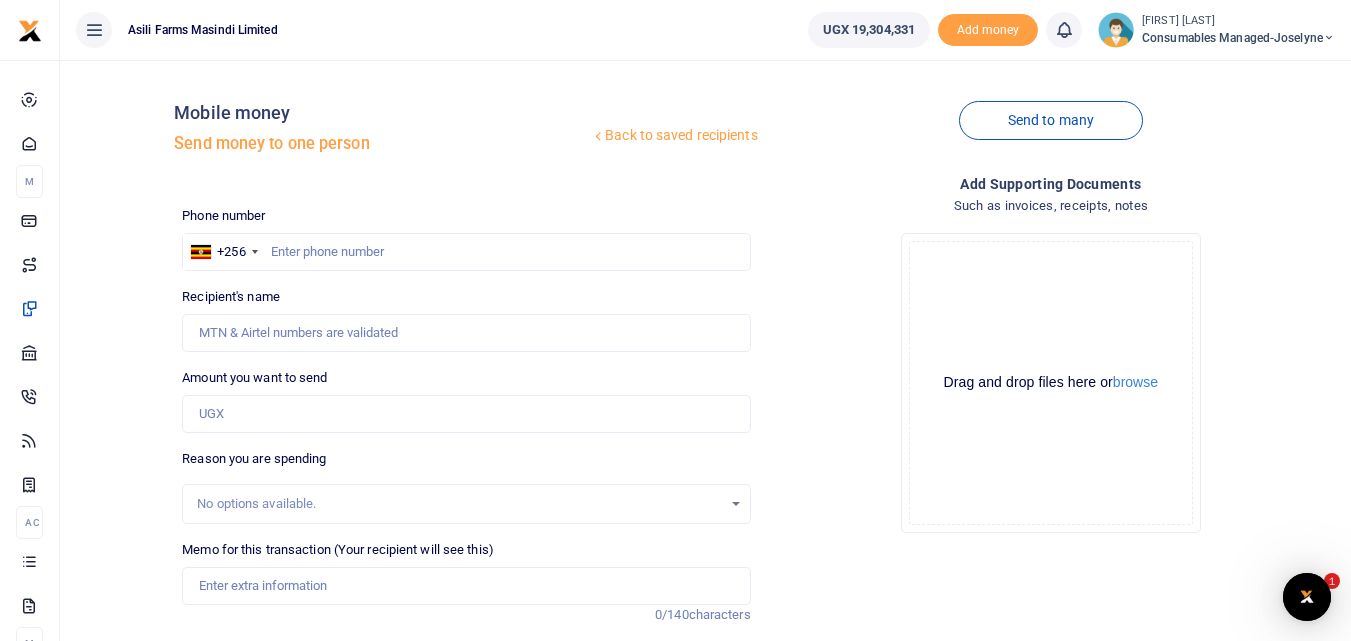scroll, scrollTop: 0, scrollLeft: 0, axis: both 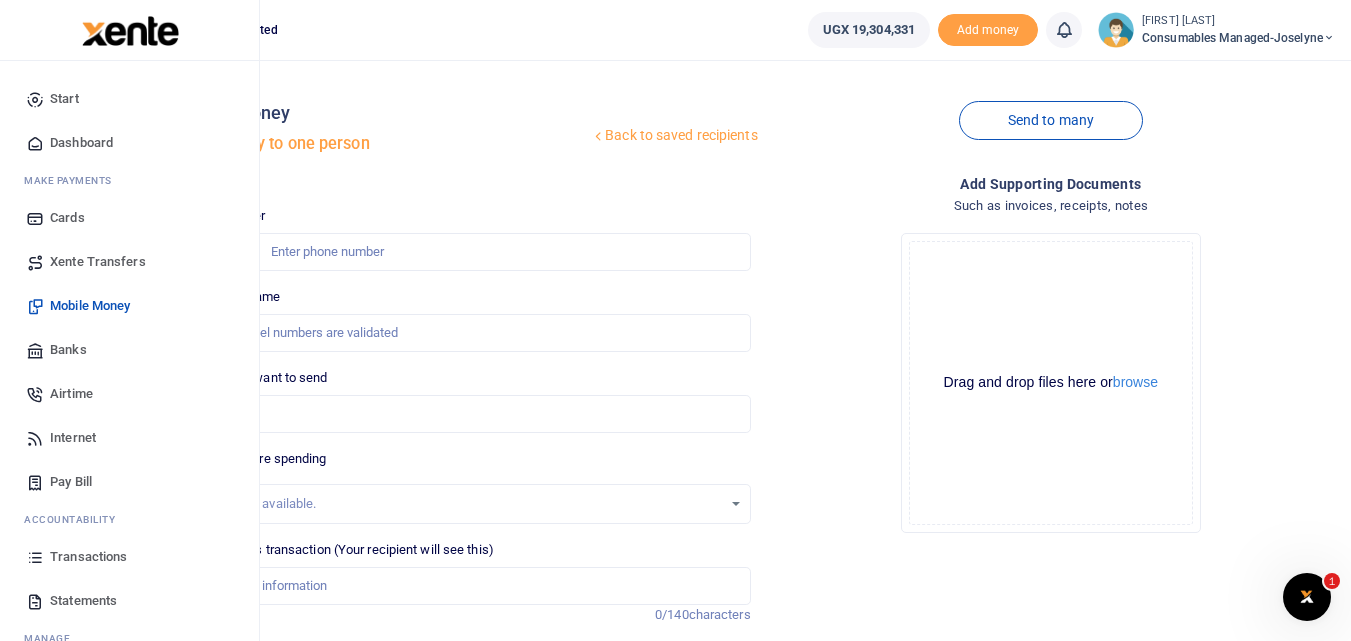 click at bounding box center [35, 557] 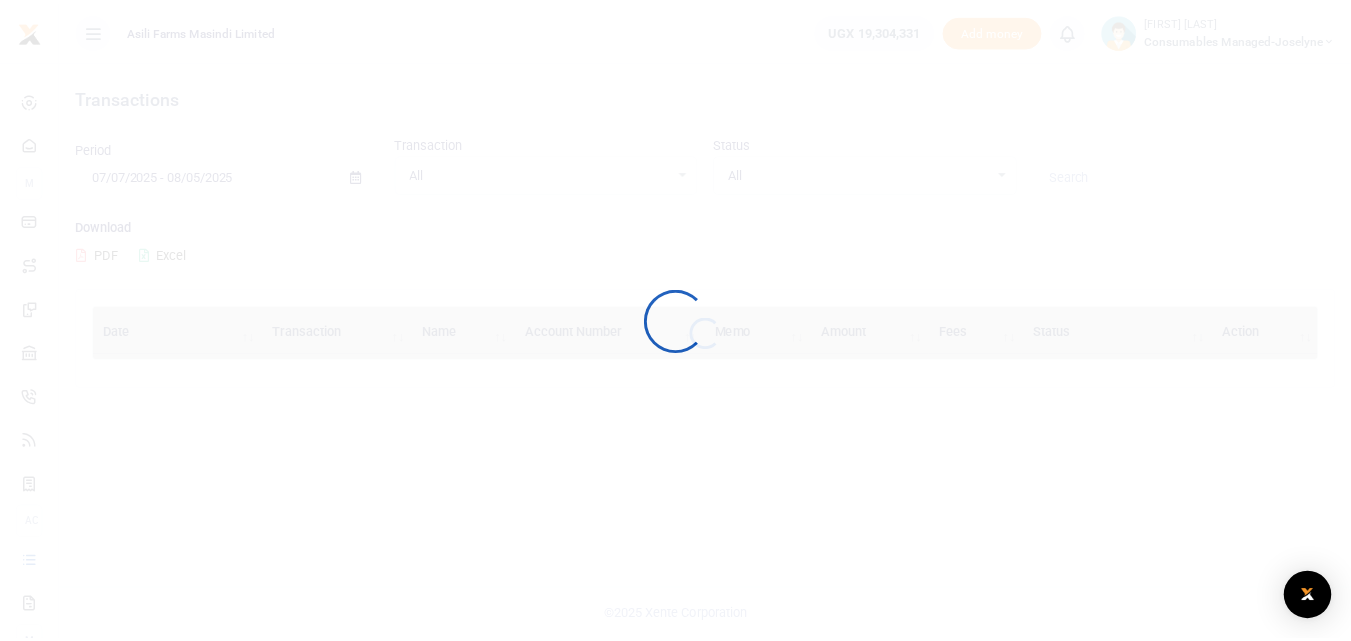 scroll, scrollTop: 0, scrollLeft: 0, axis: both 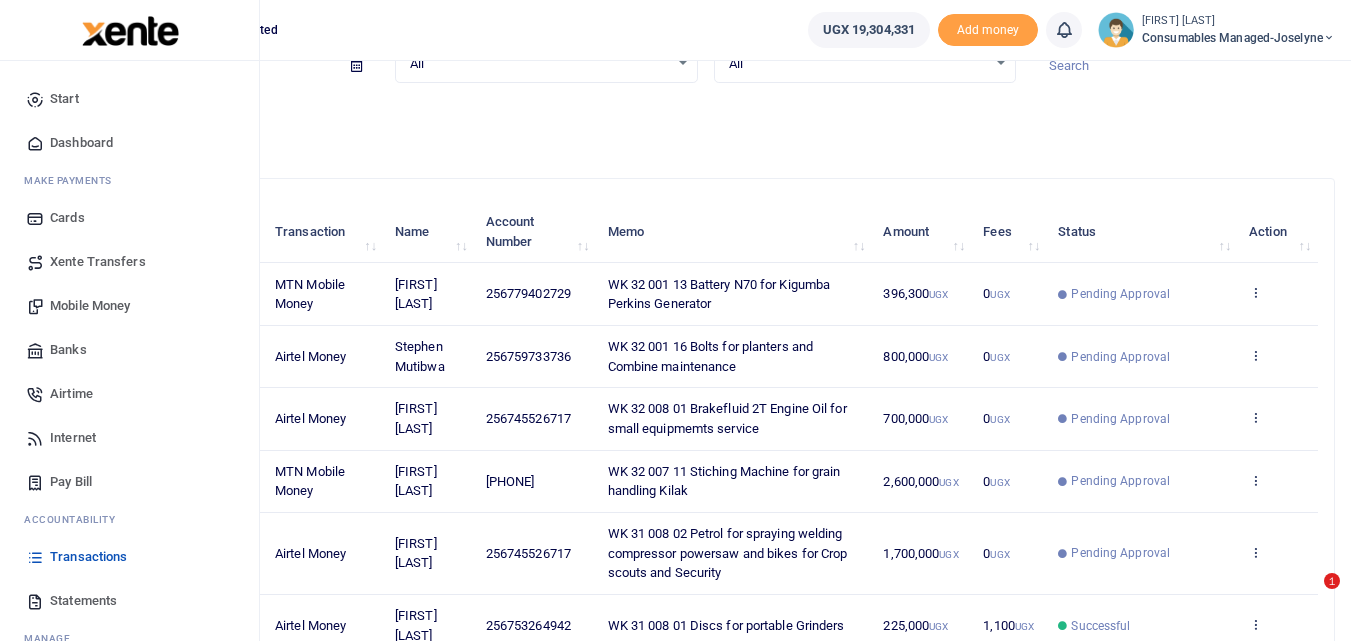 click on "Mobile Money" at bounding box center (90, 306) 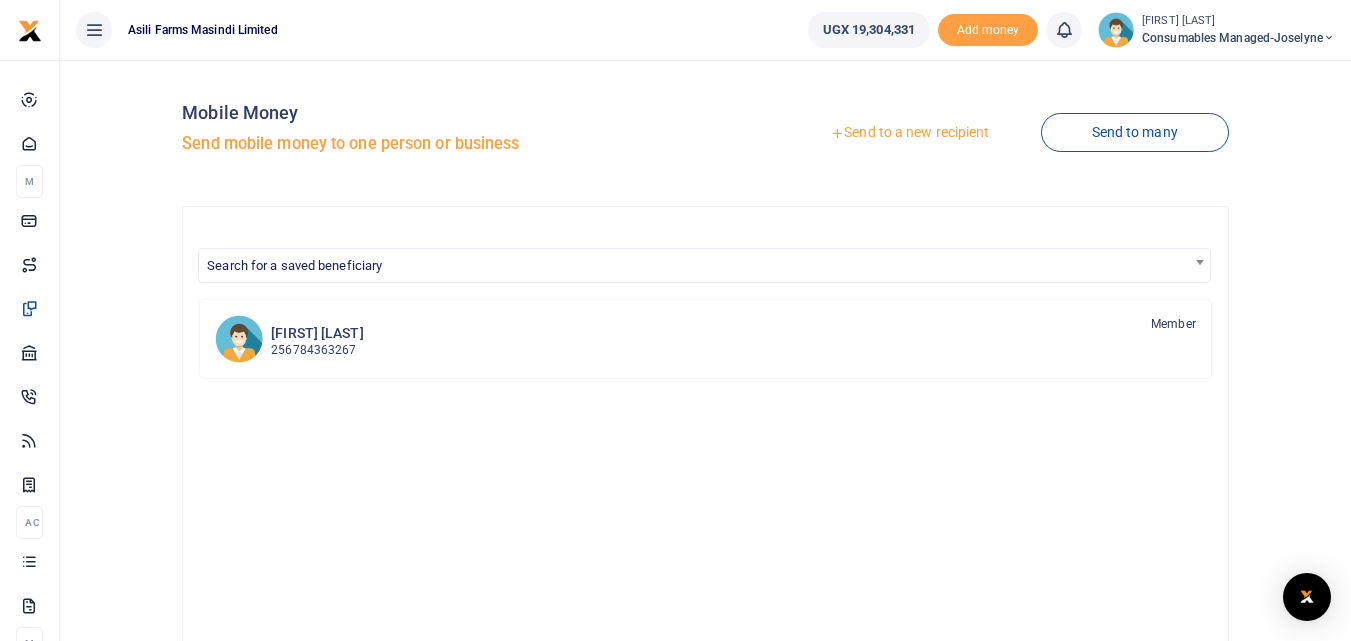 scroll, scrollTop: 0, scrollLeft: 0, axis: both 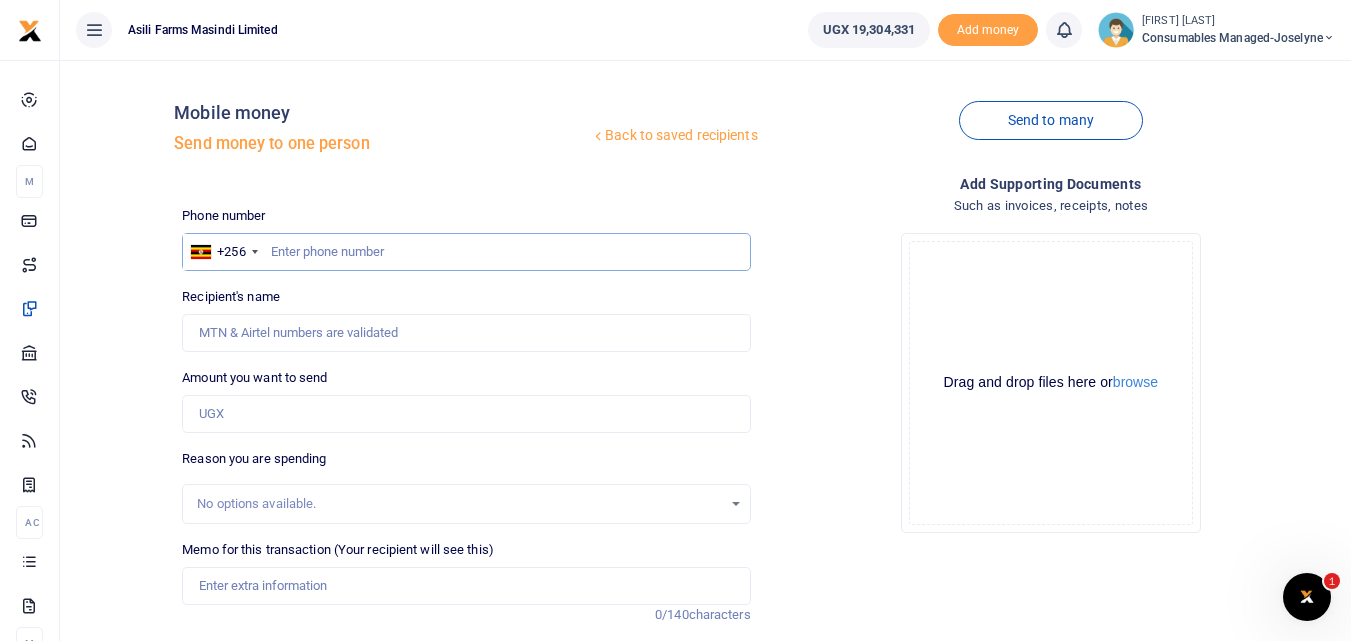 click at bounding box center (466, 252) 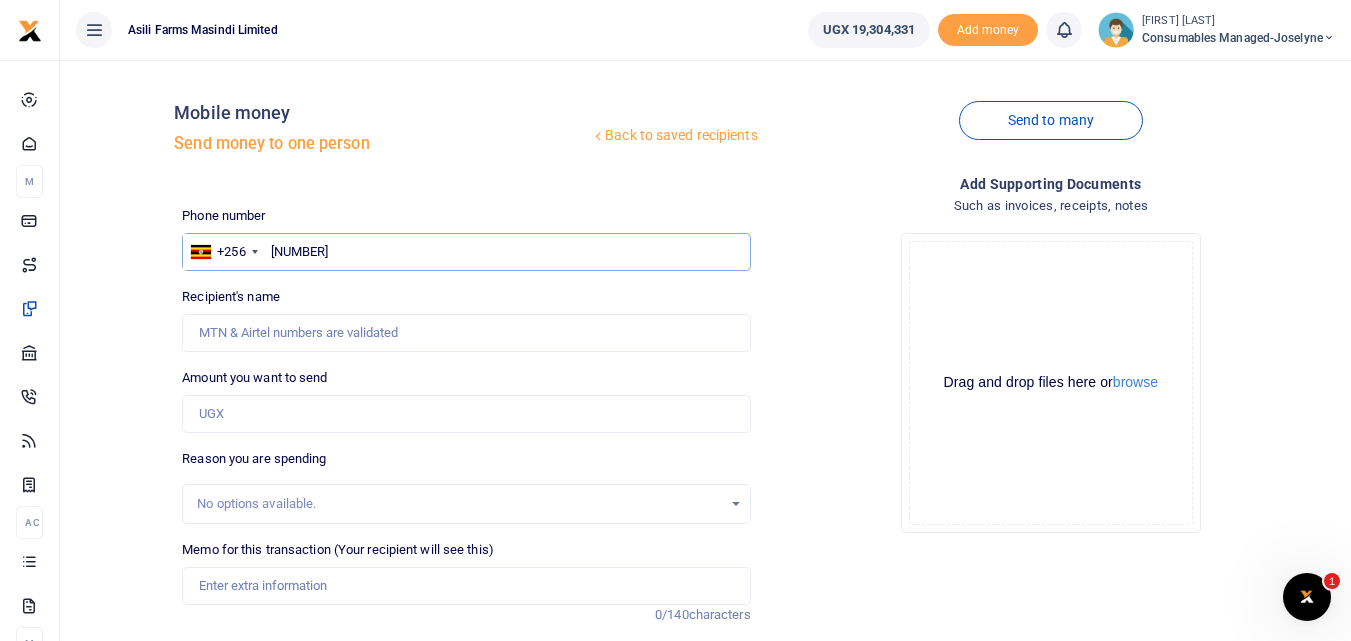type on "772905281" 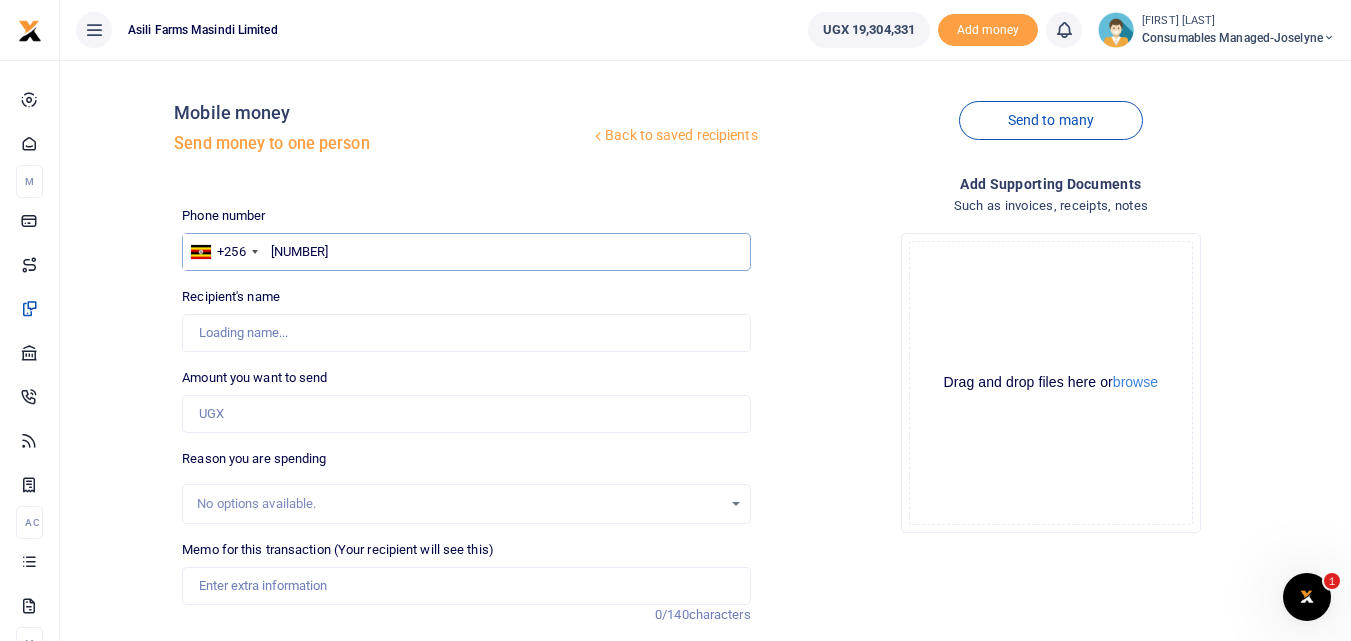 type on "Peter Mukyusa" 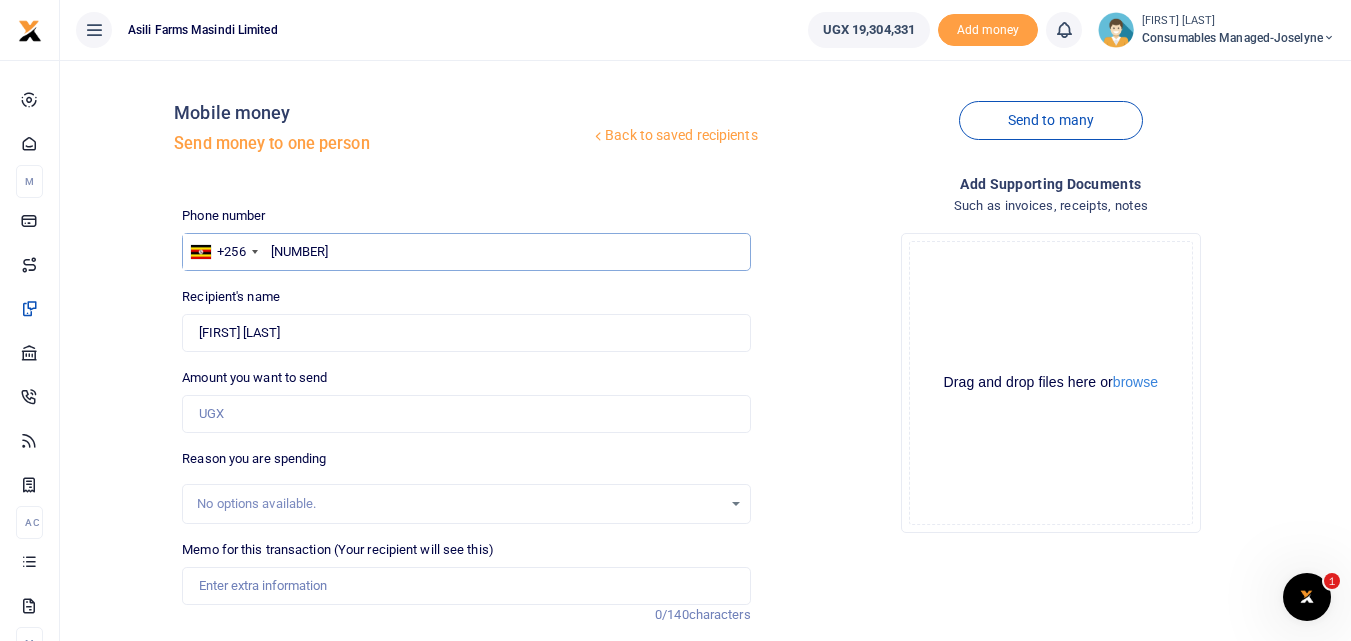 type on "772905281" 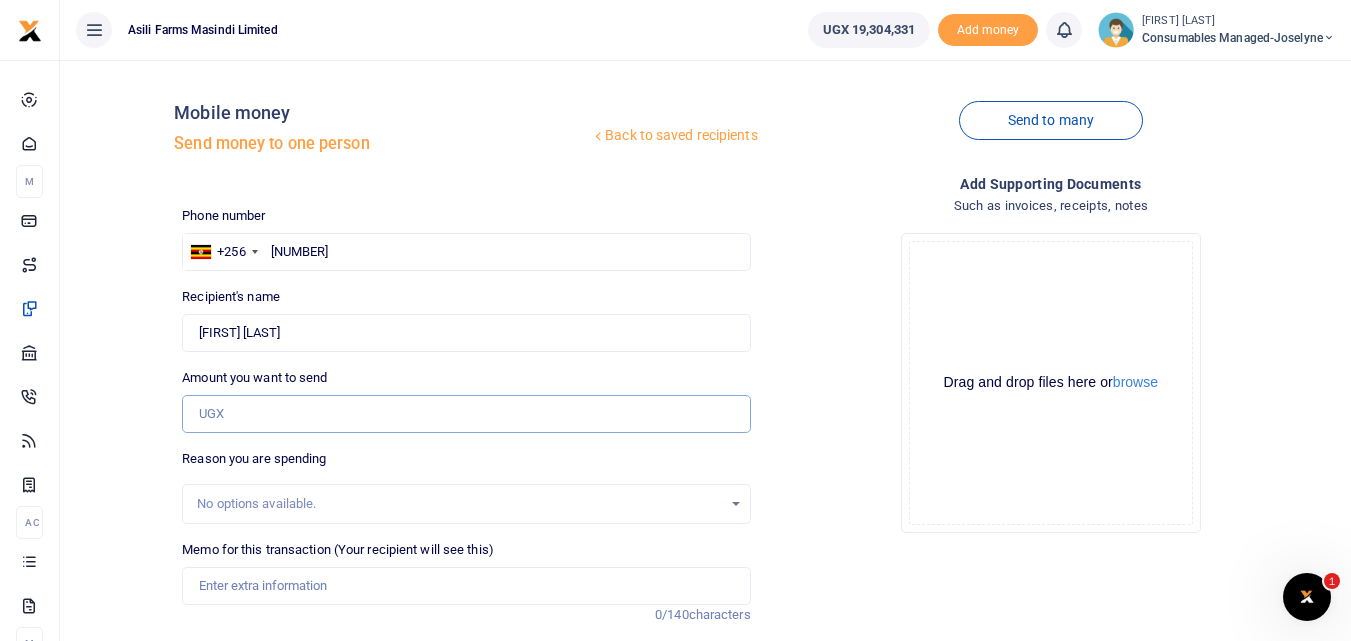 click on "Amount you want to send" at bounding box center (466, 414) 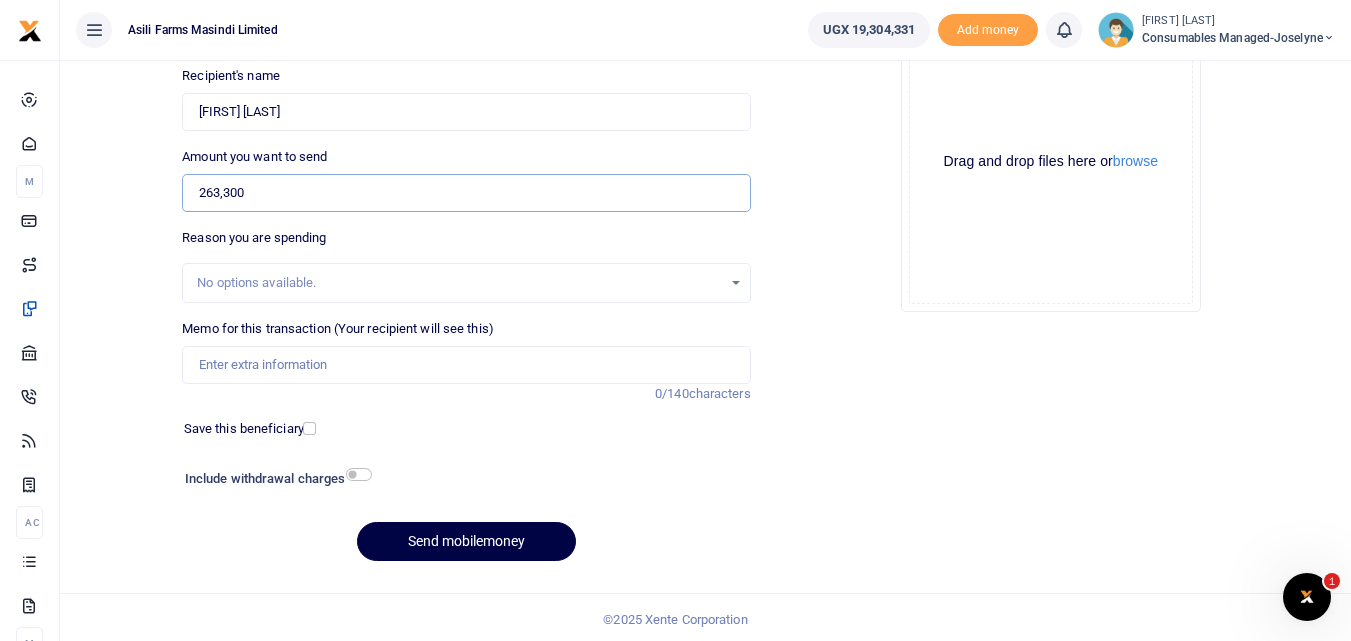 scroll, scrollTop: 224, scrollLeft: 0, axis: vertical 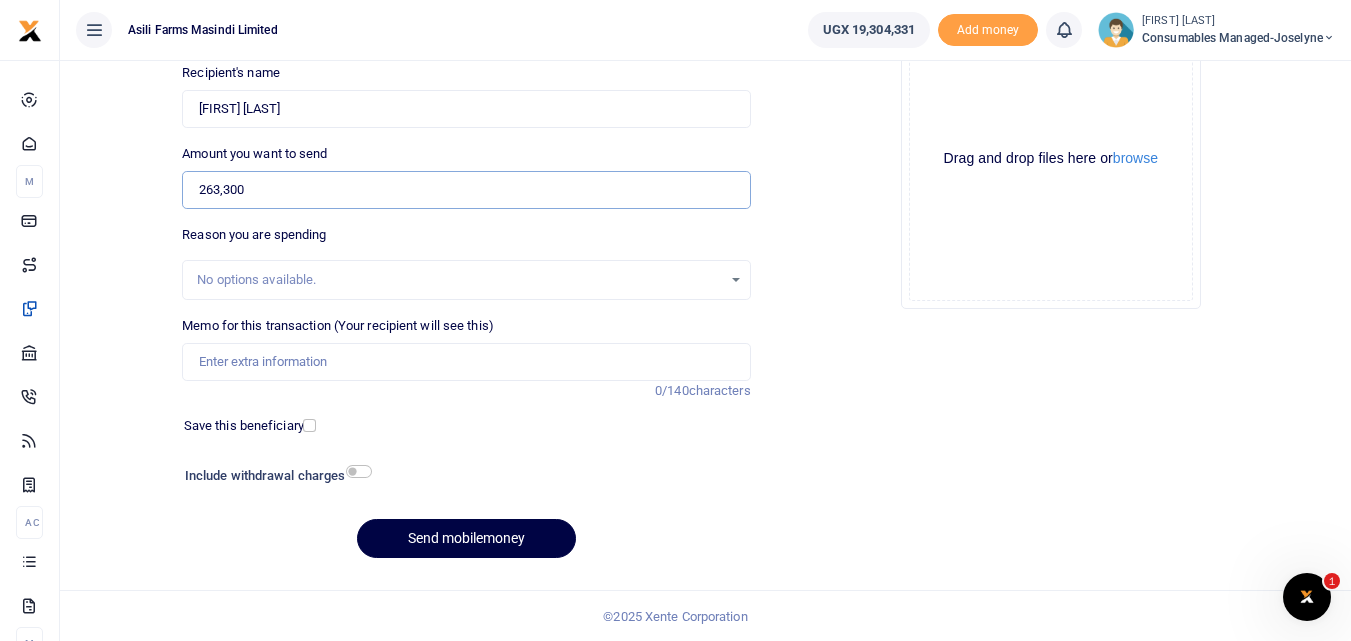 type on "263,300" 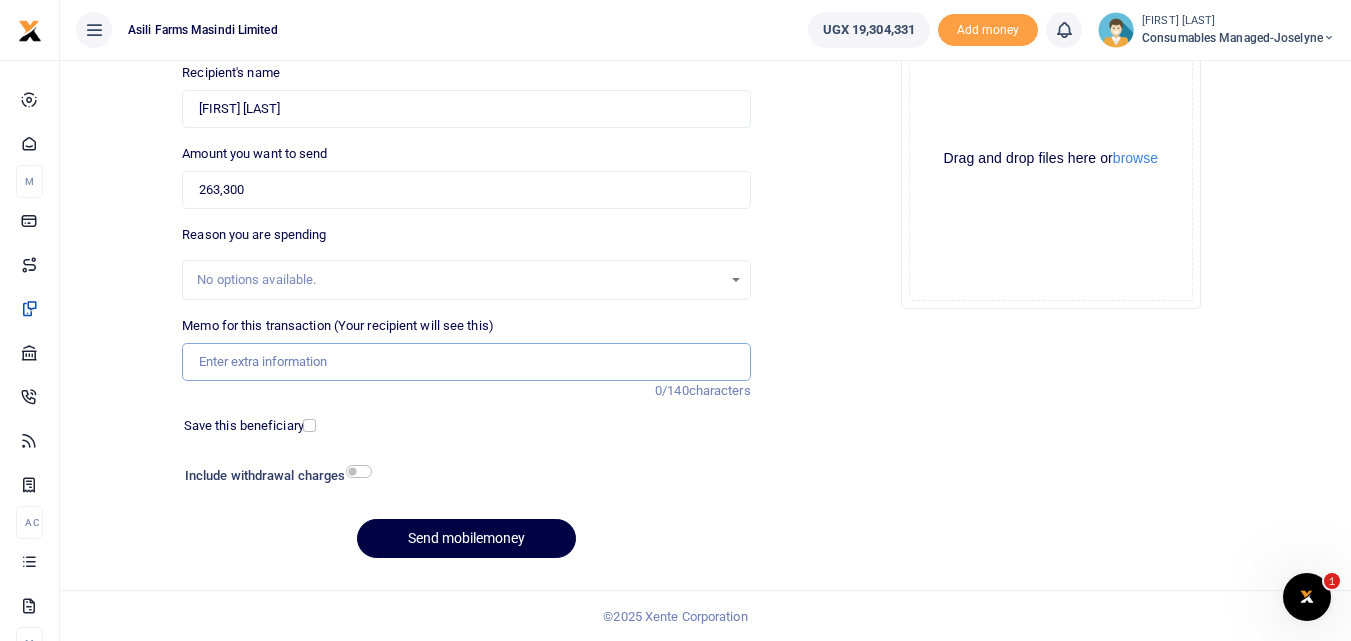 click on "Memo for this transaction (Your recipient will see this)" at bounding box center [466, 362] 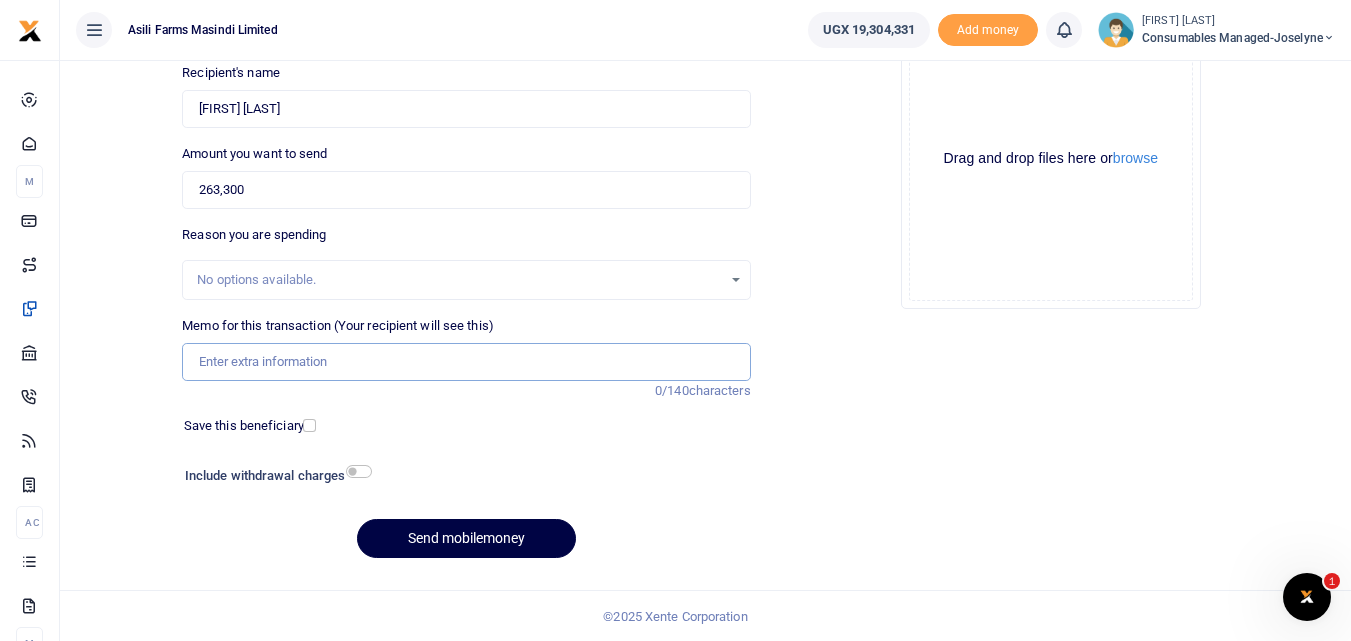 paste on "WK 32 /007 / 11" 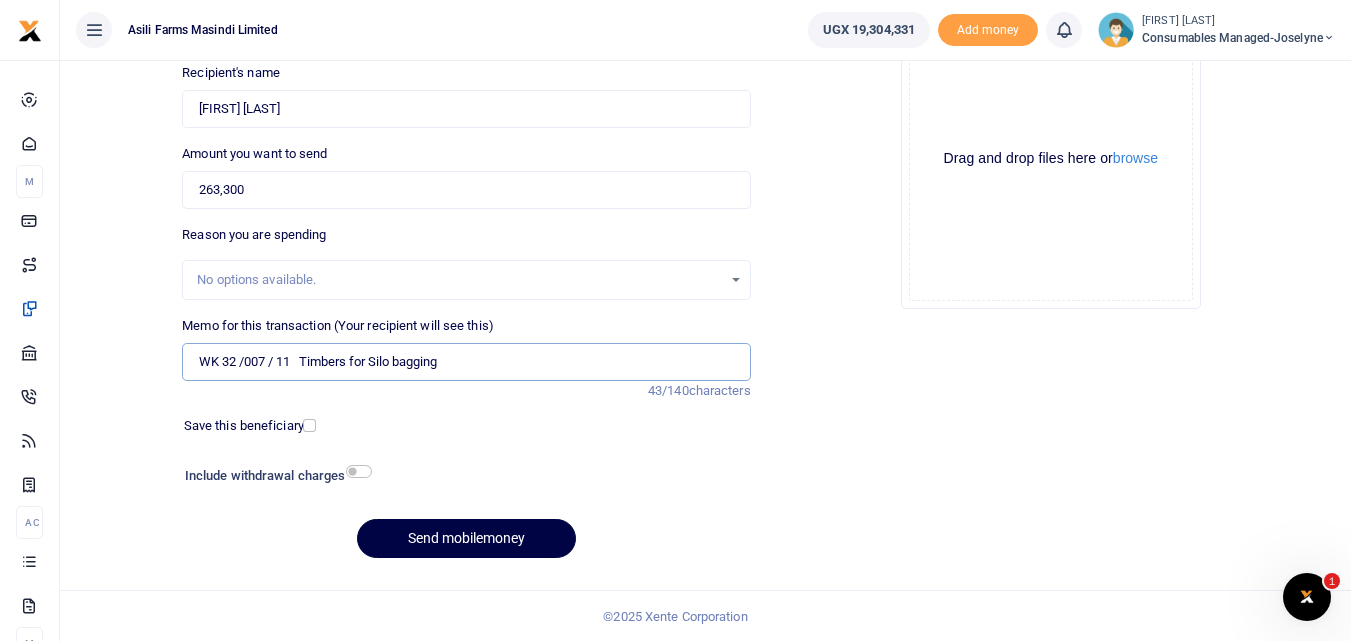 click on "WK 32 /007 / 11   Timbers for Silo bagging" at bounding box center (466, 362) 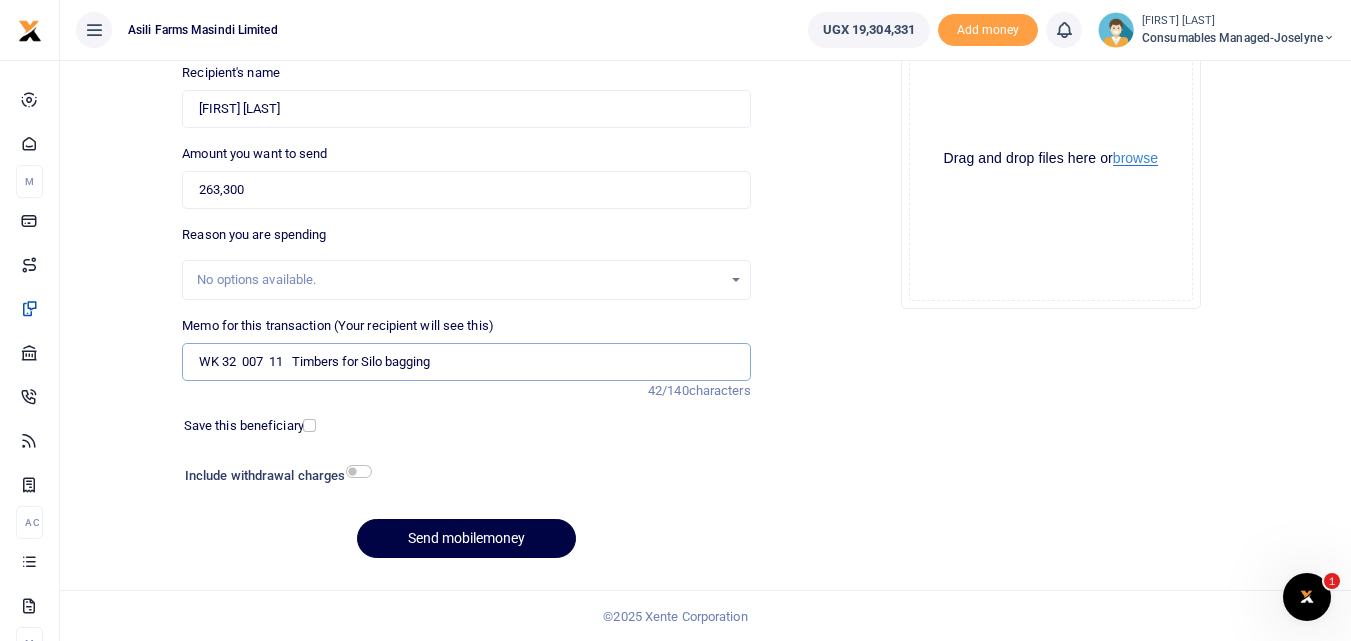 type on "WK 32  007  11   Timbers for Silo bagging" 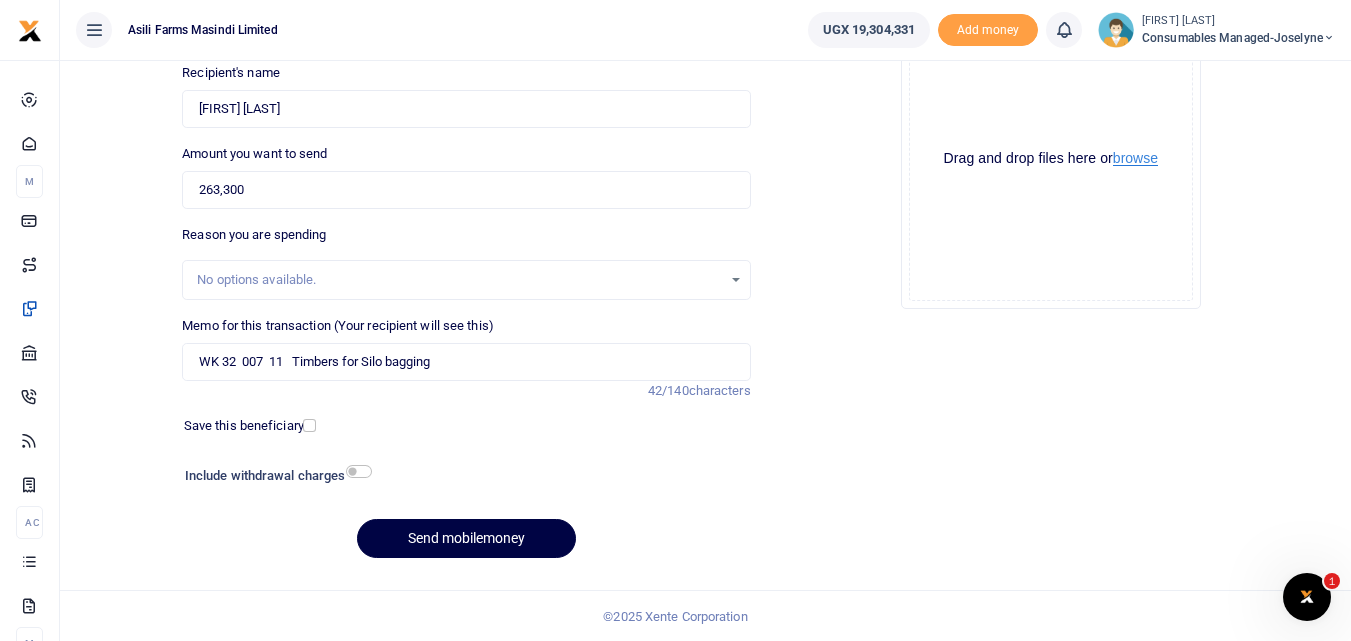 click on "browse" at bounding box center (1135, 158) 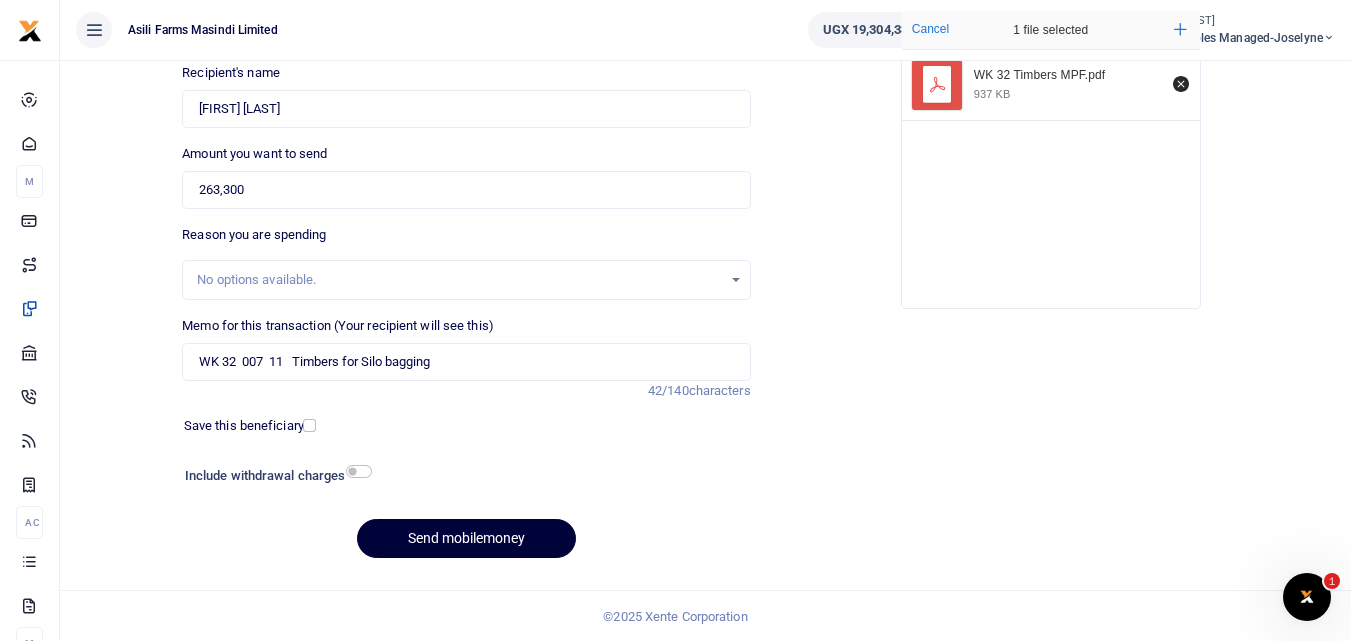 click on "Send mobilemoney" at bounding box center (466, 538) 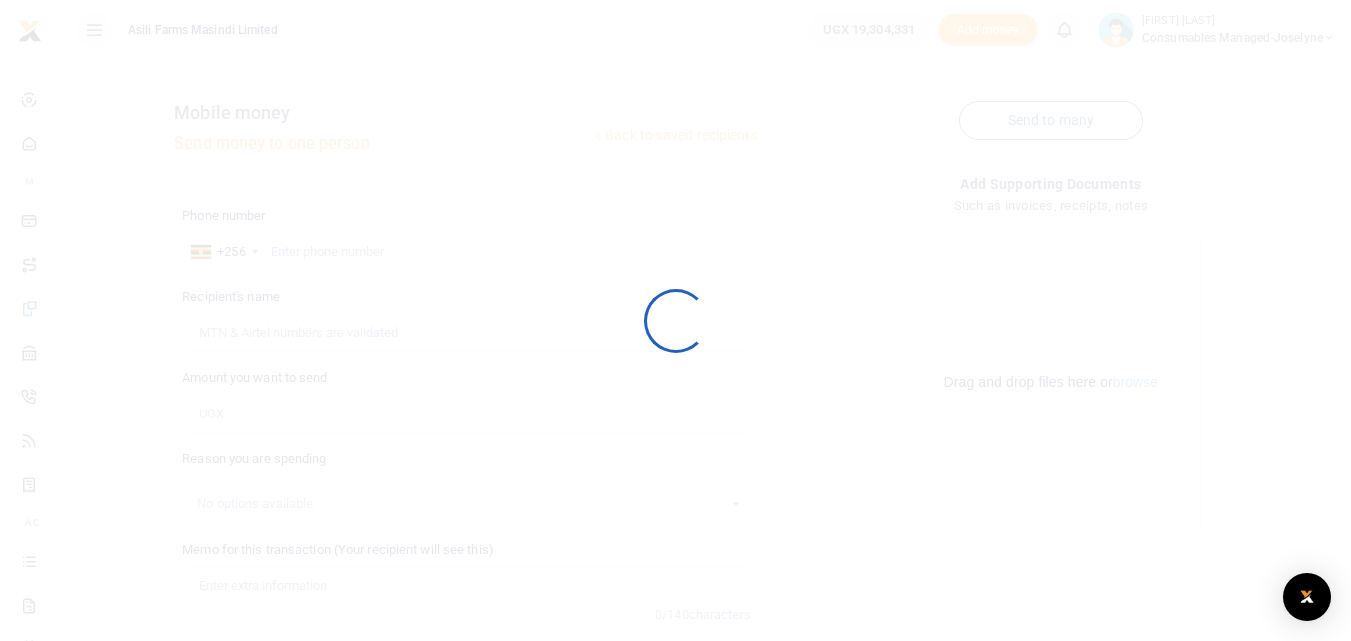 scroll, scrollTop: 224, scrollLeft: 0, axis: vertical 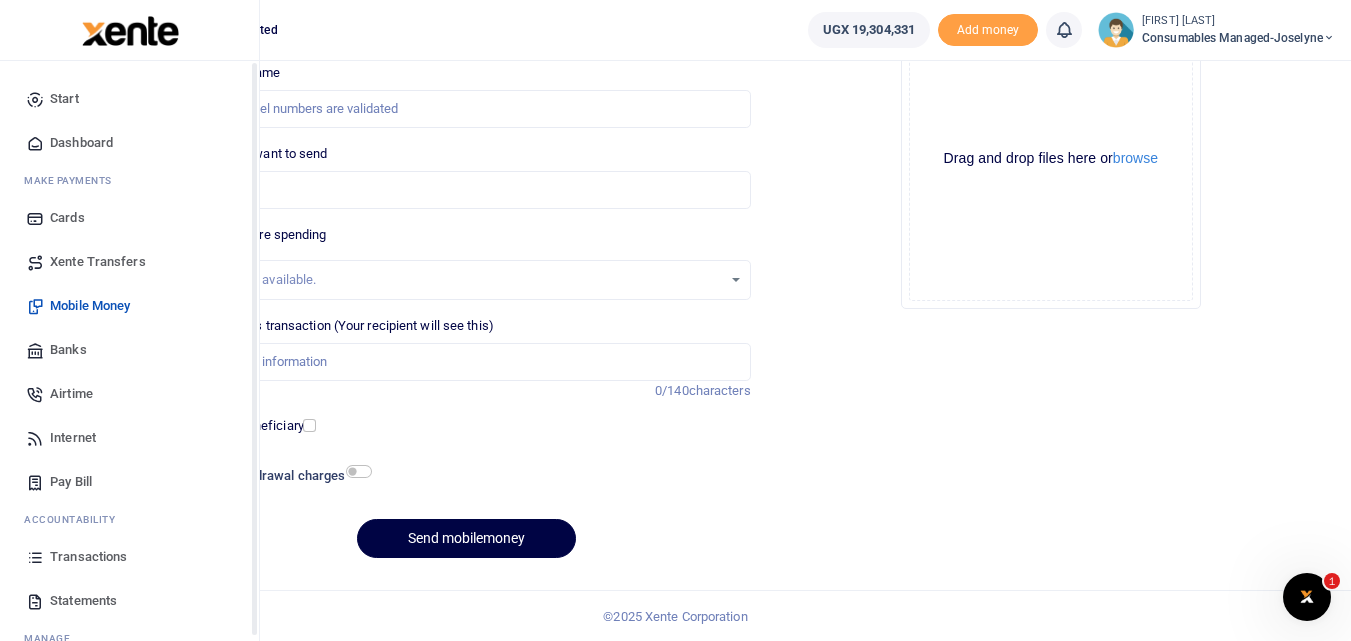 click at bounding box center (35, 557) 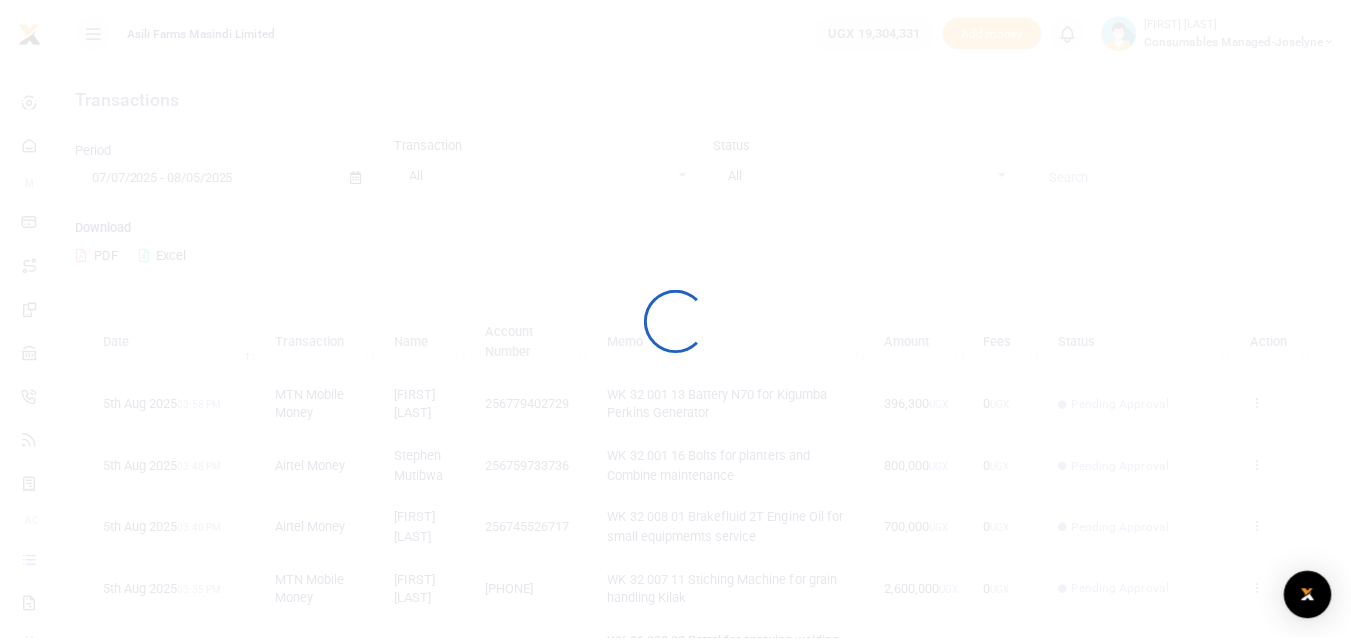 scroll, scrollTop: 0, scrollLeft: 0, axis: both 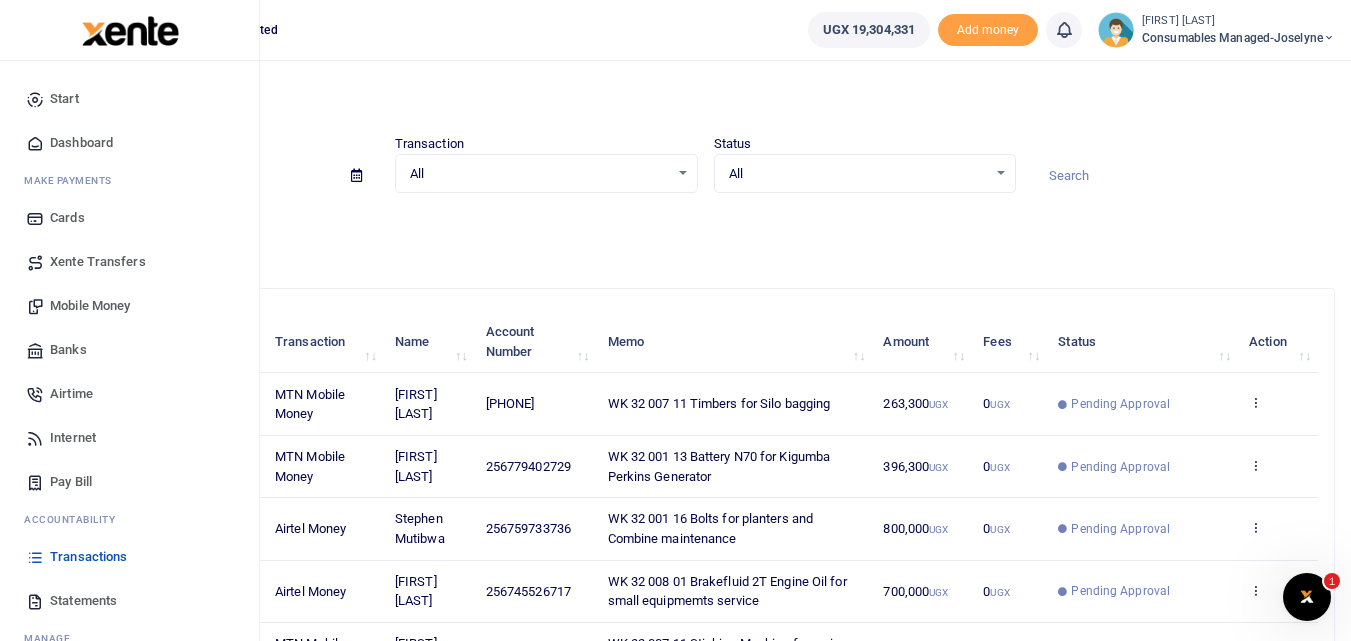 click on "Mobile Money" at bounding box center (90, 306) 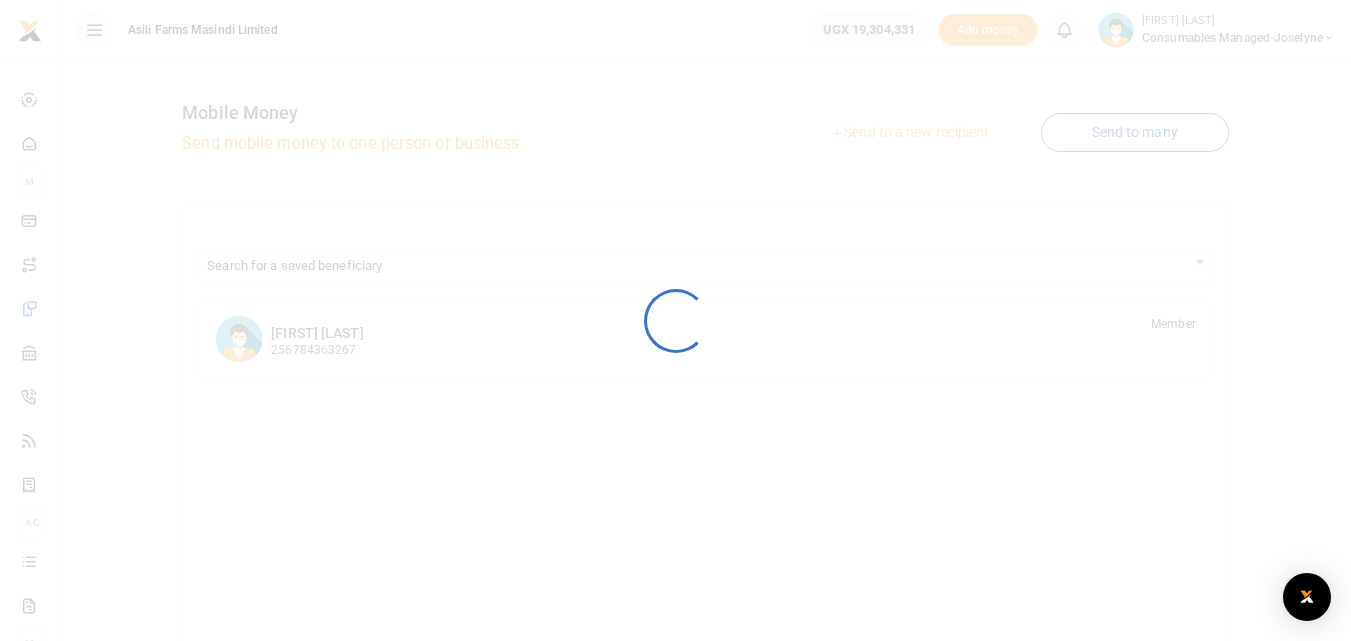 scroll, scrollTop: 0, scrollLeft: 0, axis: both 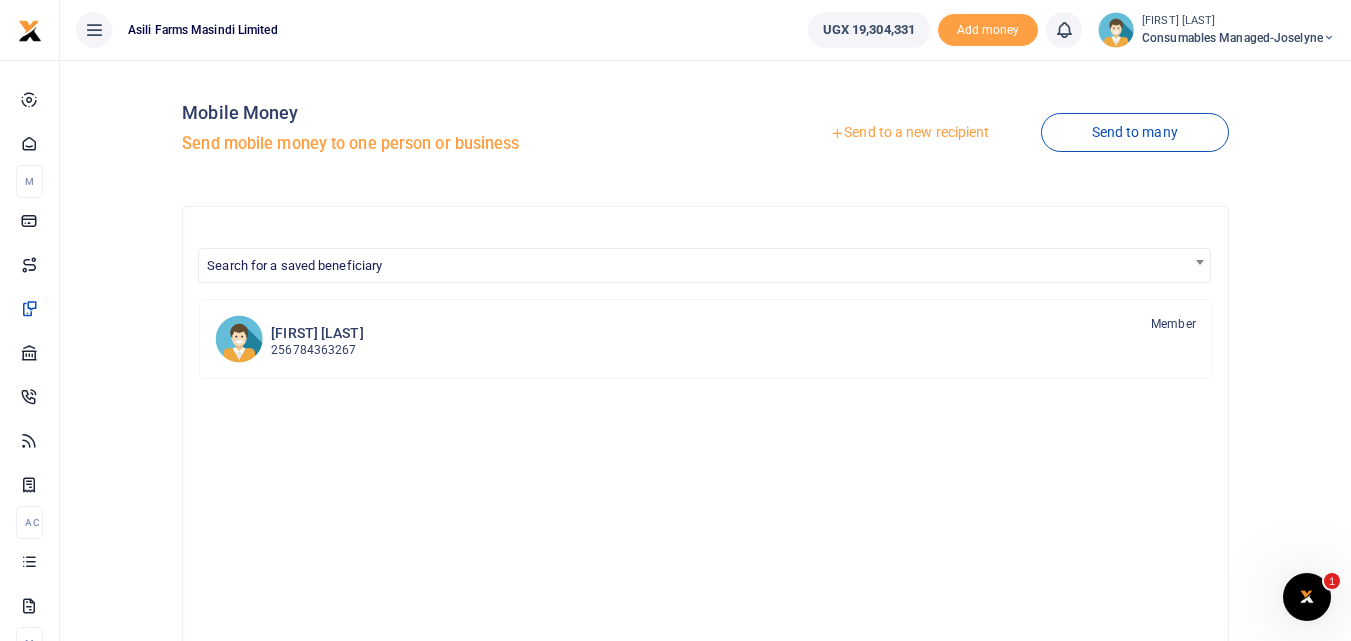 click on "Send to a new recipient" at bounding box center (909, 133) 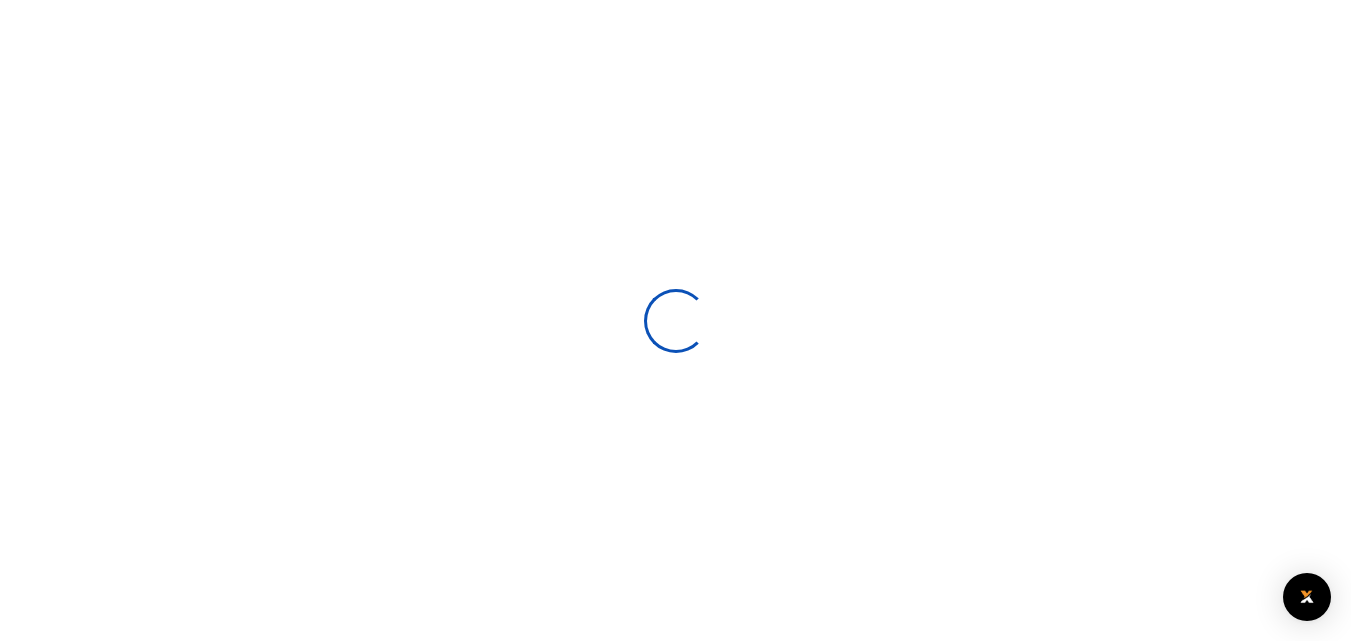 scroll, scrollTop: 0, scrollLeft: 0, axis: both 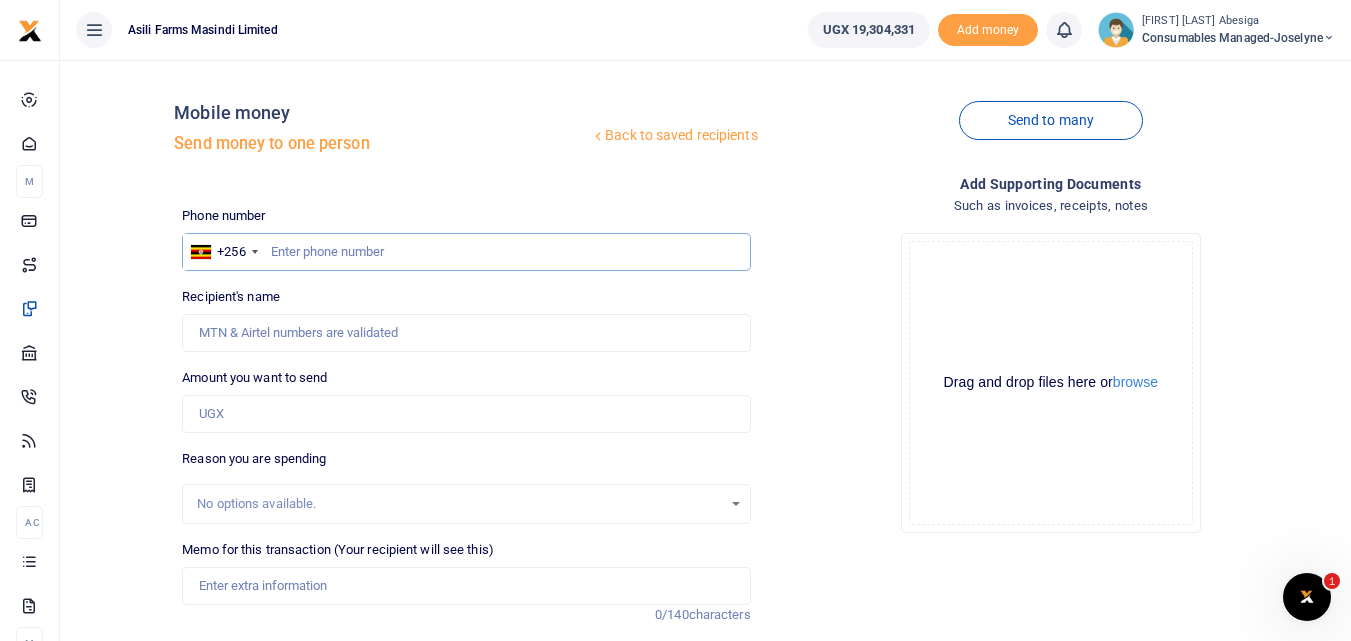 click at bounding box center (466, 252) 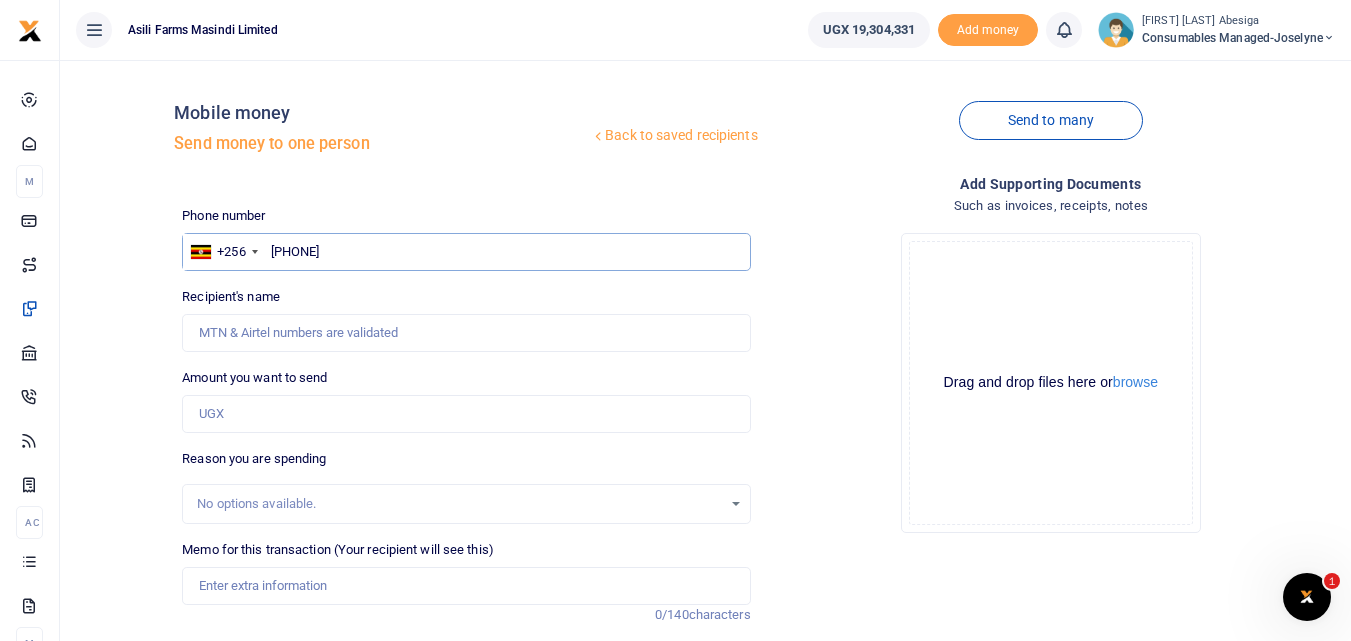 type on "[PHONE]" 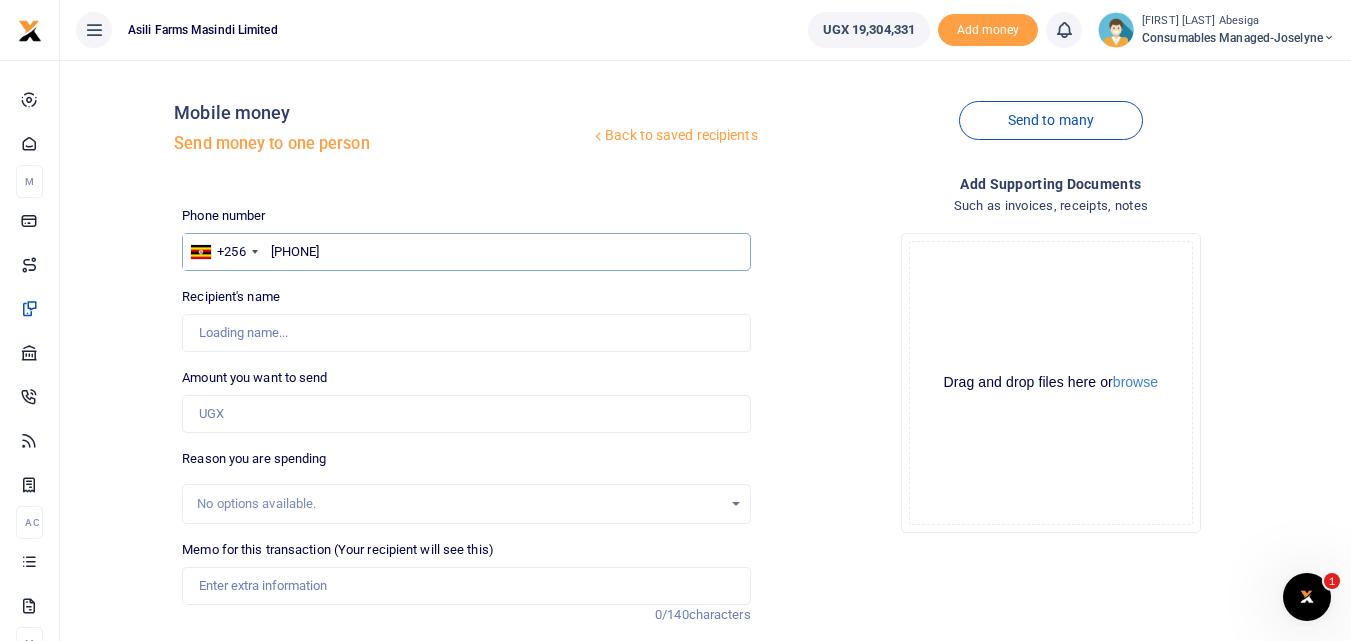 type on "[FIRST] Charles Agene" 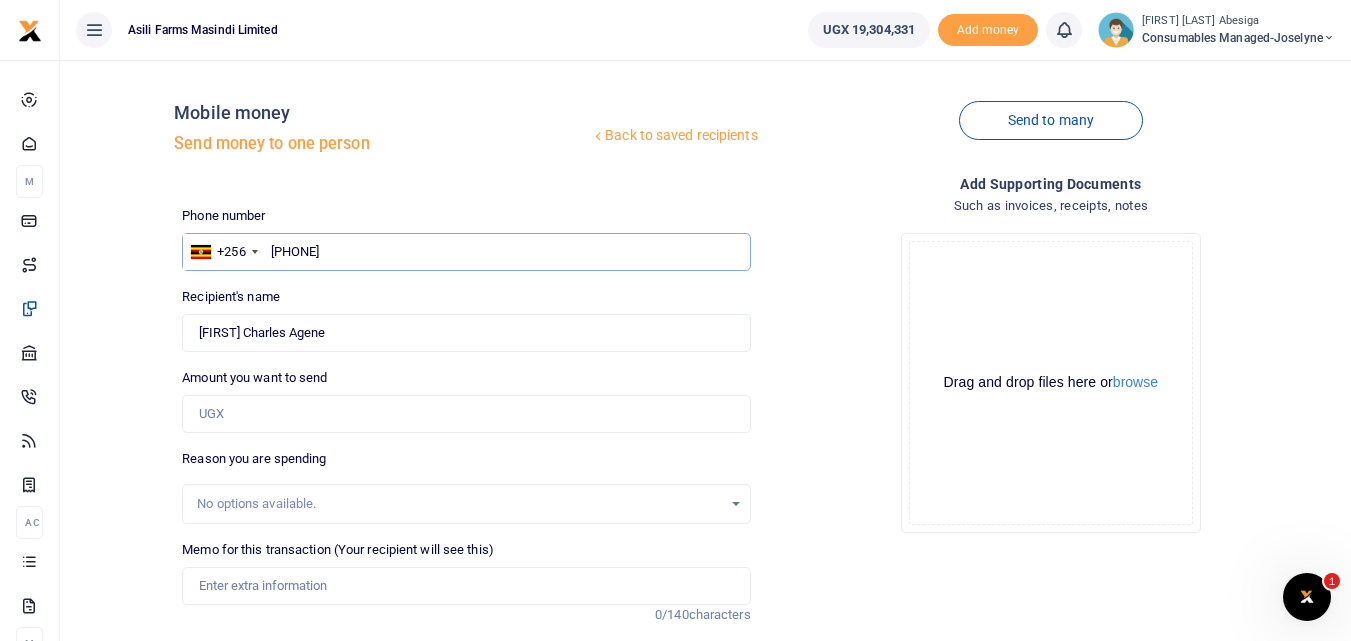 type on "[PHONE]" 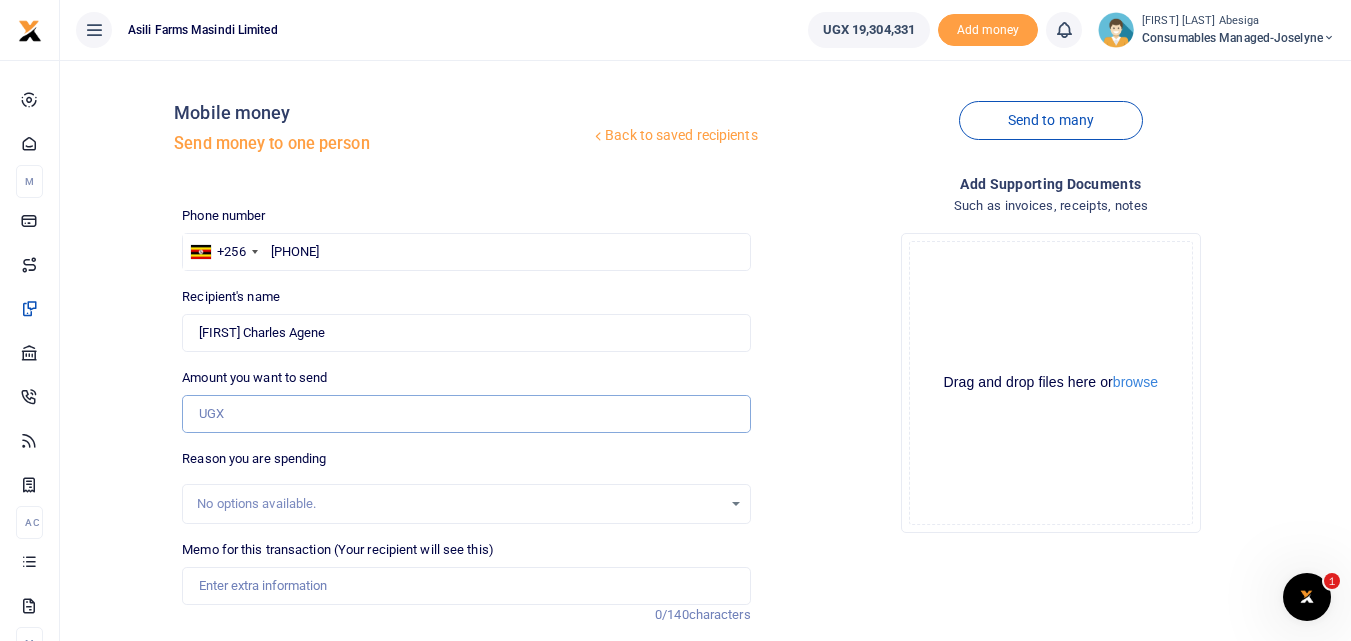 click on "Amount you want to send" at bounding box center (466, 414) 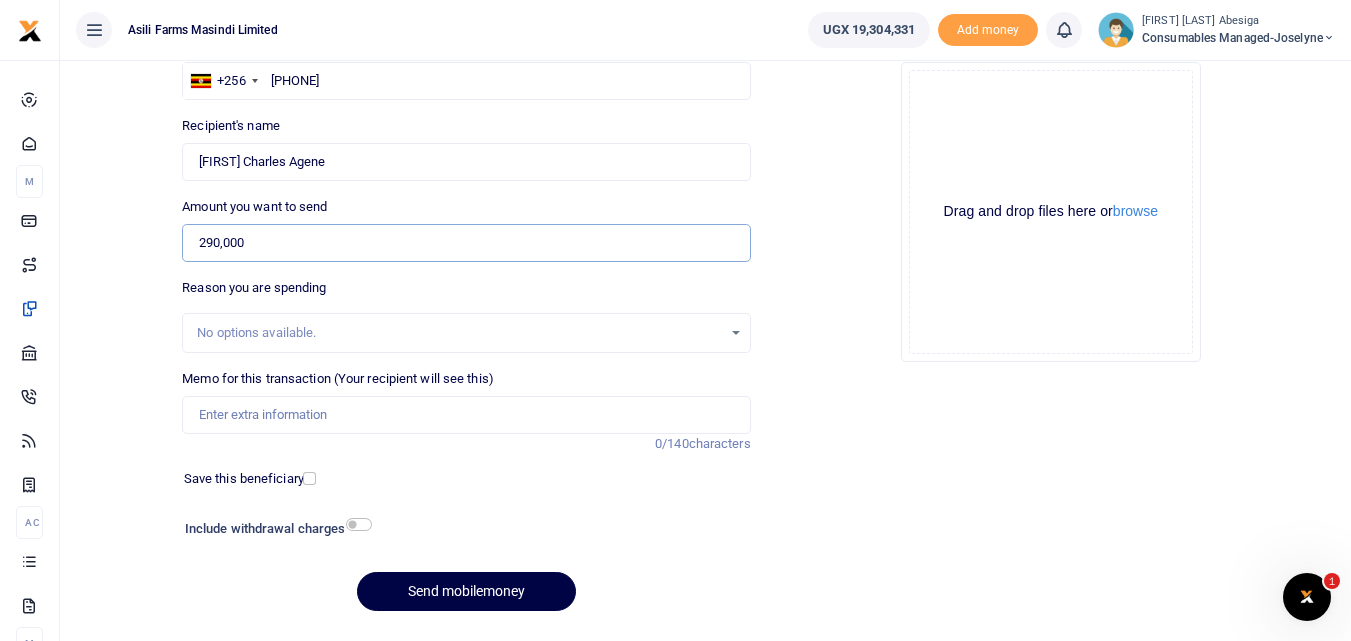 scroll, scrollTop: 206, scrollLeft: 0, axis: vertical 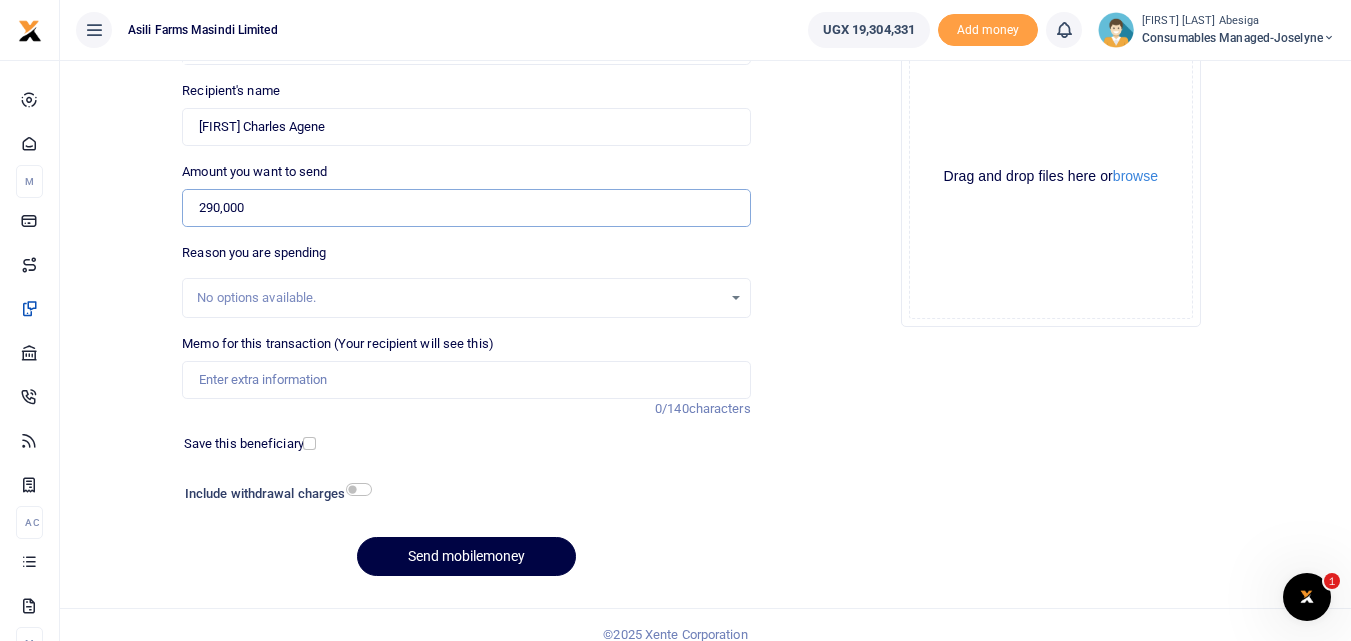 type on "290,000" 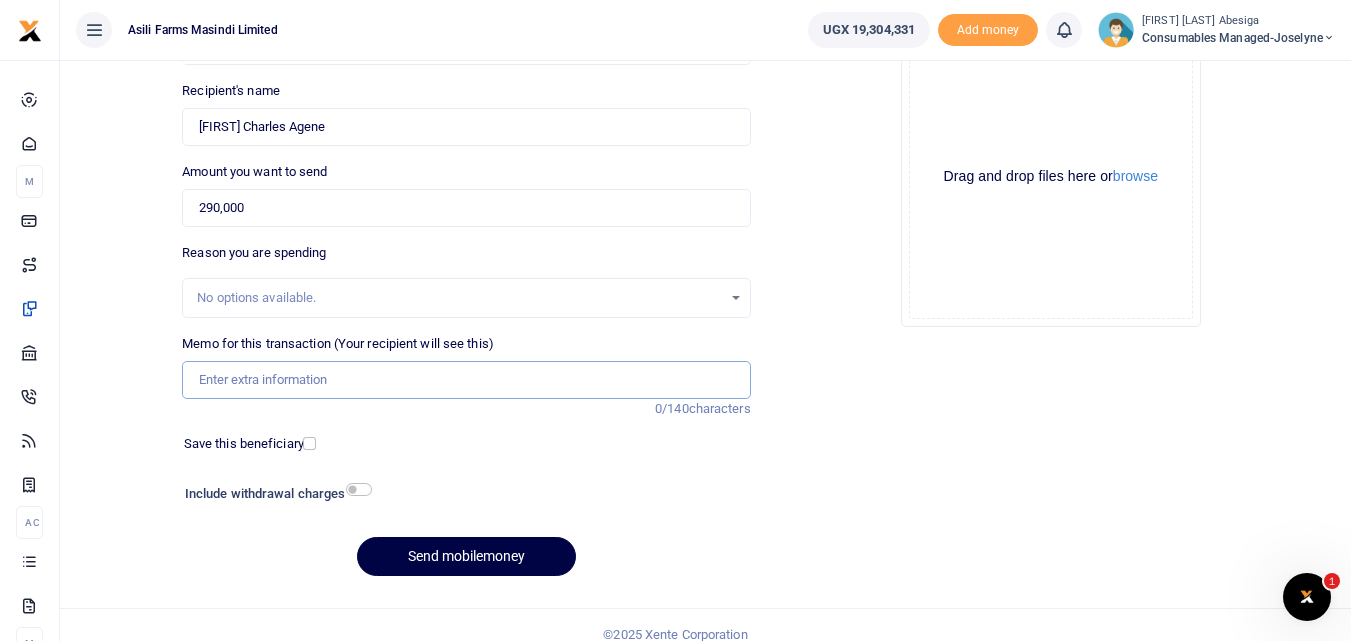 click on "Memo for this transaction (Your recipient will see this)" at bounding box center (466, 380) 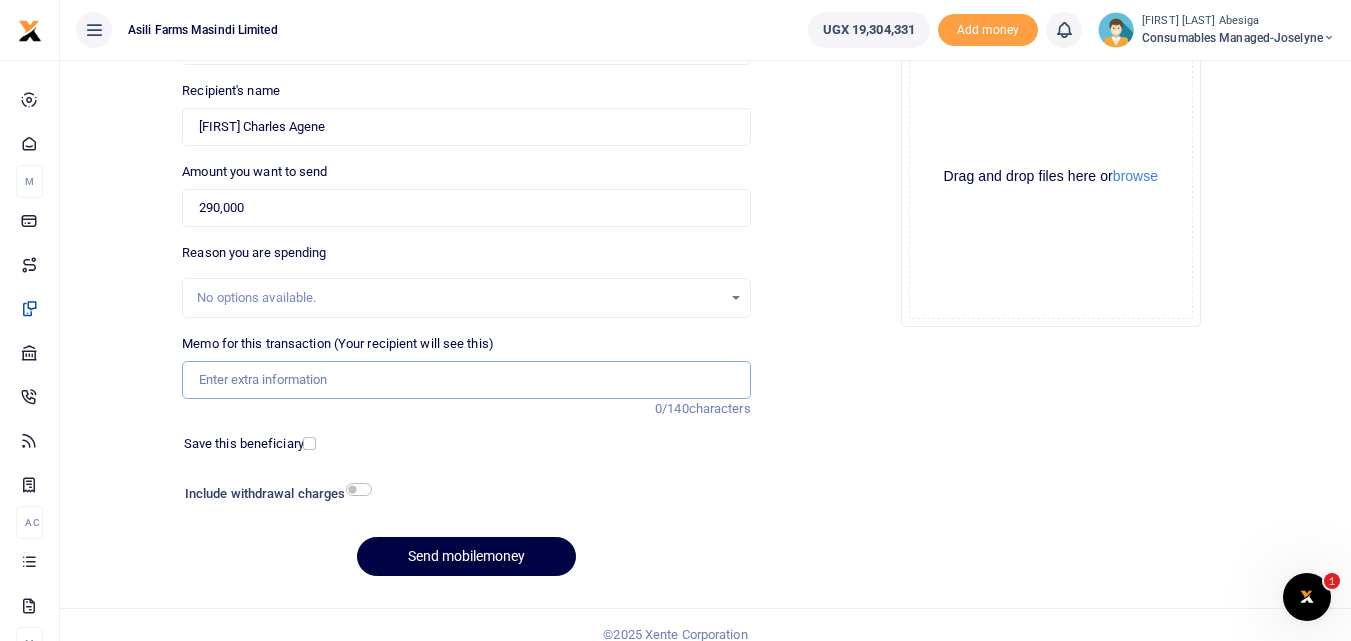 click on "Memo for this transaction (Your recipient will see this)" at bounding box center (466, 380) 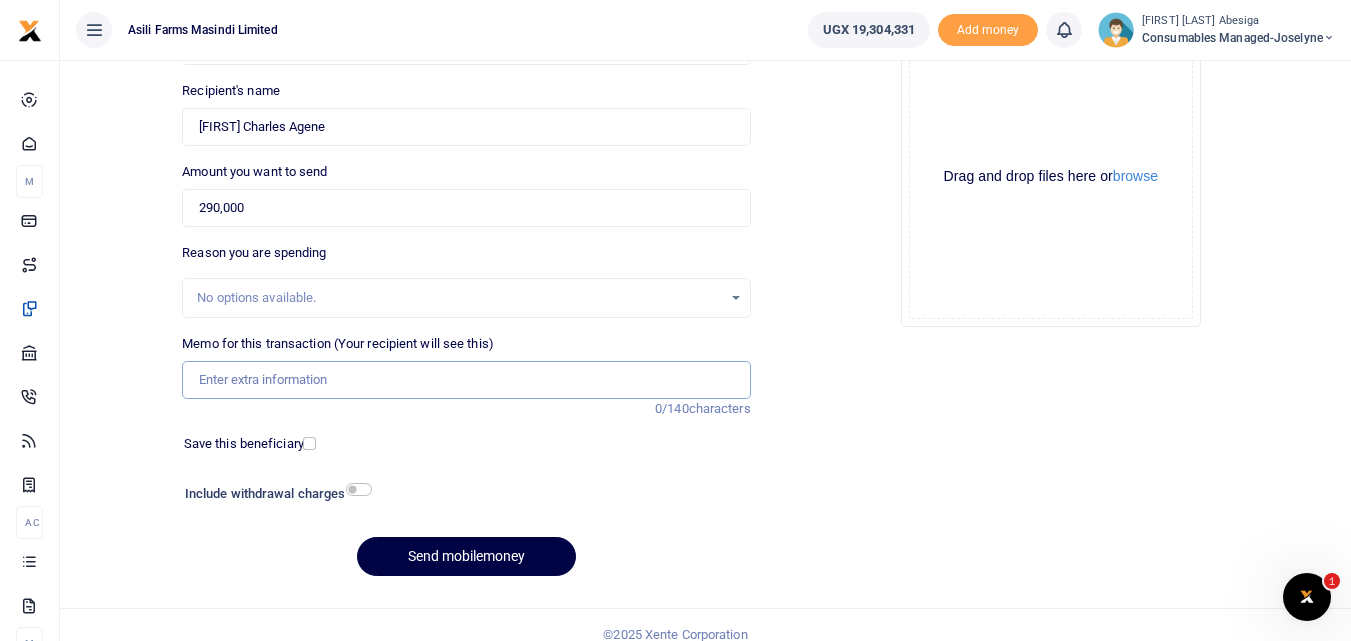 paste on "WK 32/004 / 05" 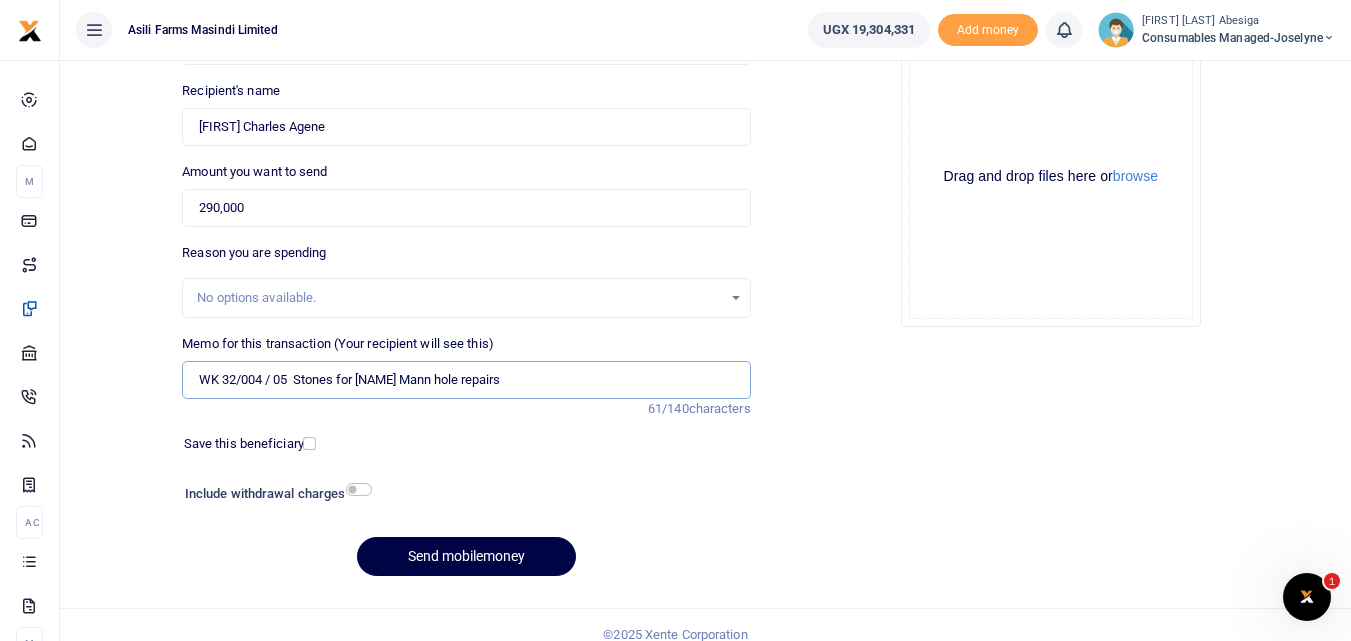 click on "WK 32/004 / 05  Stones for [NAME] Mann hole repairs" at bounding box center (466, 380) 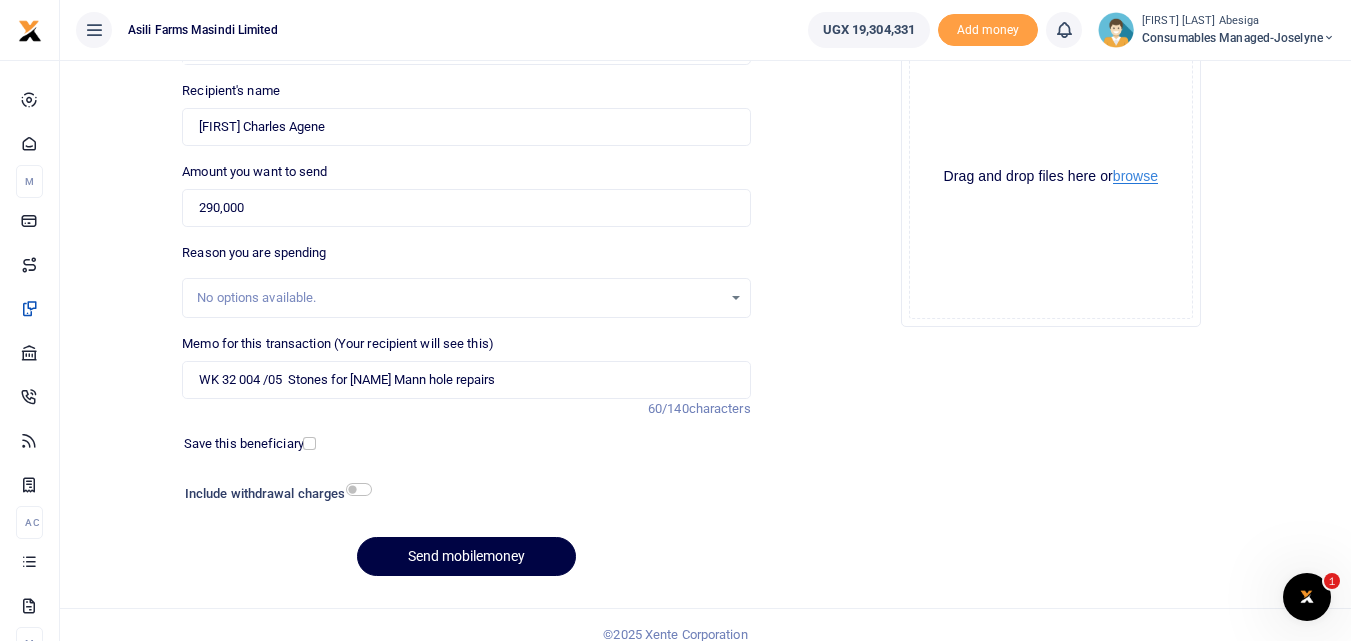 click on "browse" at bounding box center [1135, 176] 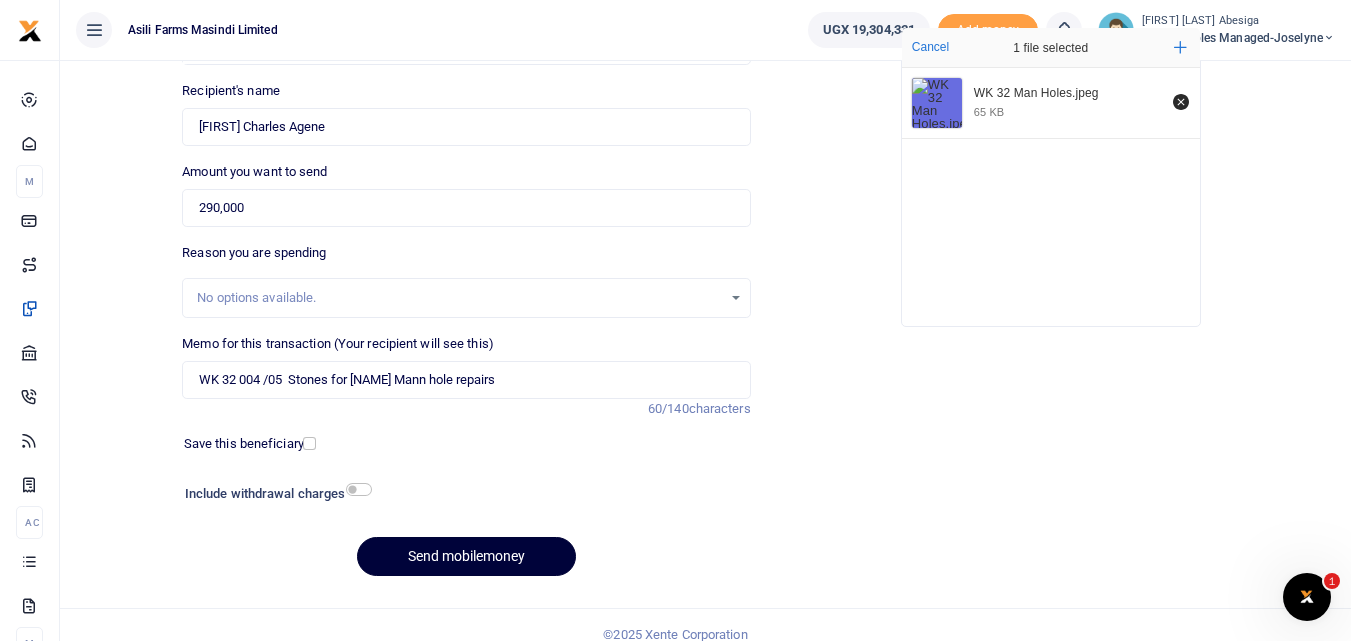click on "Send mobilemoney" at bounding box center [466, 556] 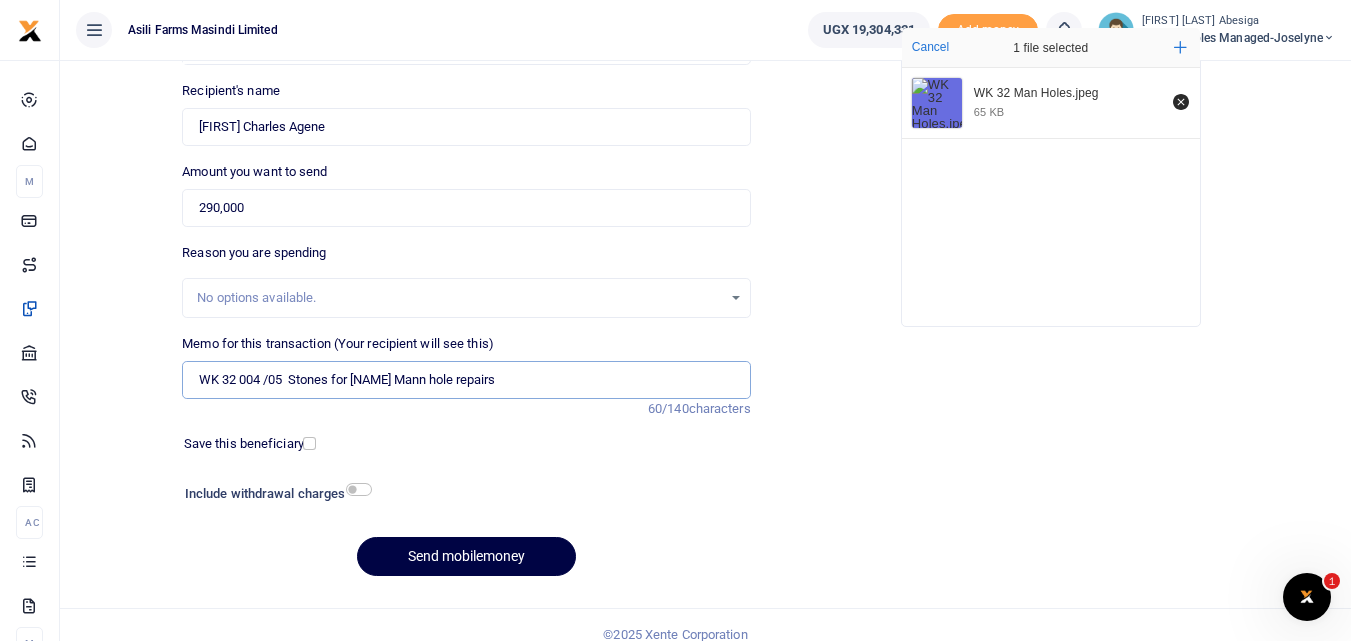 click on "WK 32 004 /05  Stones for [NAME] Mann hole repairs" at bounding box center (466, 380) 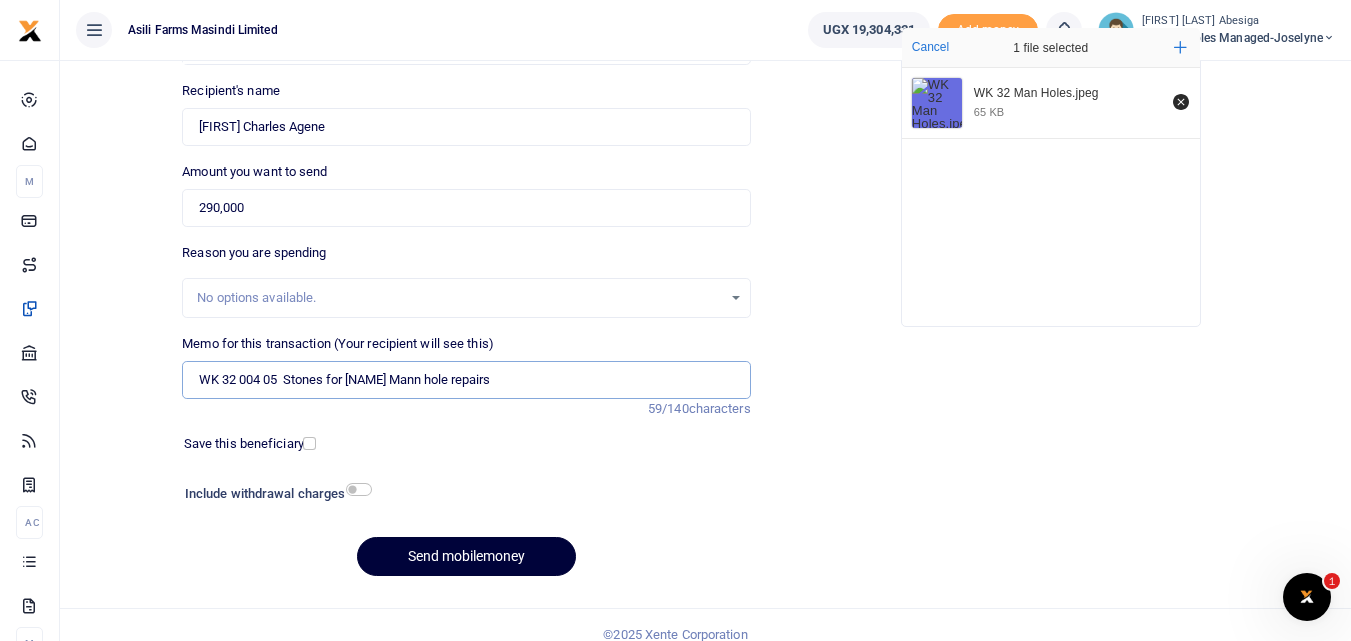type on "WK 32 004 05  Stones for [NAME] Mann hole repairs" 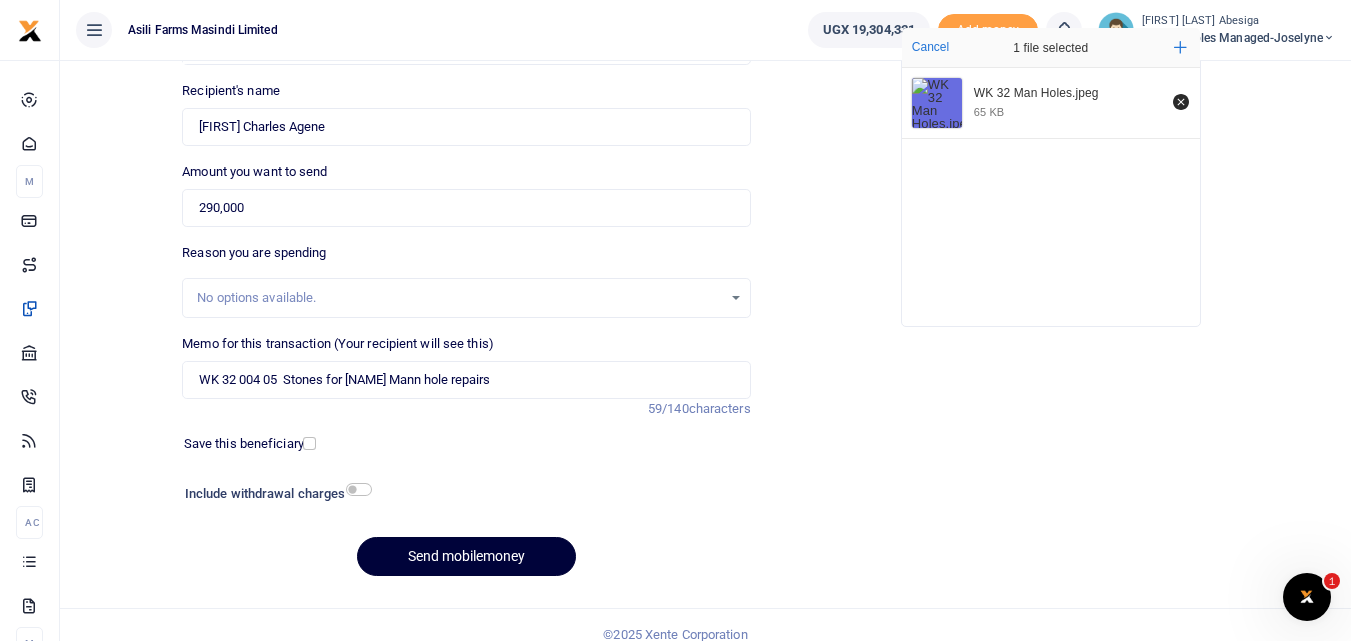 click on "Send mobilemoney" at bounding box center [466, 556] 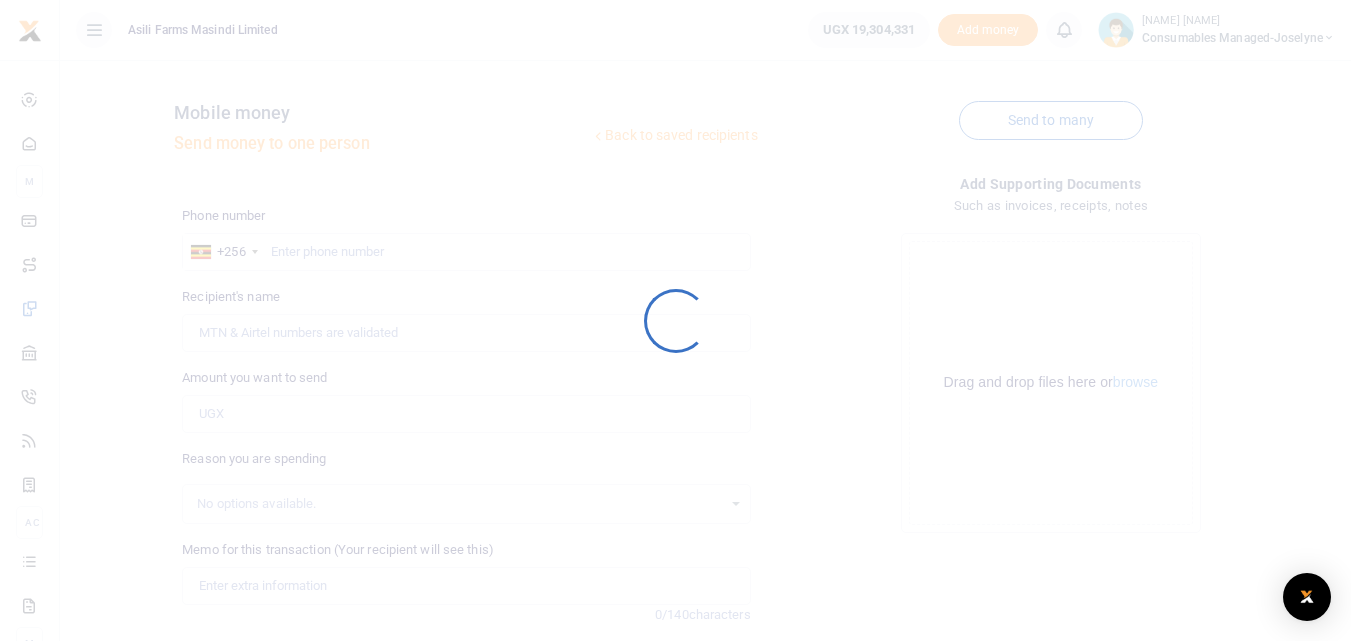 scroll, scrollTop: 204, scrollLeft: 0, axis: vertical 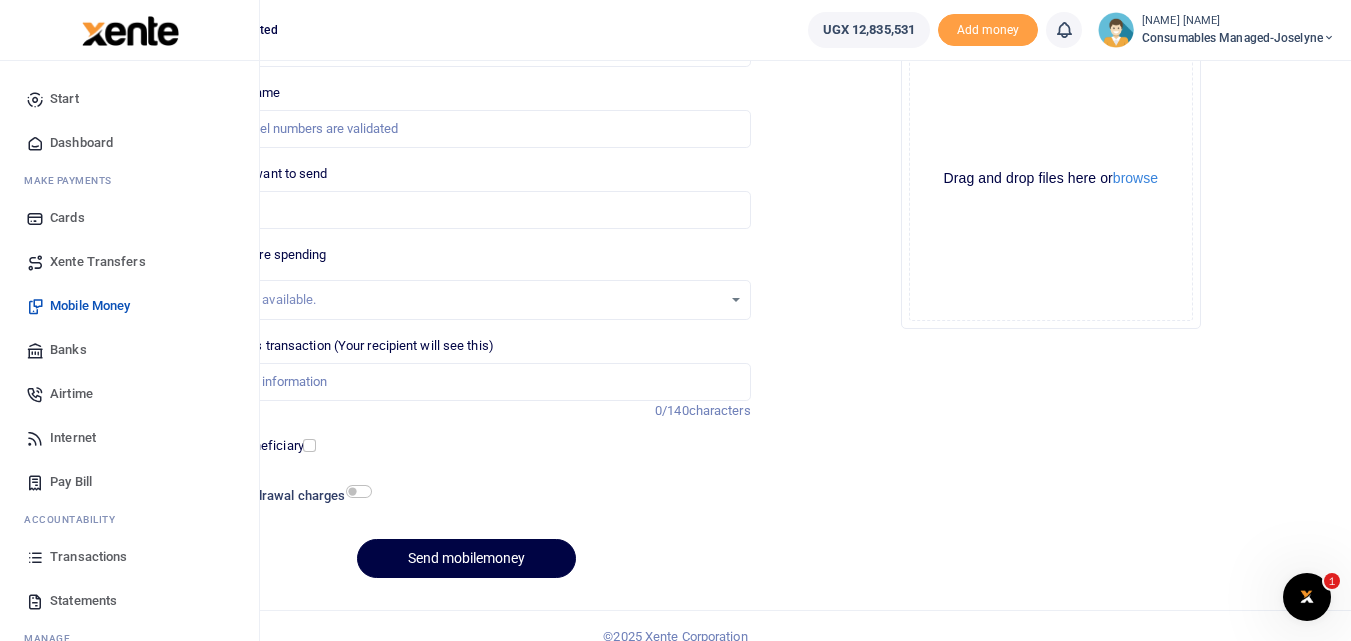 click on "Transactions" at bounding box center [129, 557] 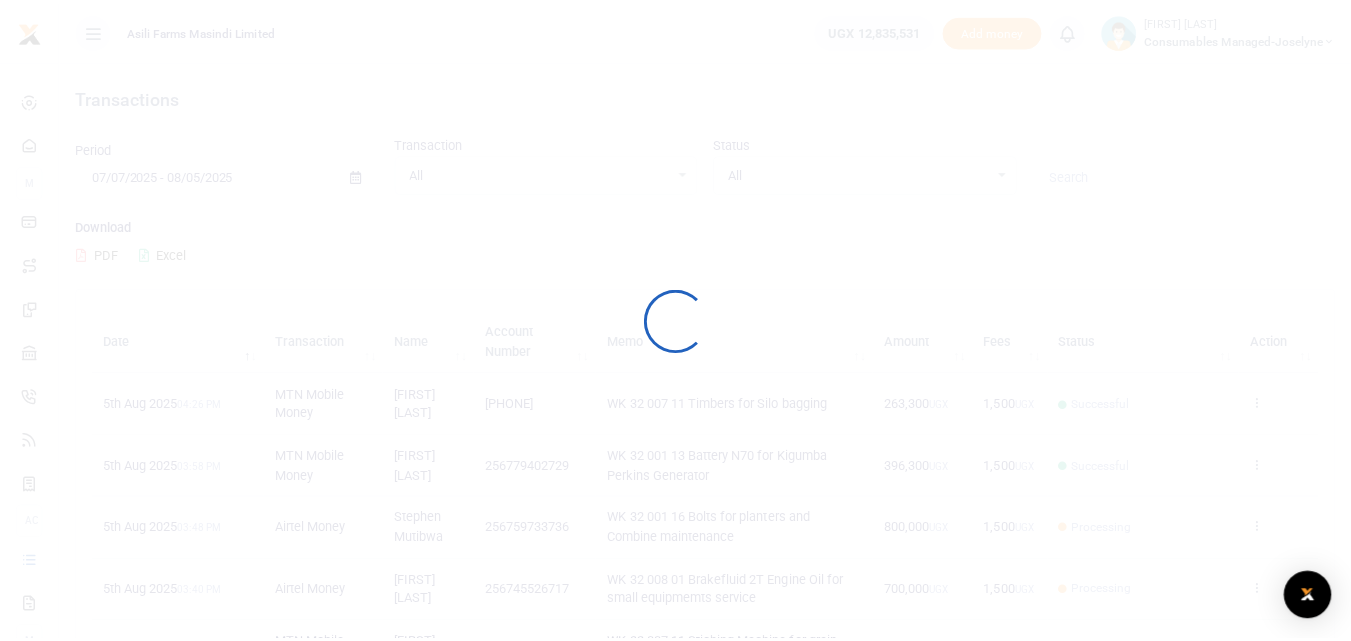 scroll, scrollTop: 0, scrollLeft: 0, axis: both 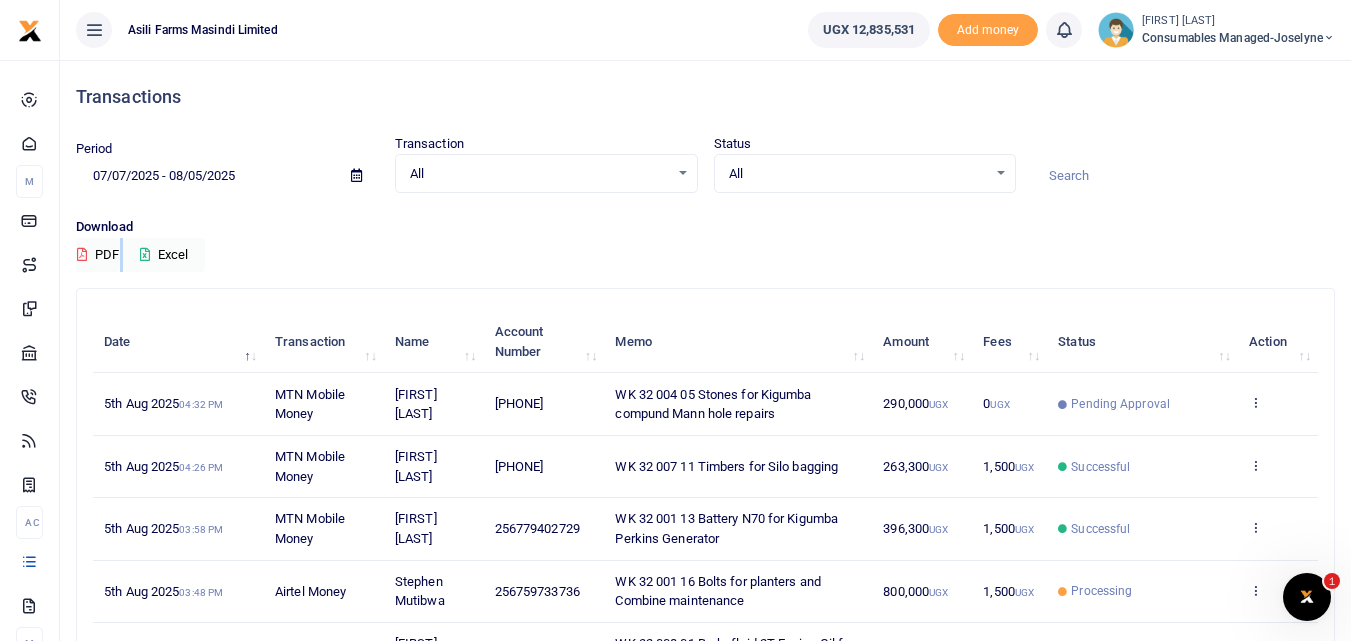drag, startPoint x: 1350, startPoint y: 231, endPoint x: 1292, endPoint y: 249, distance: 60.728905 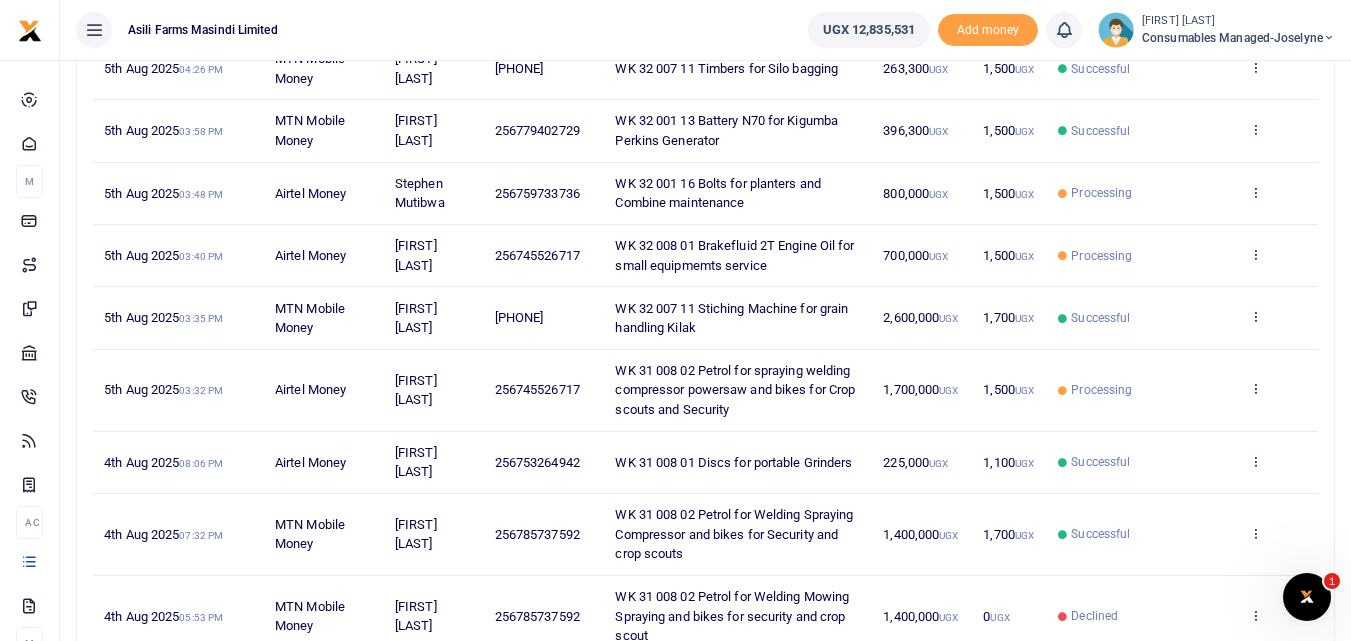 scroll, scrollTop: 406, scrollLeft: 0, axis: vertical 